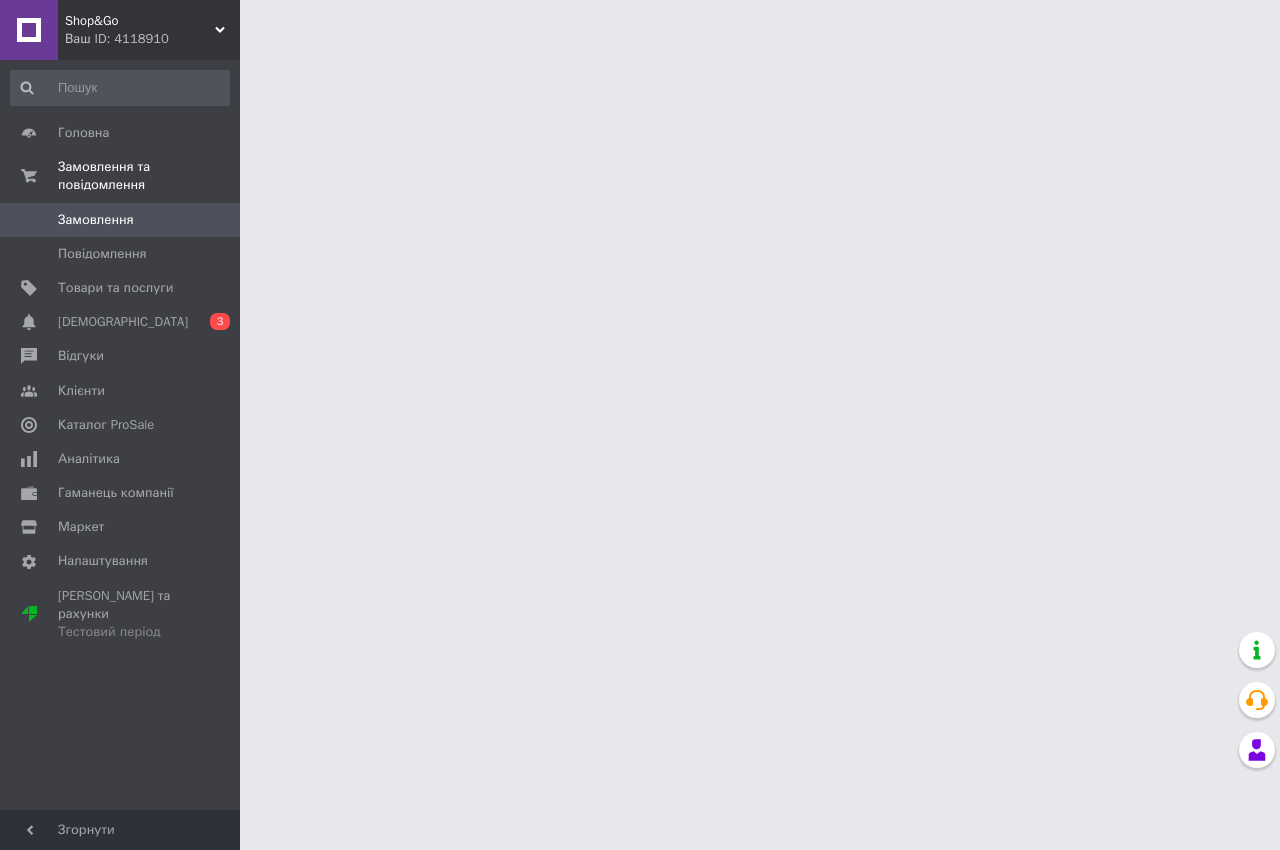 scroll, scrollTop: 0, scrollLeft: 0, axis: both 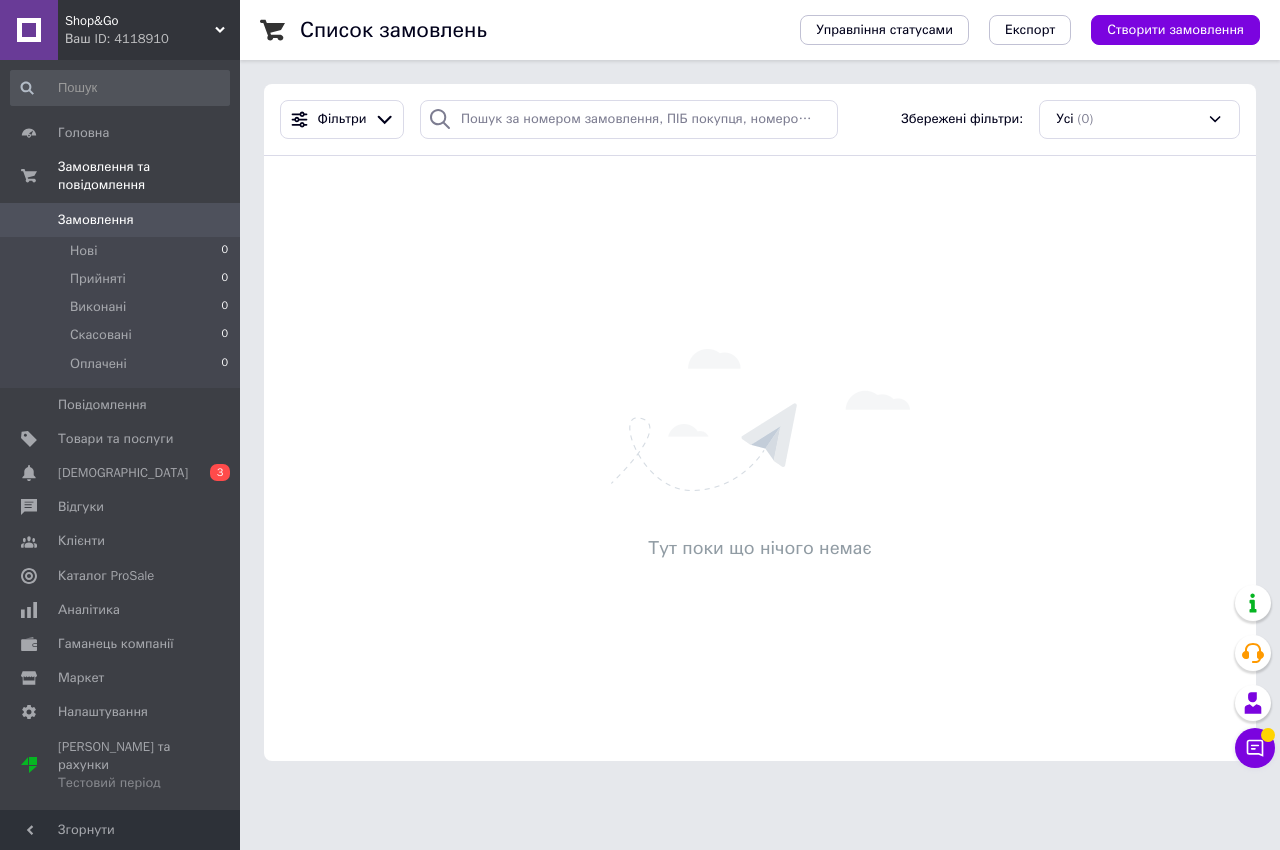 click on "Список замовлень" at bounding box center (530, 30) 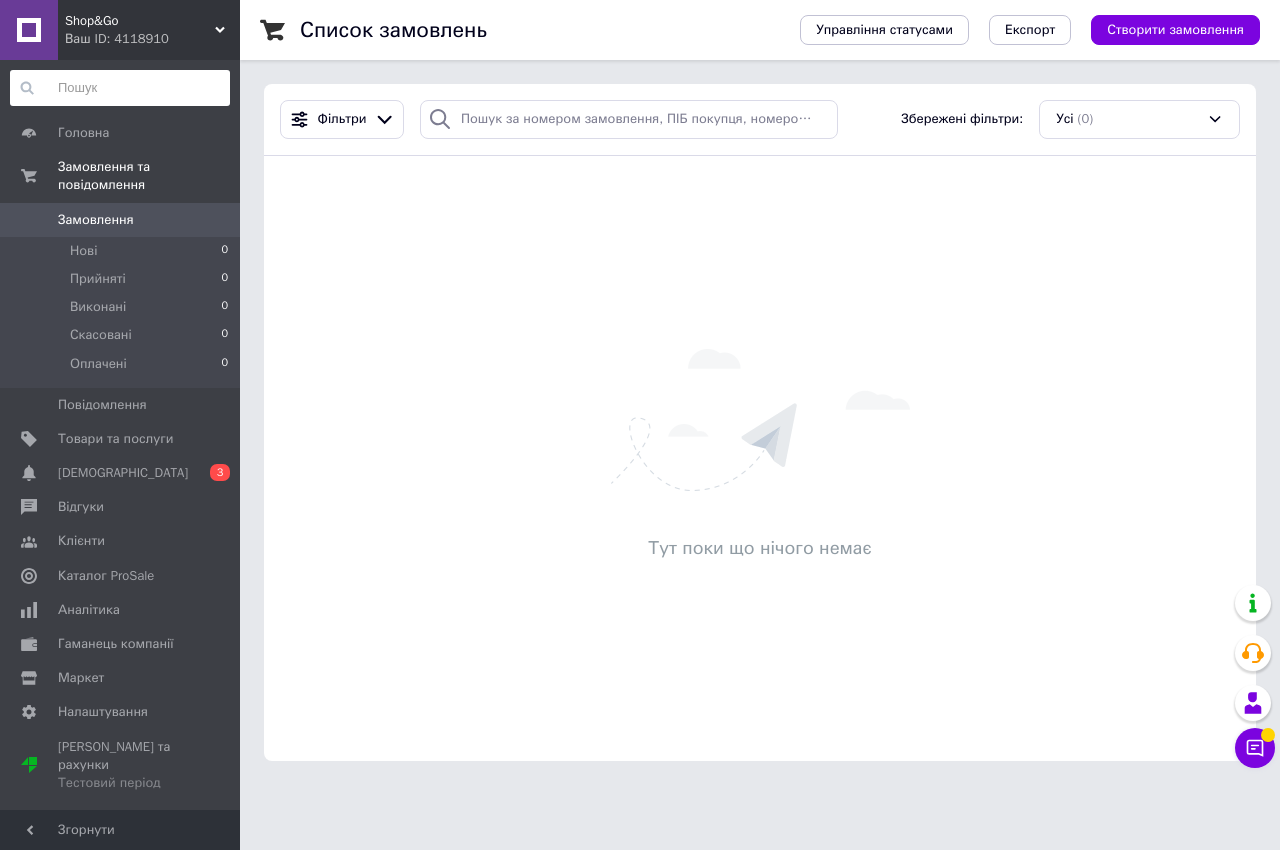 click at bounding box center (120, 88) 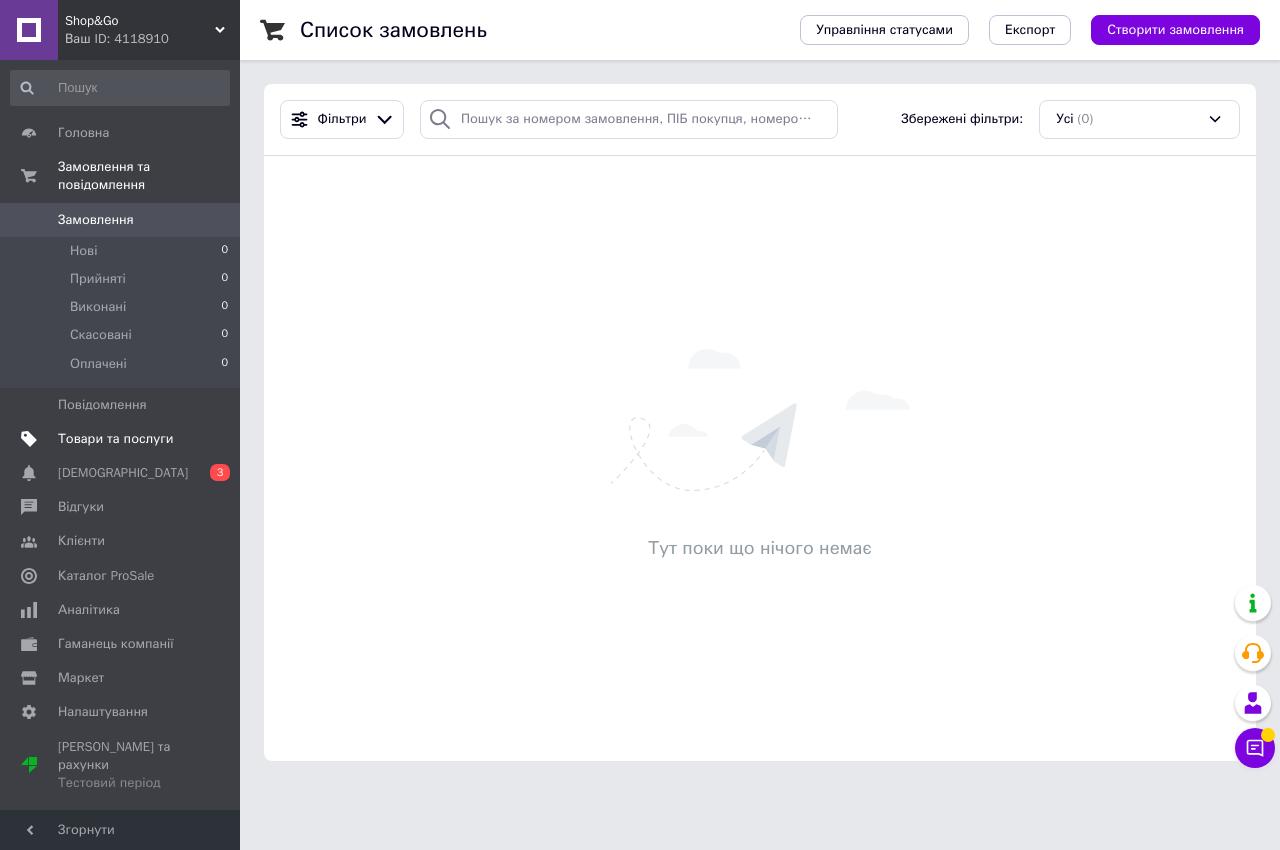 click on "Товари та послуги" at bounding box center [115, 439] 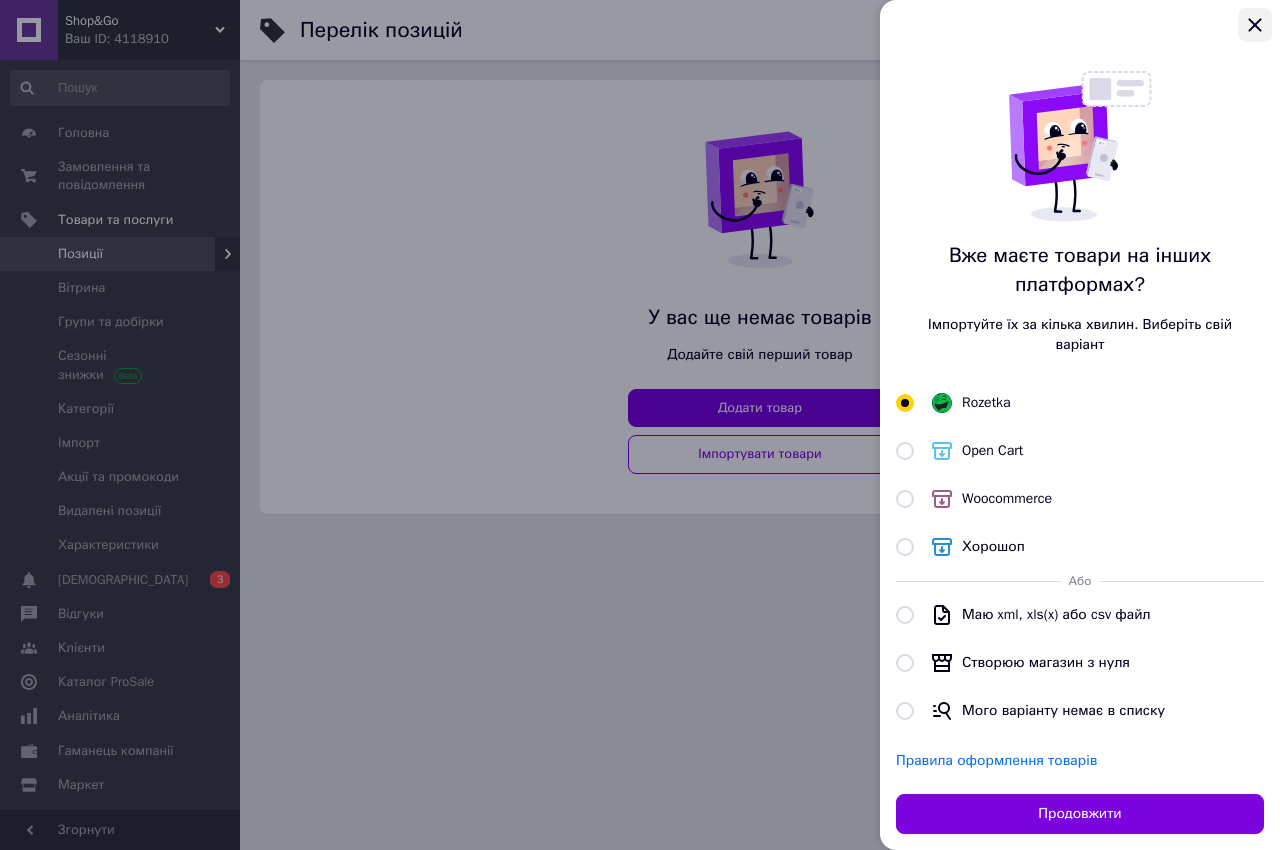 click 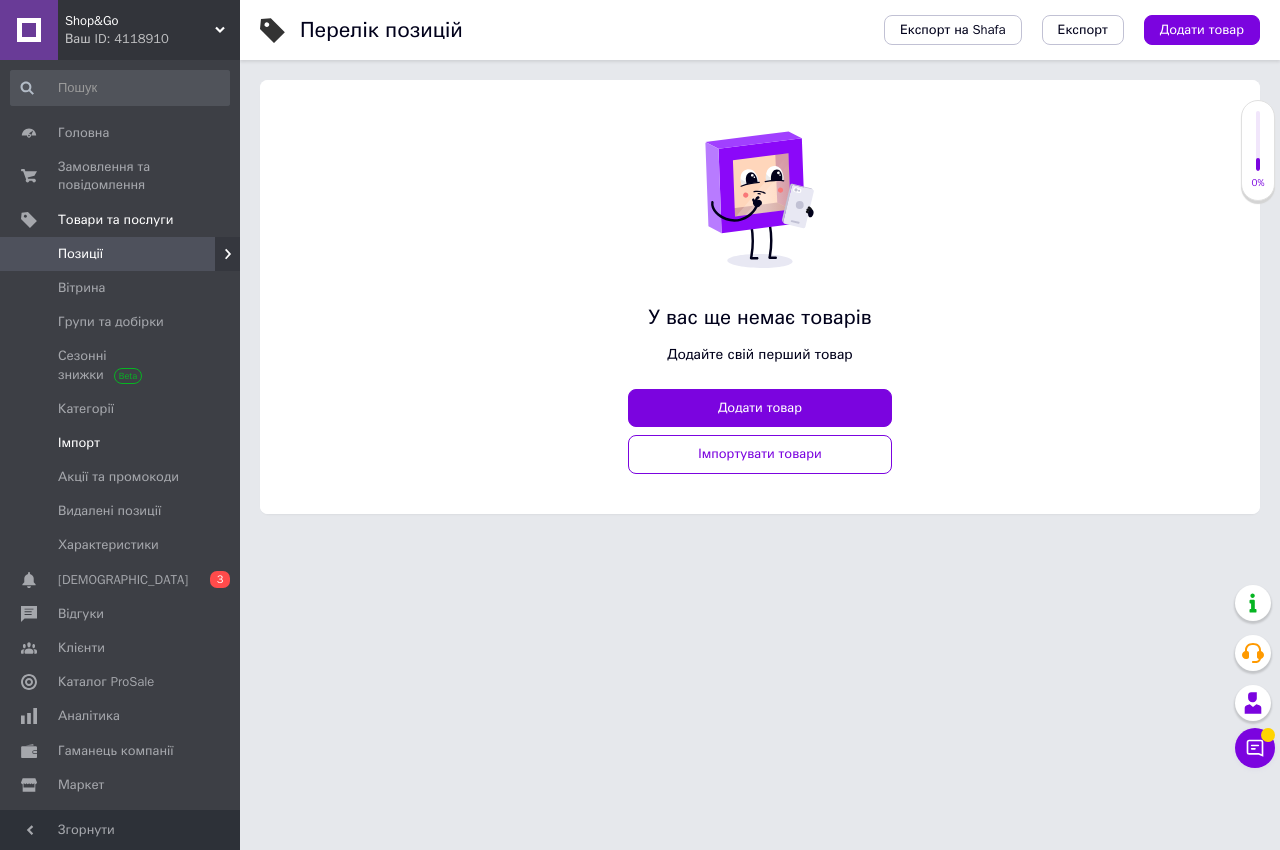 click on "Імпорт" at bounding box center [79, 443] 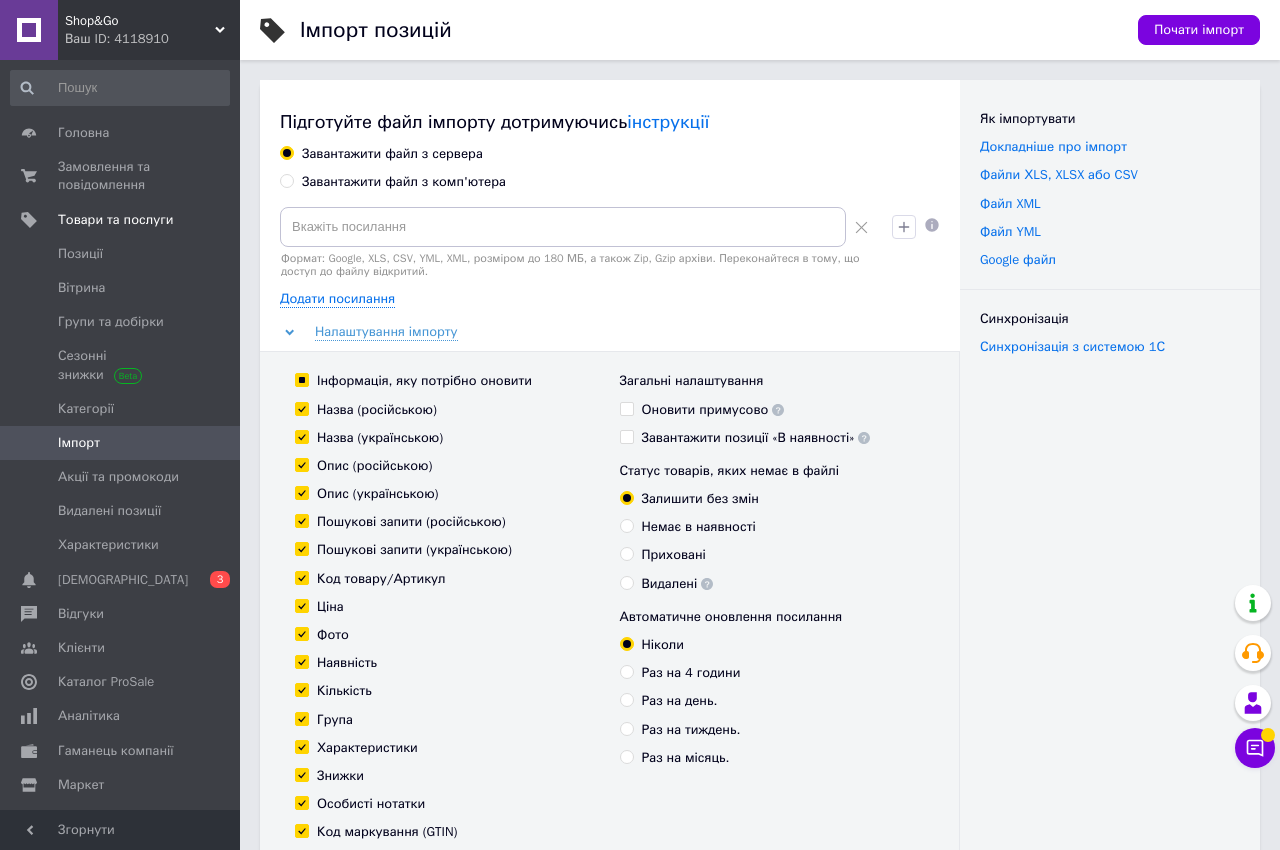 scroll, scrollTop: 114, scrollLeft: 0, axis: vertical 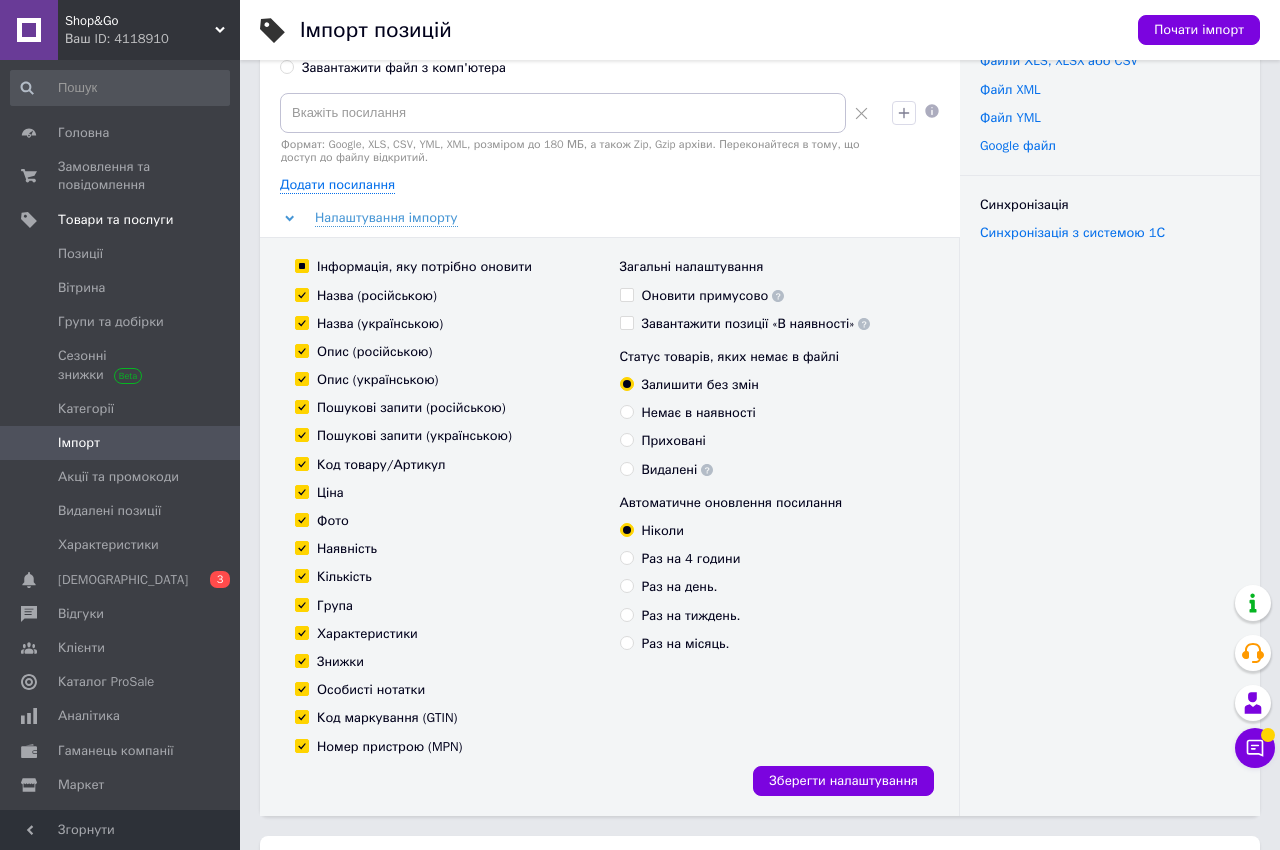click on "Раз на 4 години" at bounding box center (626, 557) 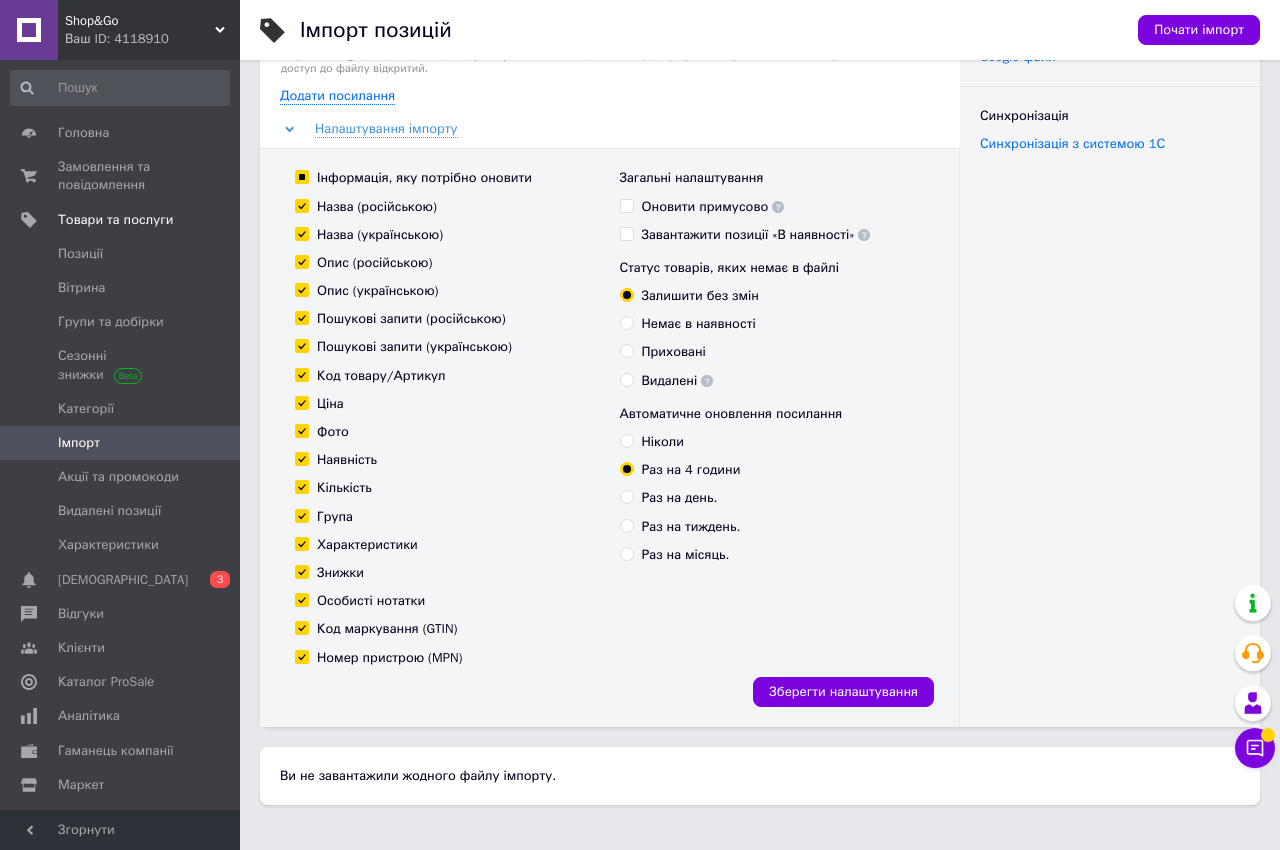 scroll, scrollTop: 228, scrollLeft: 0, axis: vertical 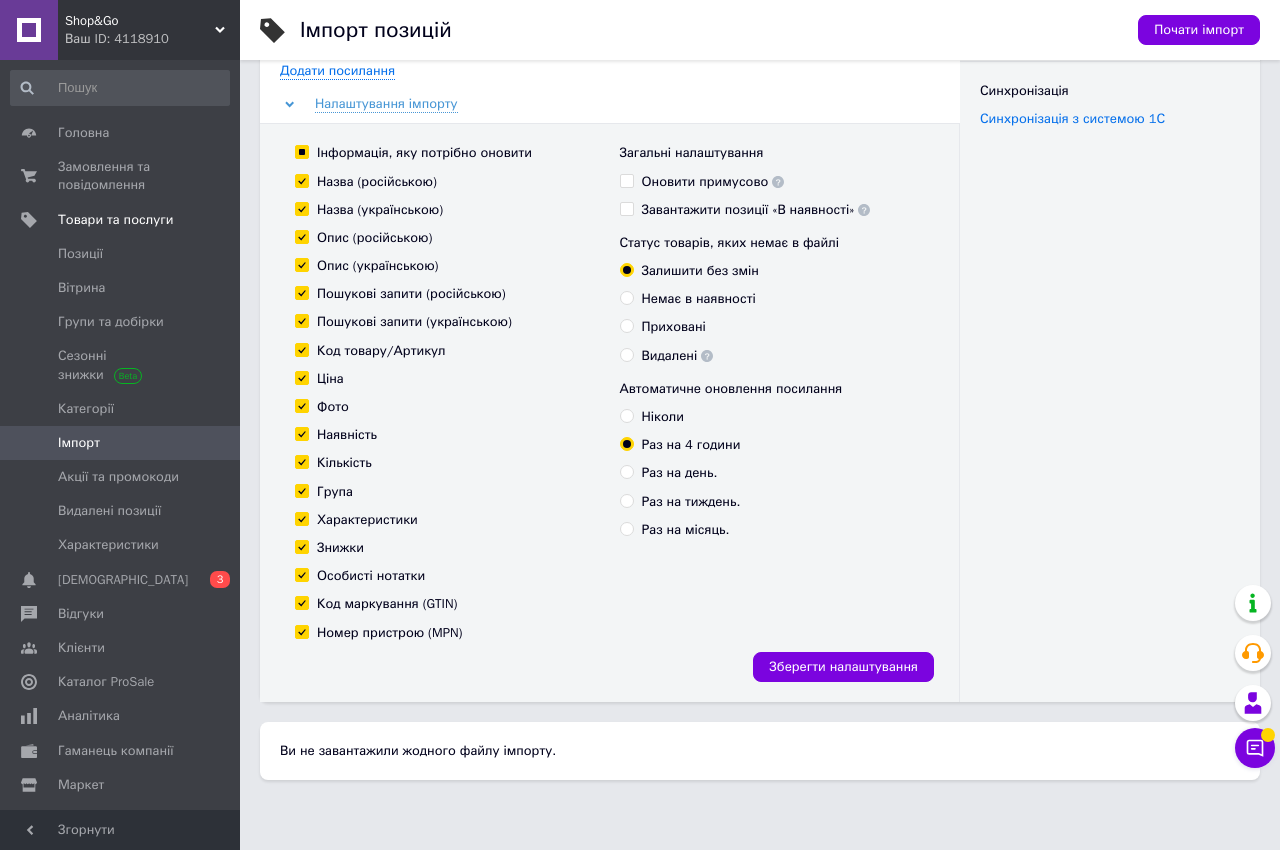 click on "Назва (російською)" at bounding box center (301, 180) 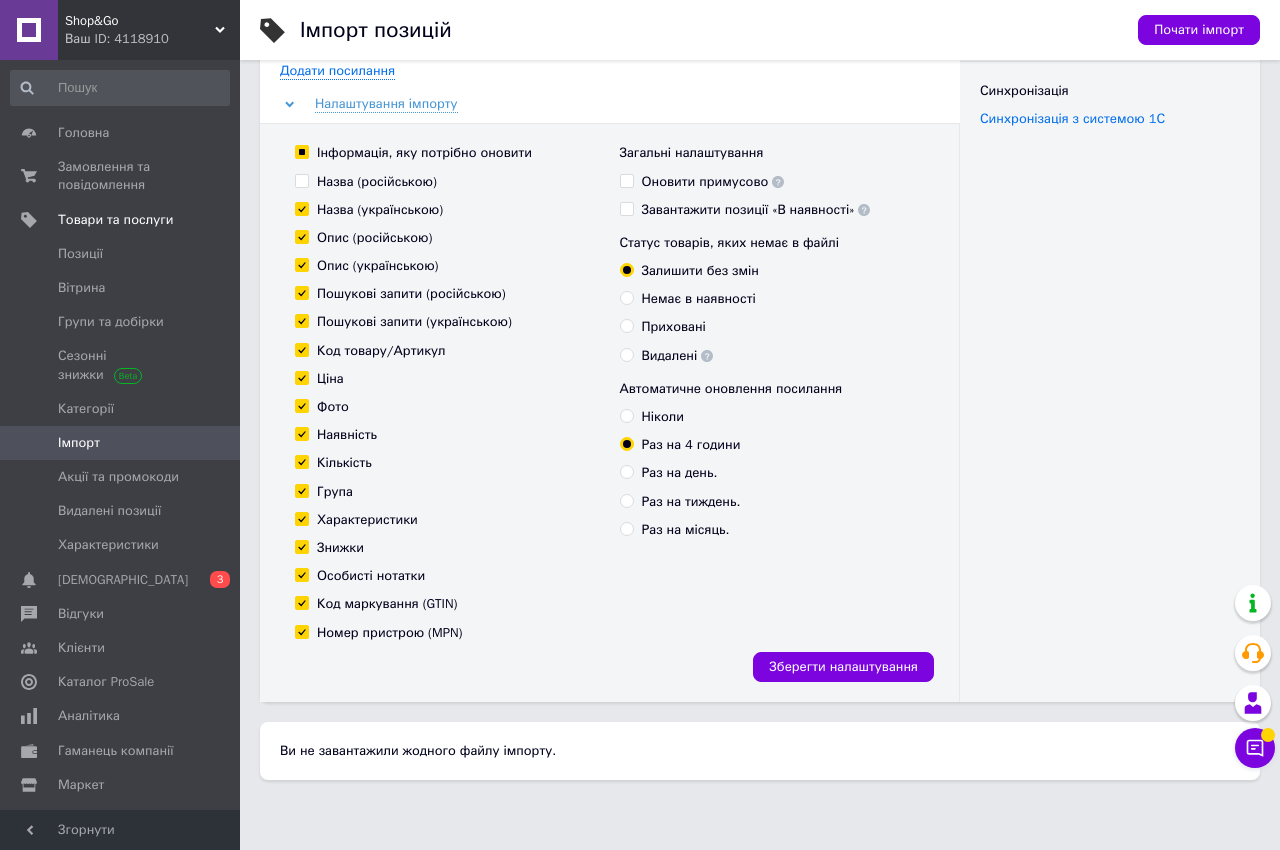 checkbox on "false" 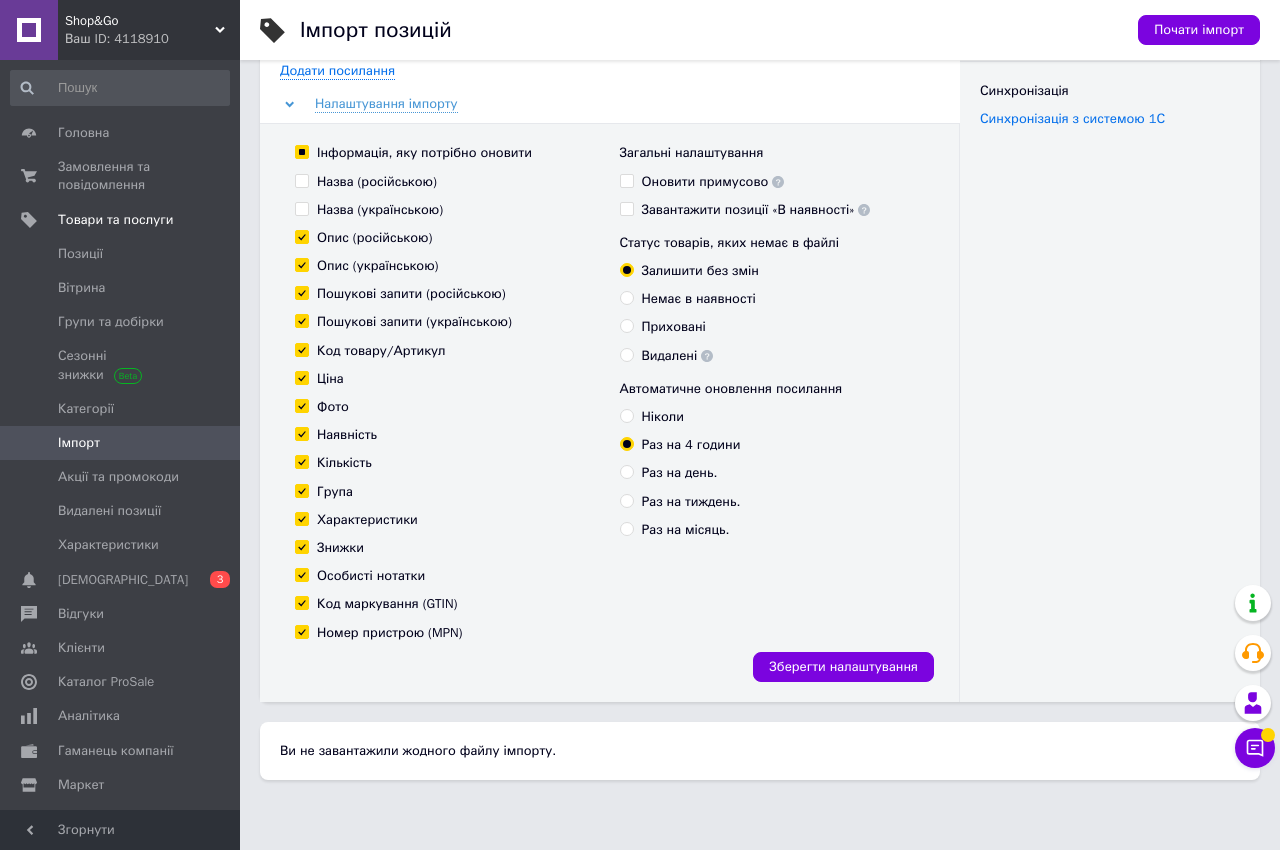 checkbox on "false" 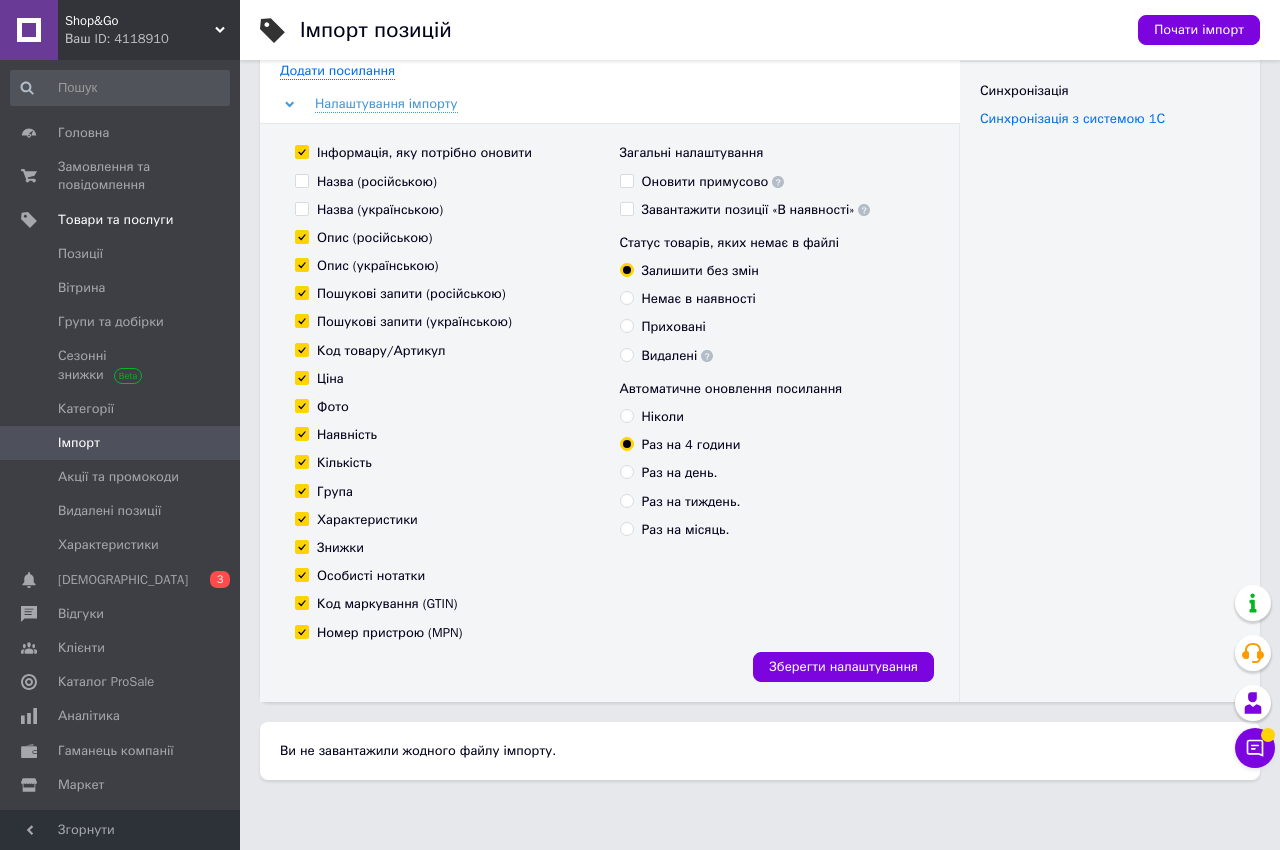 click on "Фото" at bounding box center [322, 407] 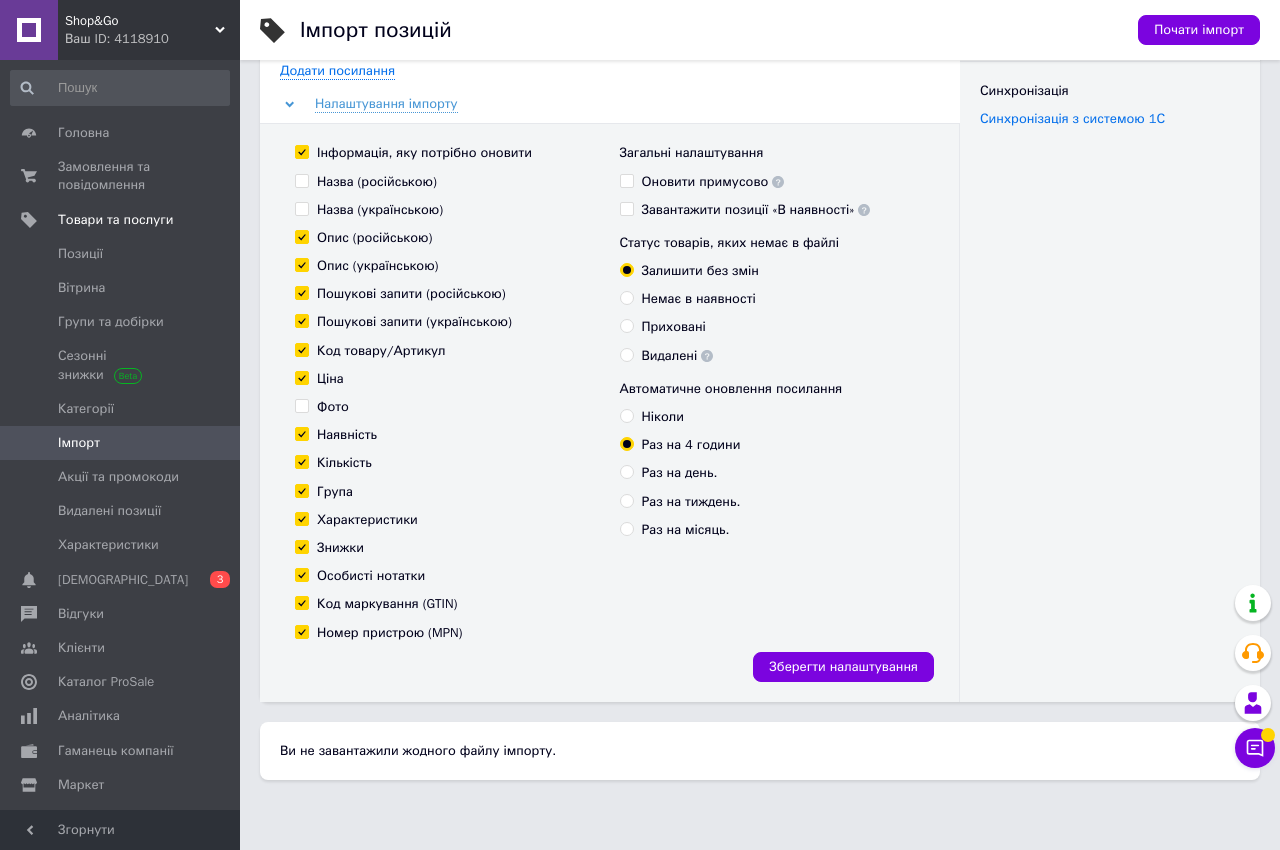 checkbox on "false" 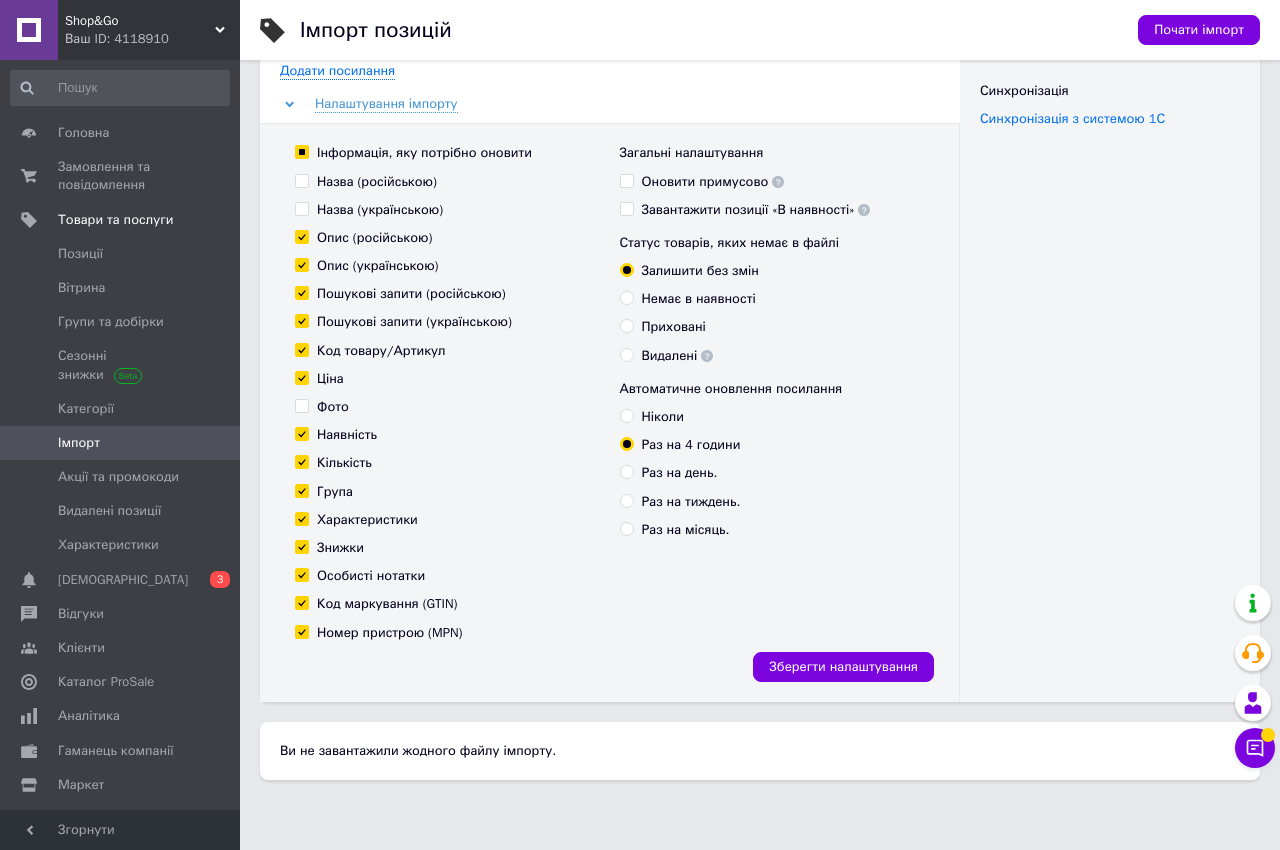 click on "Опис (російською)" at bounding box center [301, 236] 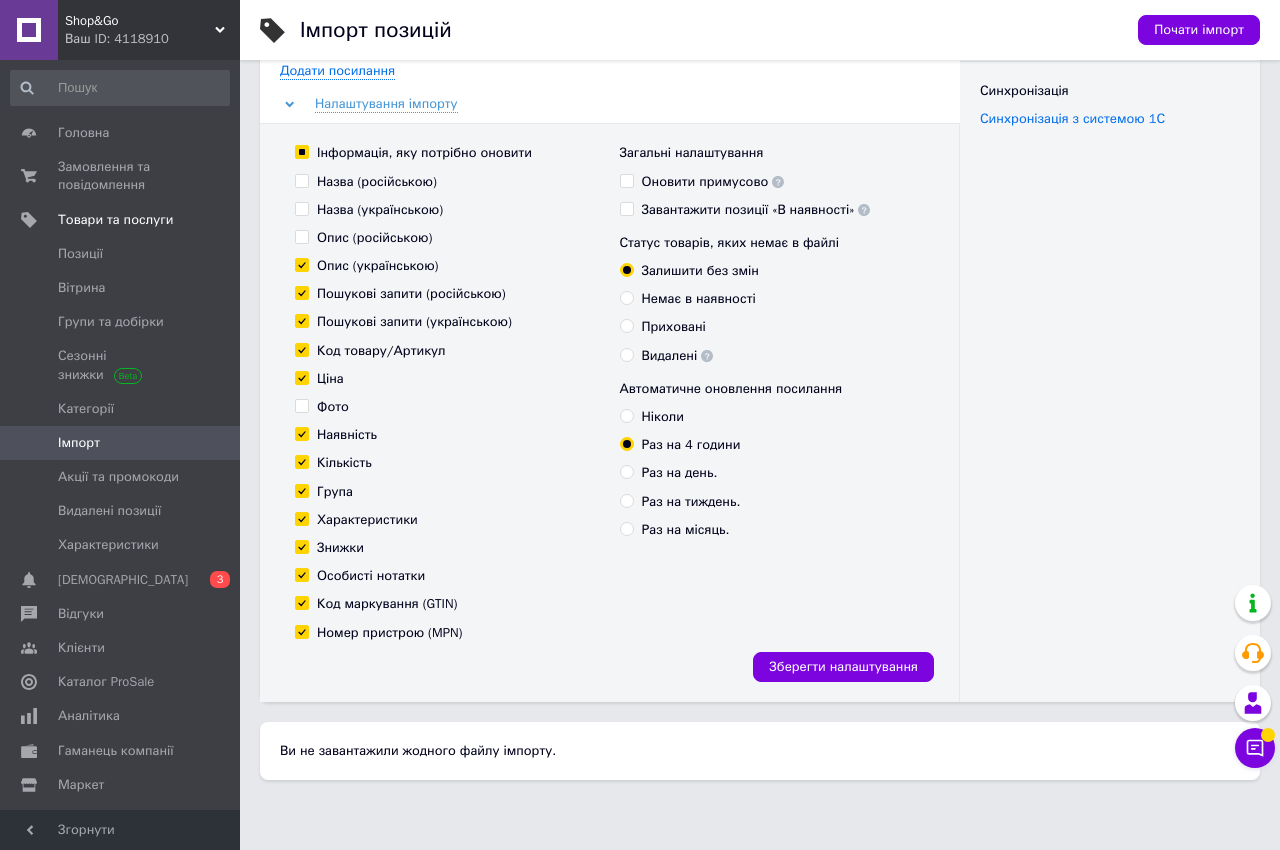 checkbox on "false" 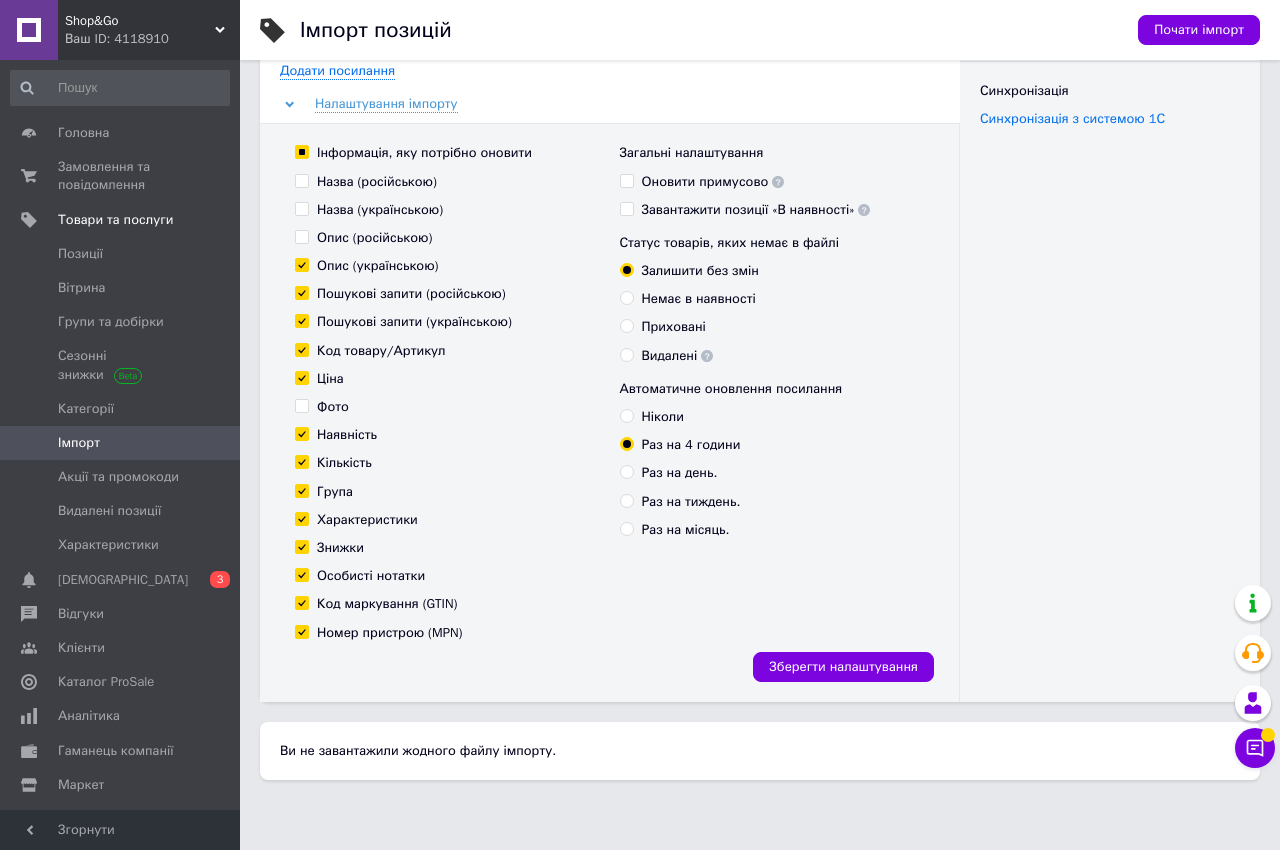 click on "Опис (українською)" at bounding box center (301, 264) 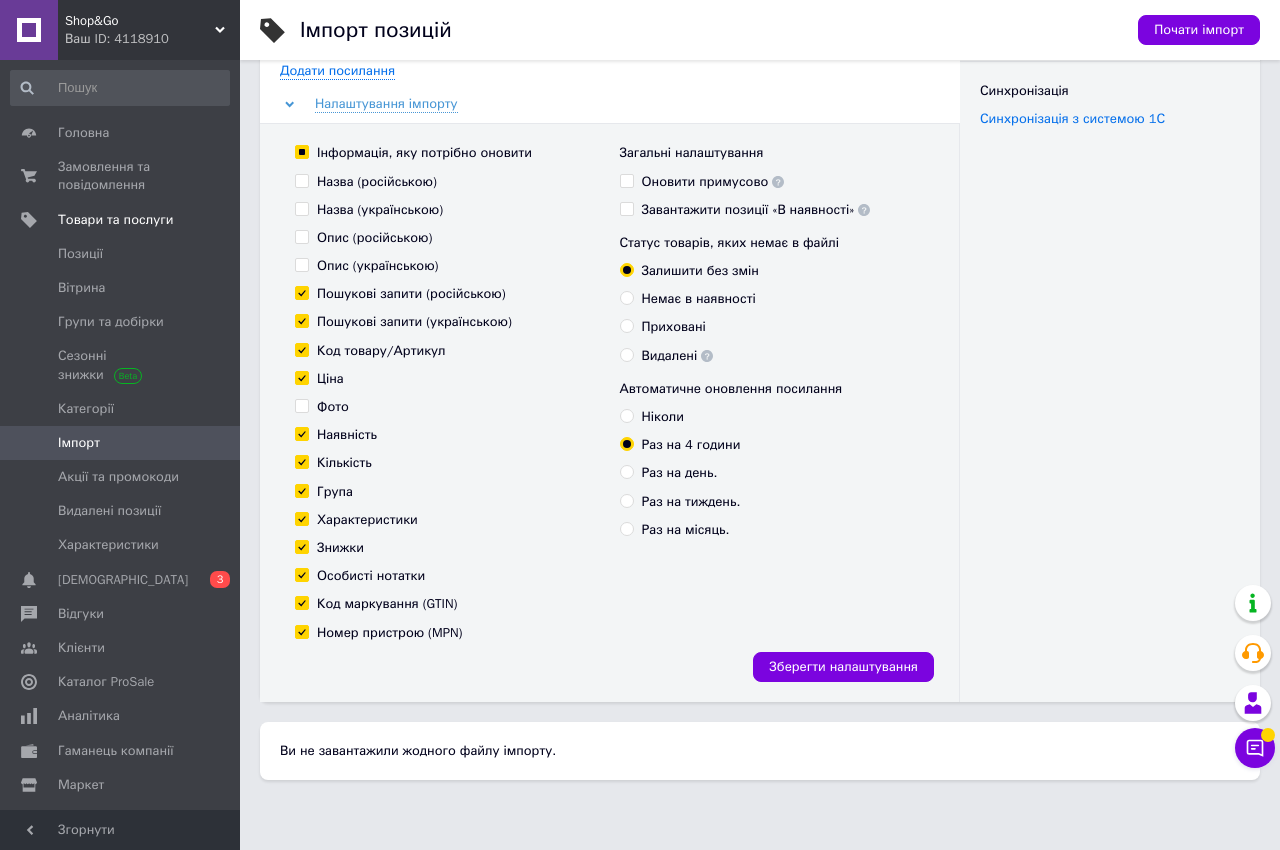checkbox on "false" 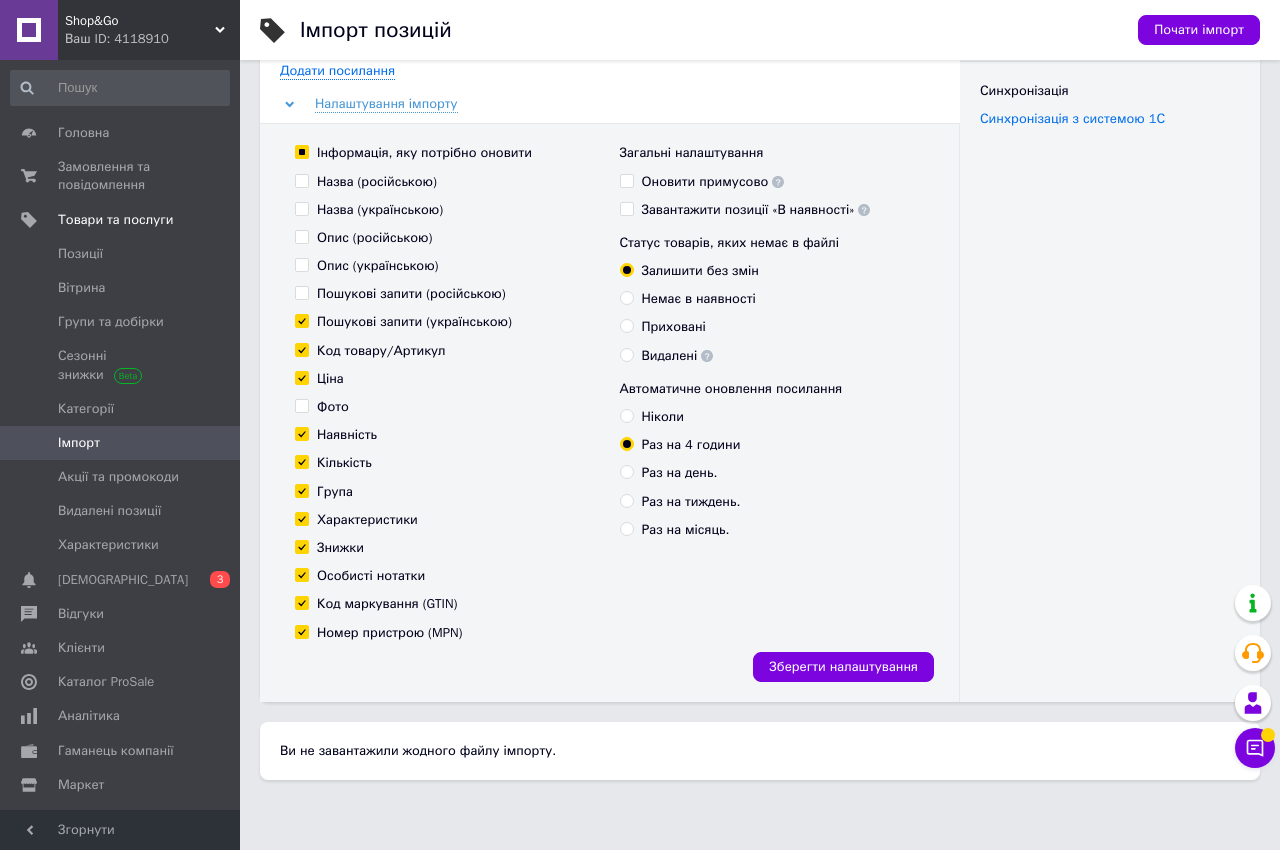 checkbox on "false" 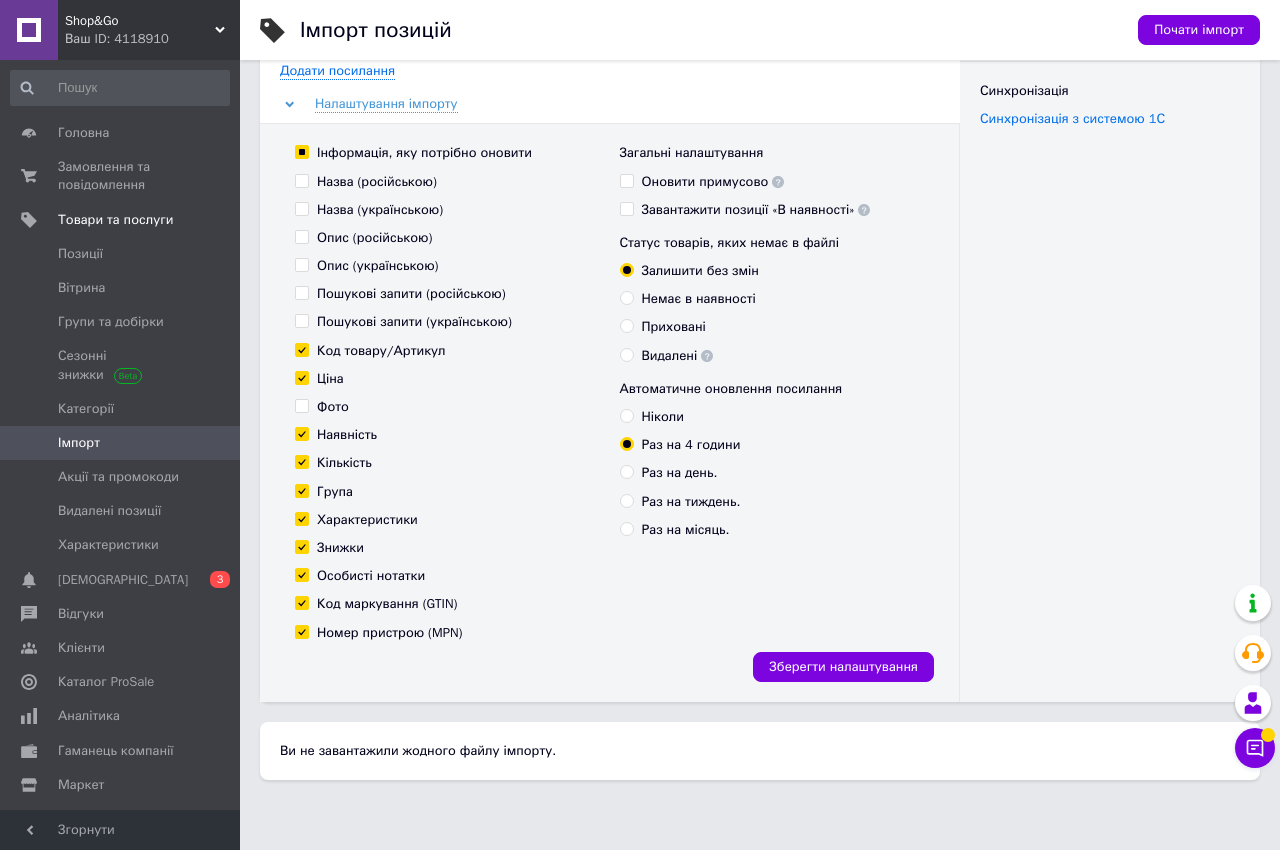 checkbox on "false" 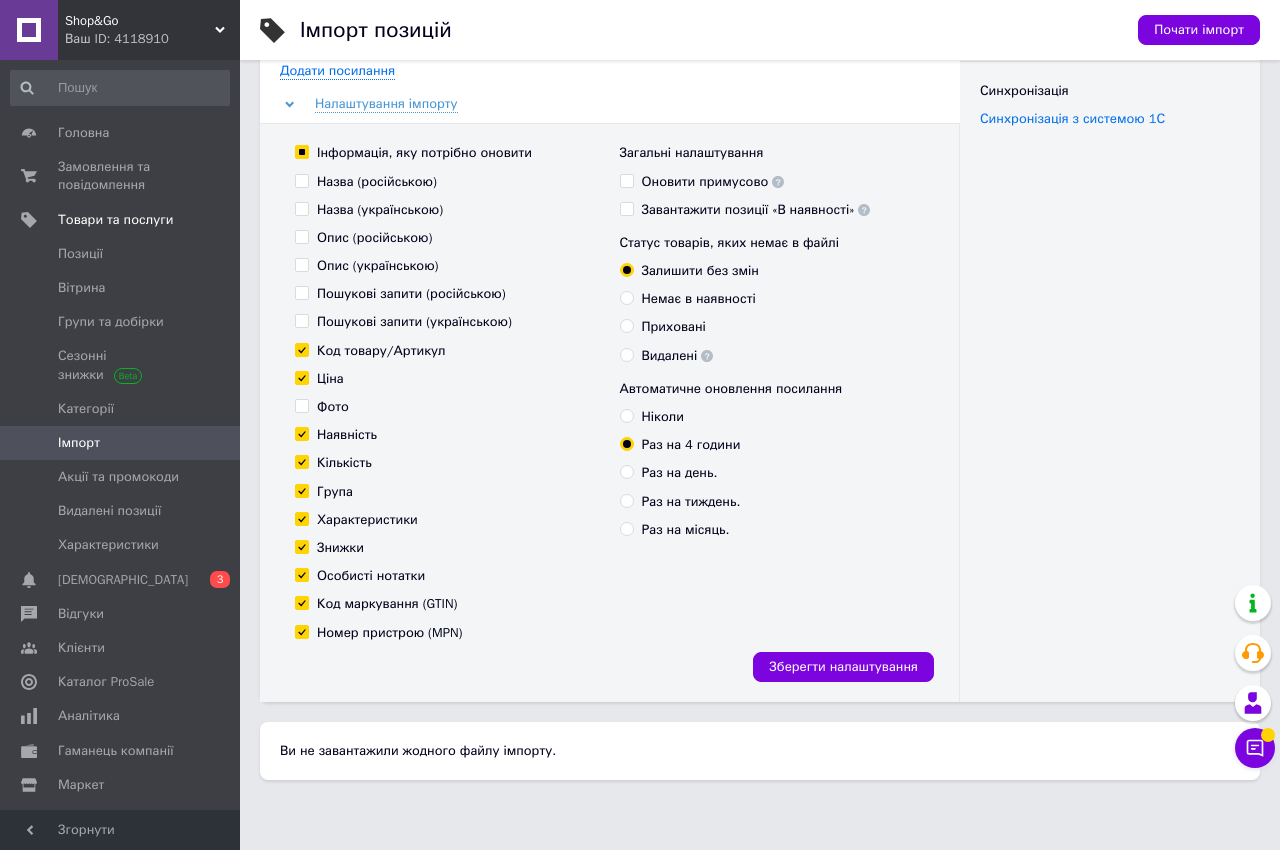 click on "Особисті нотатки" at bounding box center (301, 574) 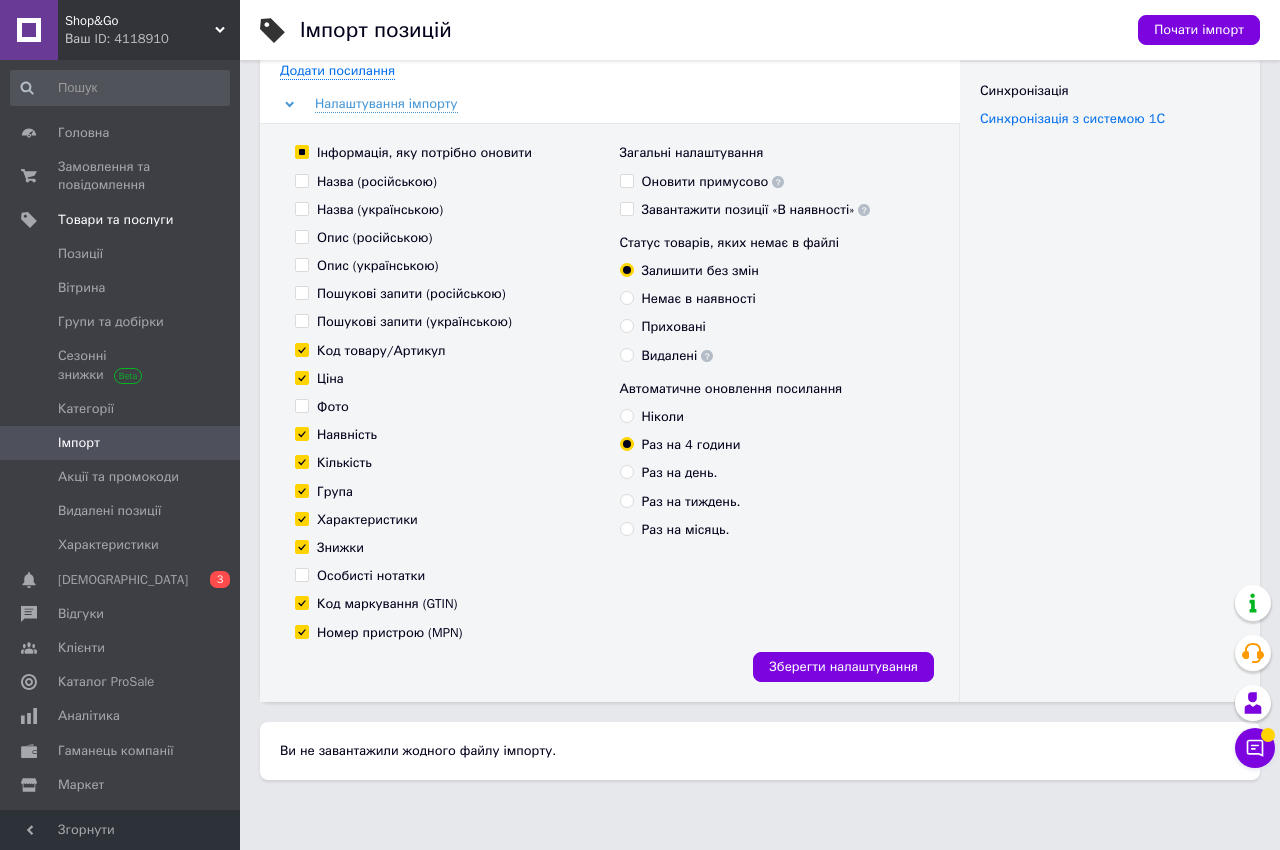 checkbox on "false" 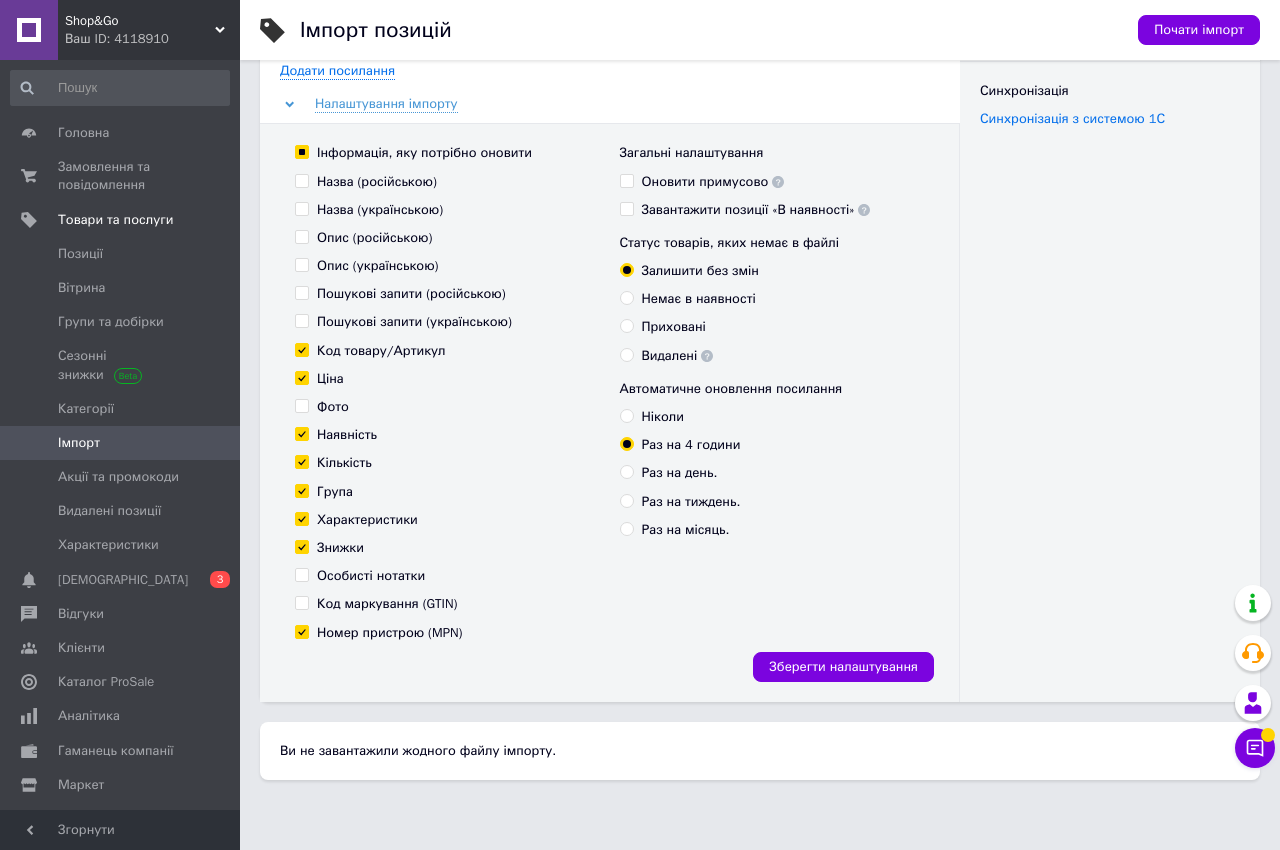 checkbox on "false" 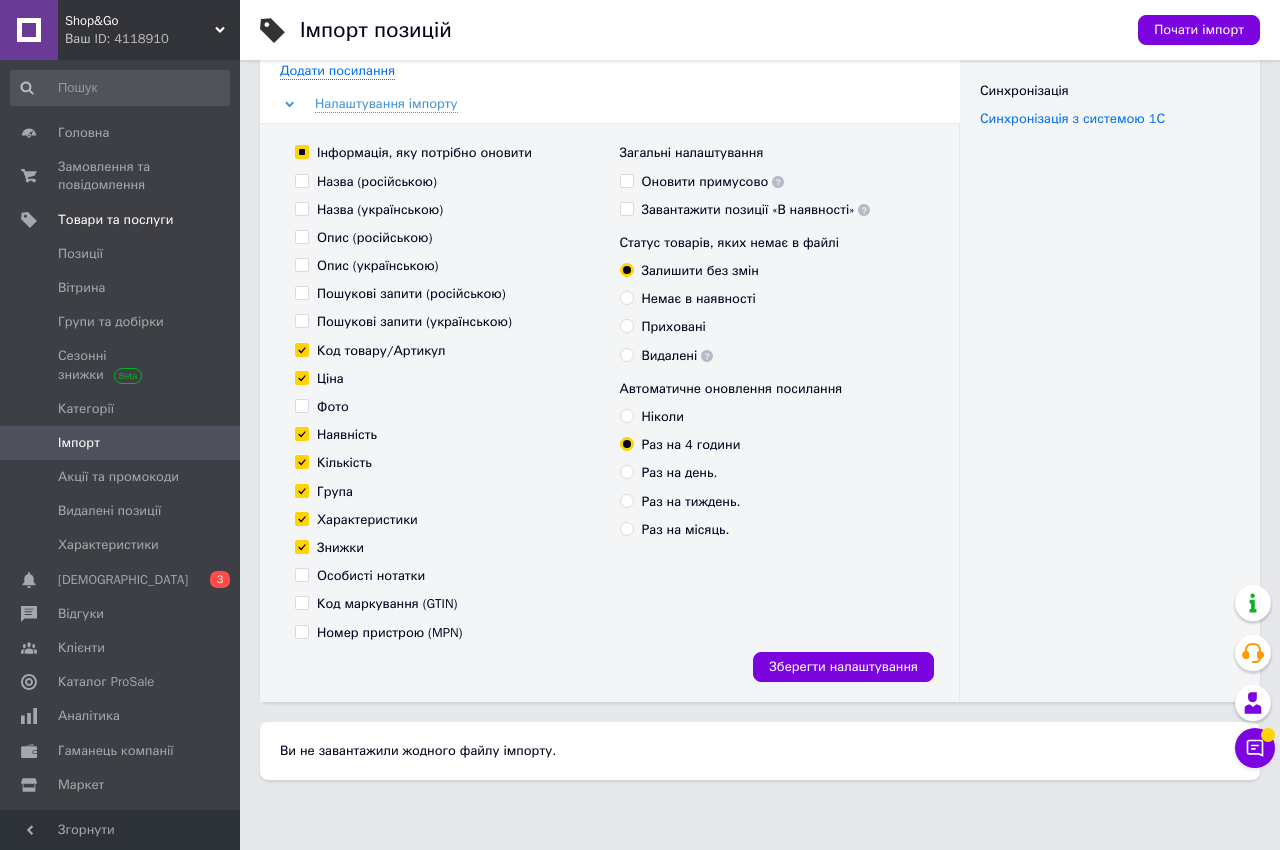 checkbox on "false" 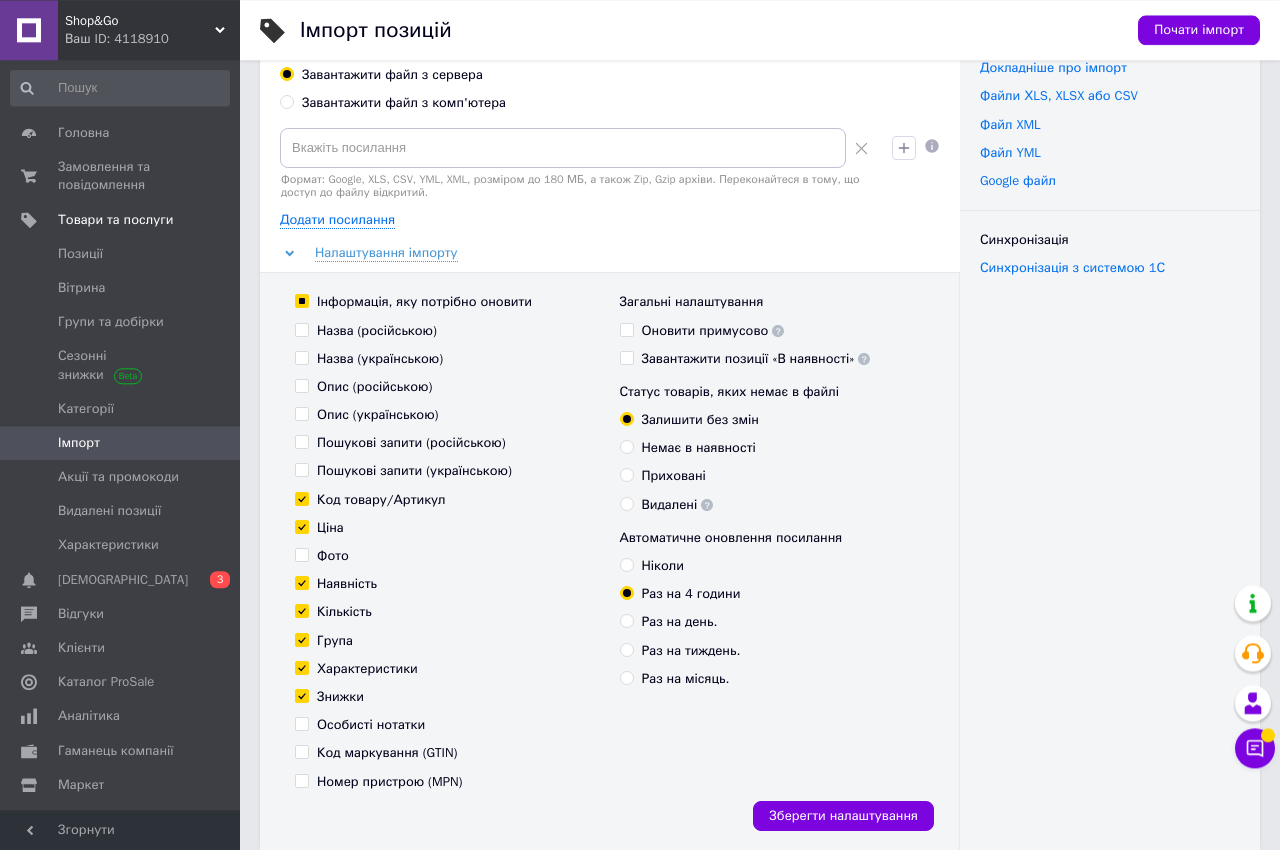 scroll, scrollTop: 114, scrollLeft: 0, axis: vertical 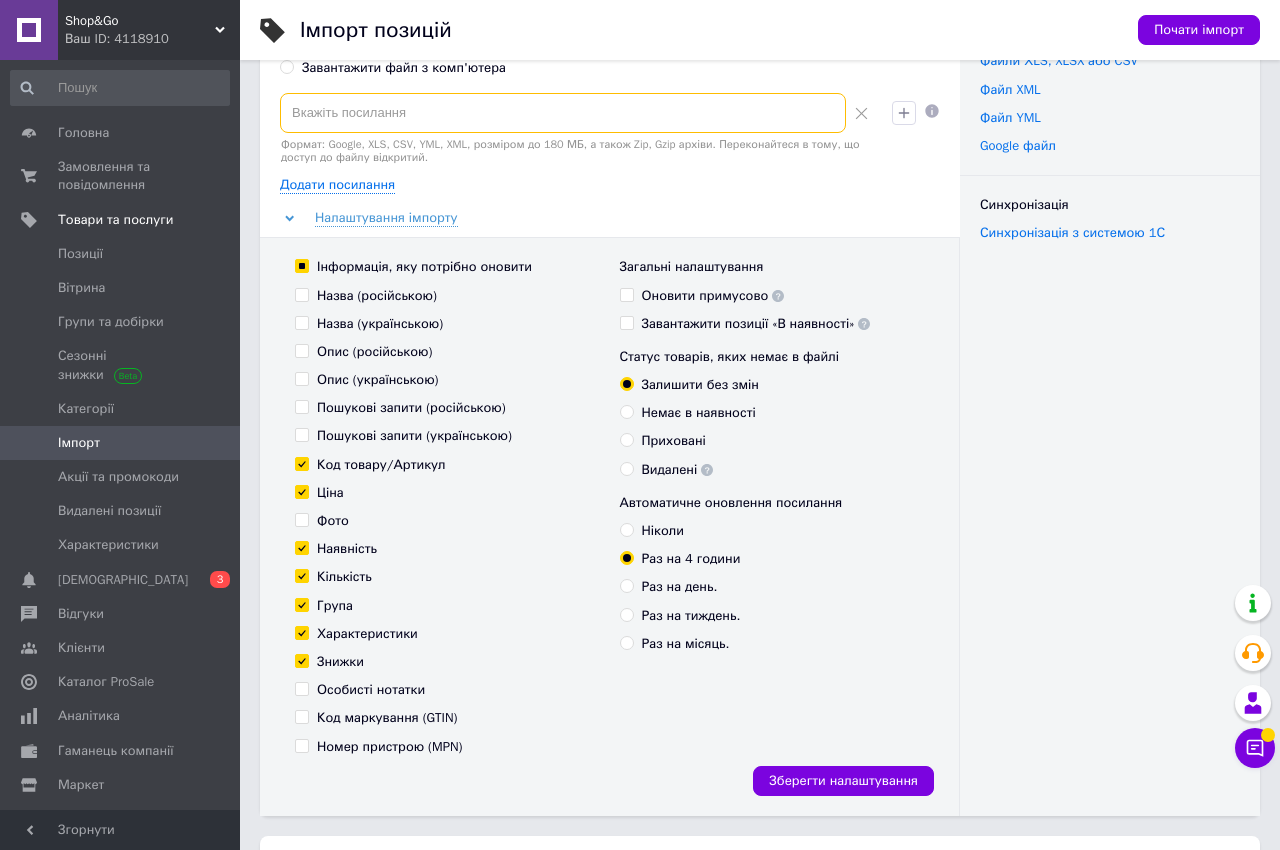 click at bounding box center [563, 113] 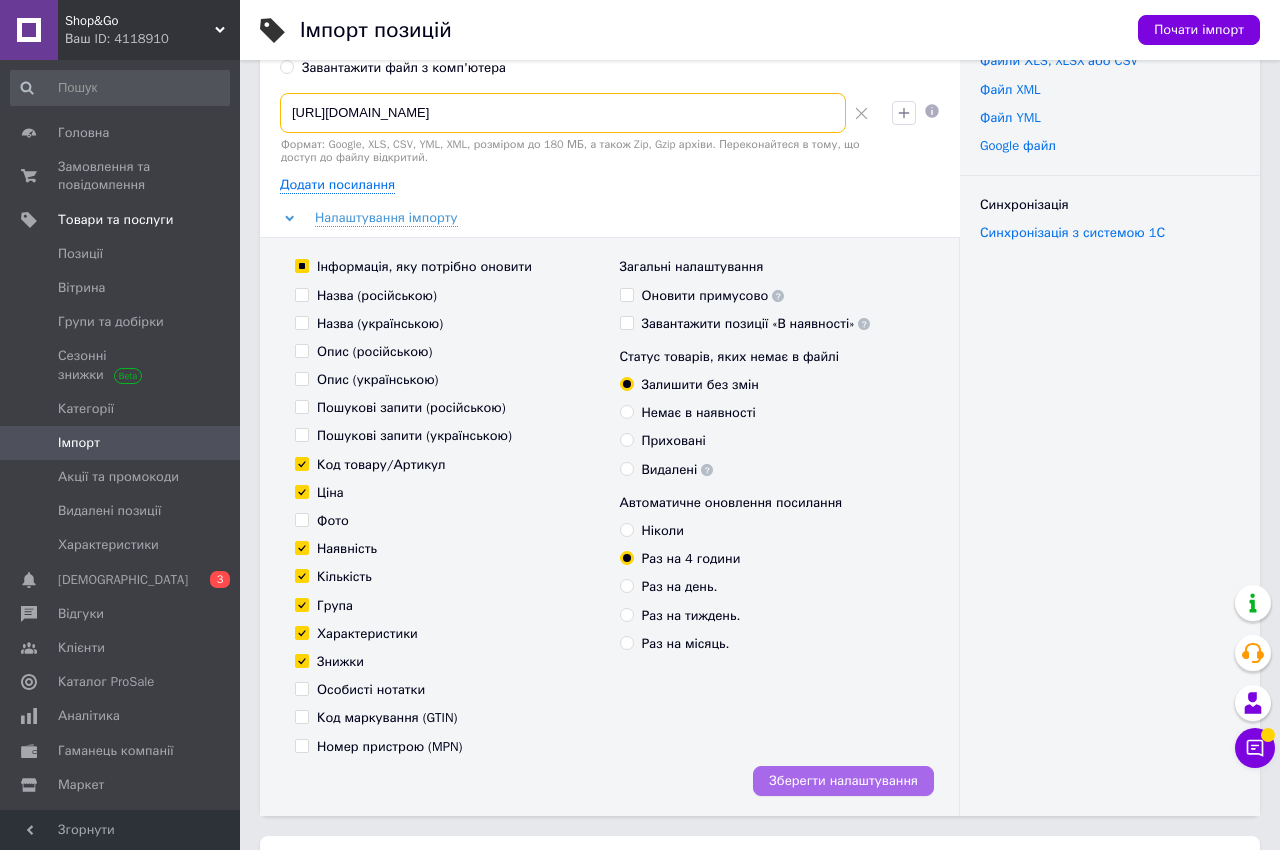 type on "https://feed.lugi.com.ua/index.php?route=extension/feed/unixml/17ukr_rus_new" 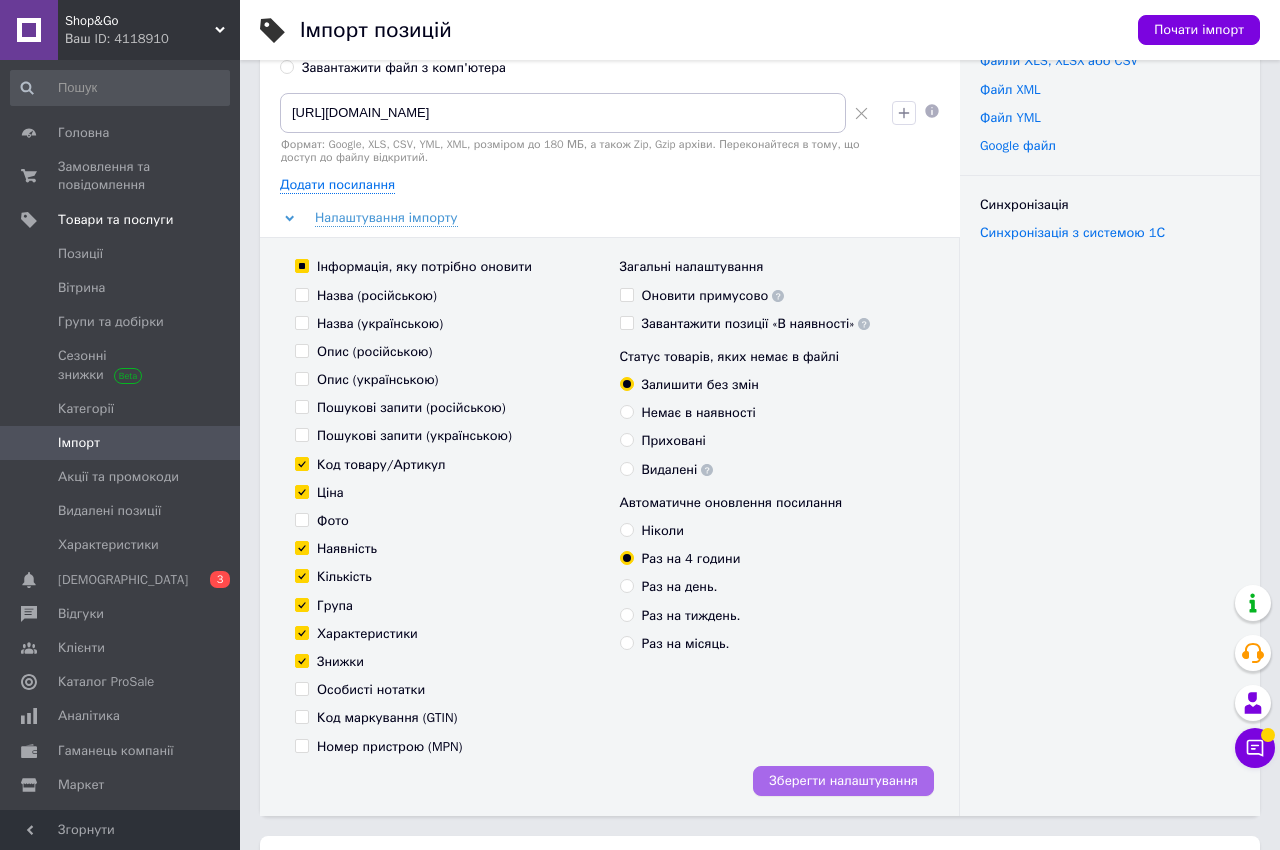click on "Зберегти налаштування" at bounding box center (843, 781) 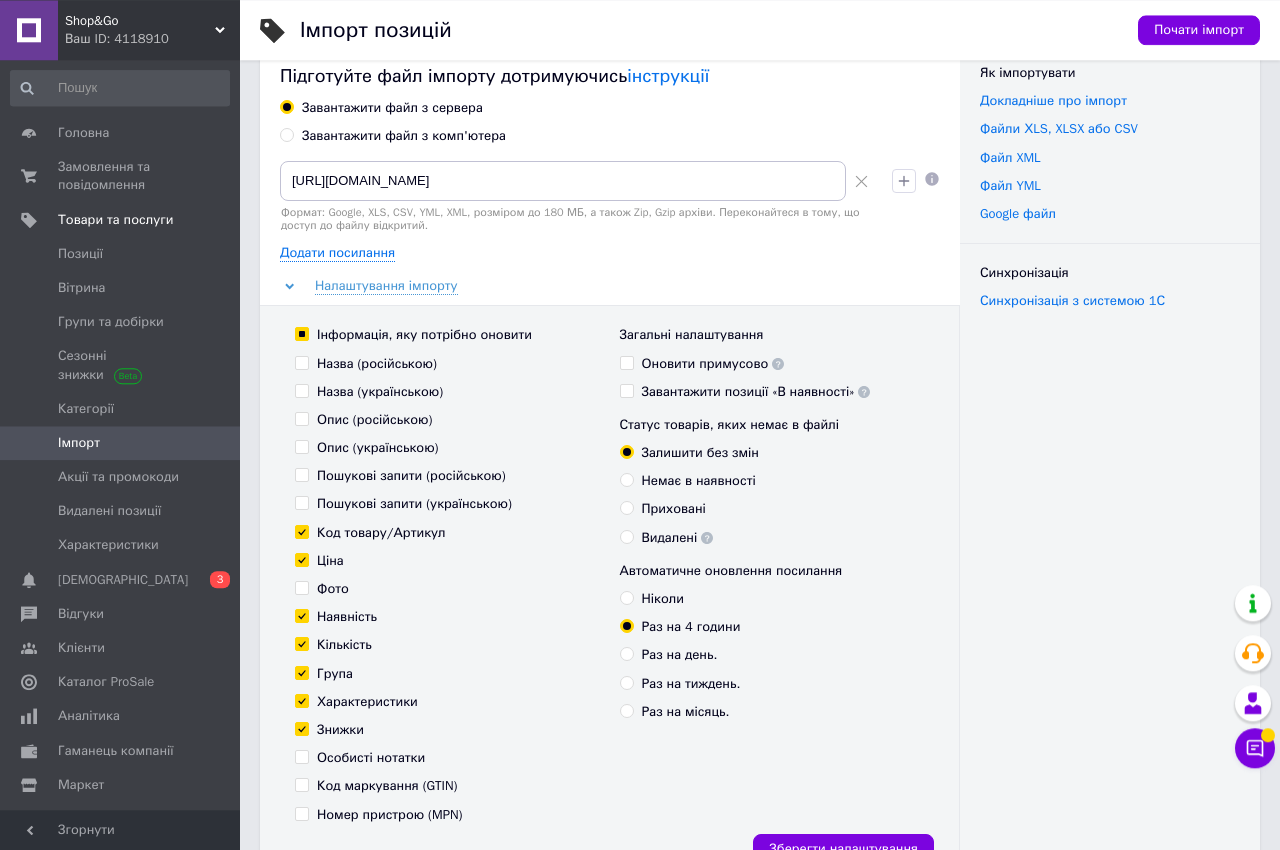 scroll, scrollTop: 0, scrollLeft: 0, axis: both 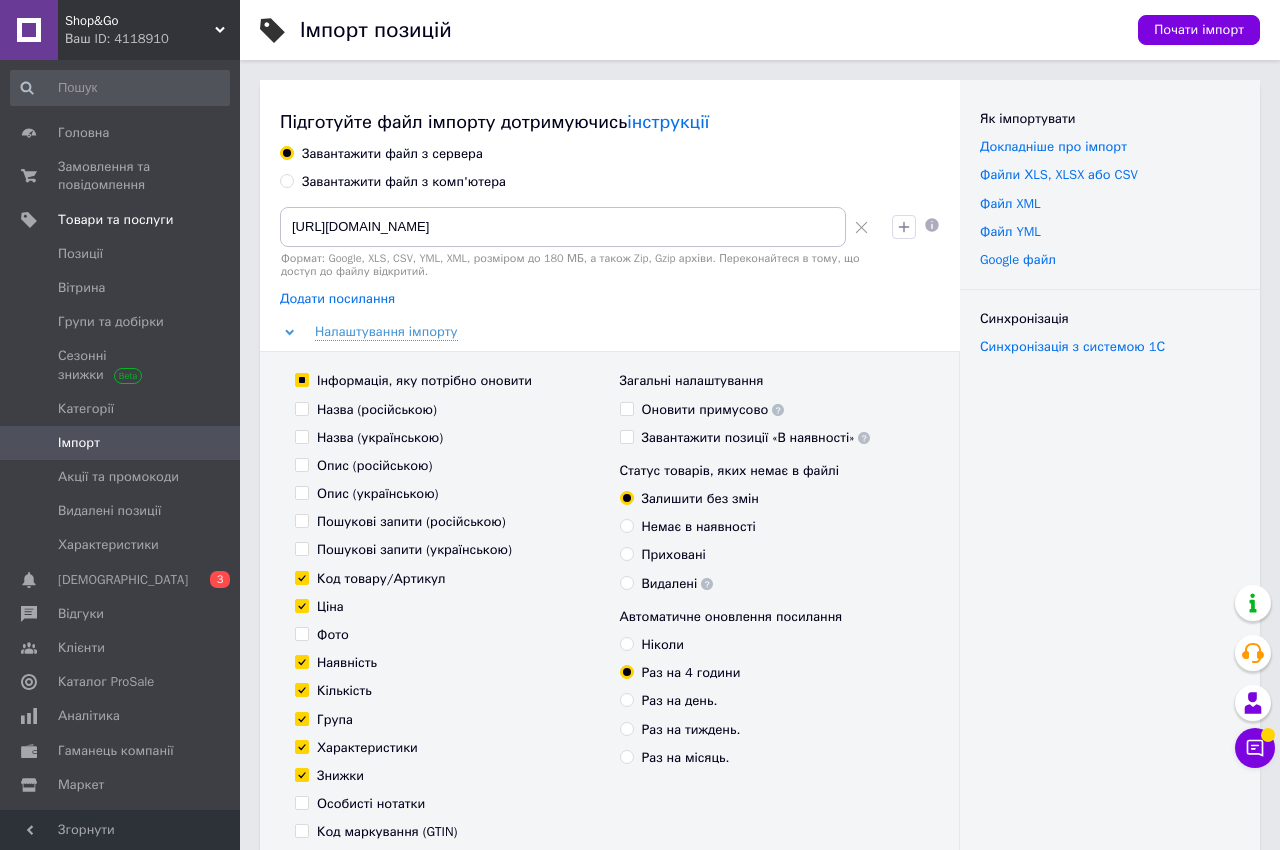 click on "Додати посилання" at bounding box center (337, 299) 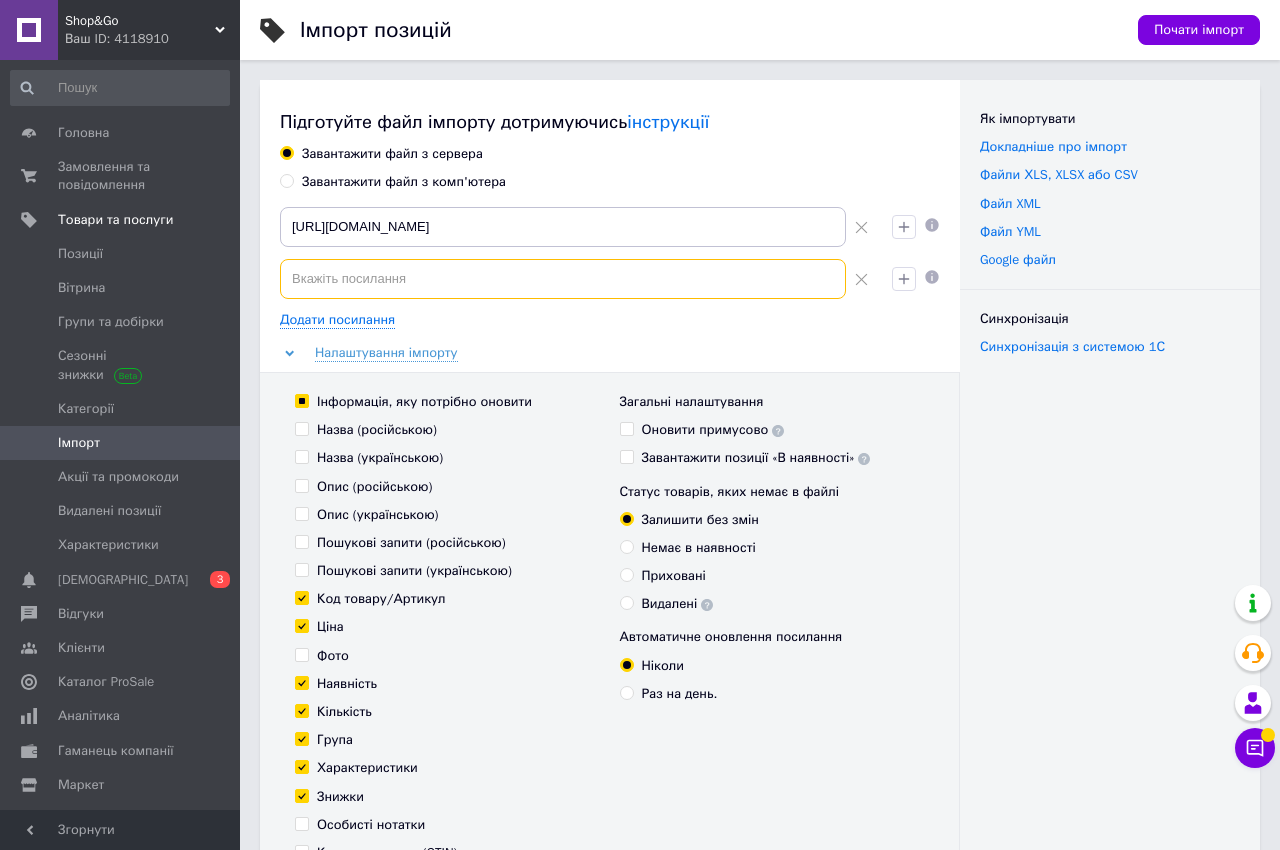 click at bounding box center (563, 279) 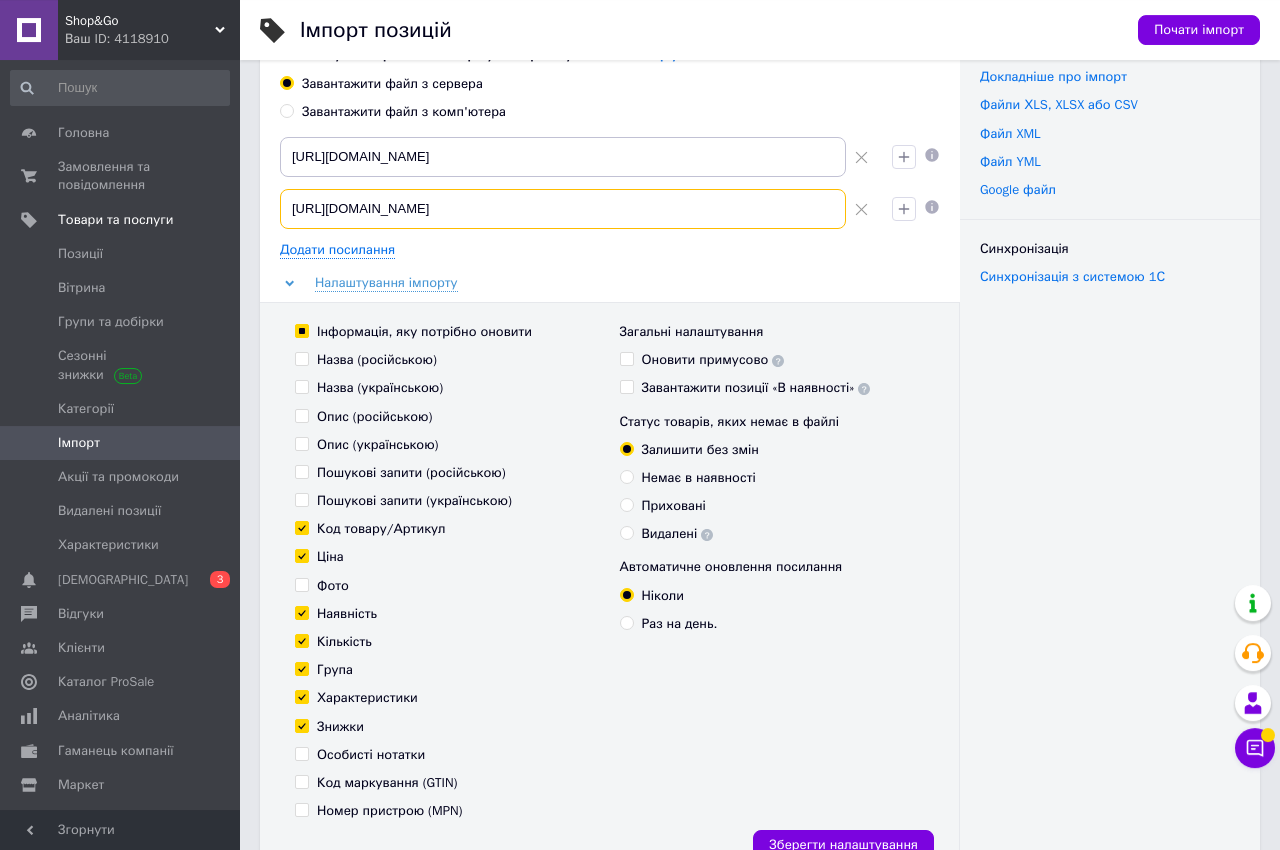 scroll, scrollTop: 114, scrollLeft: 0, axis: vertical 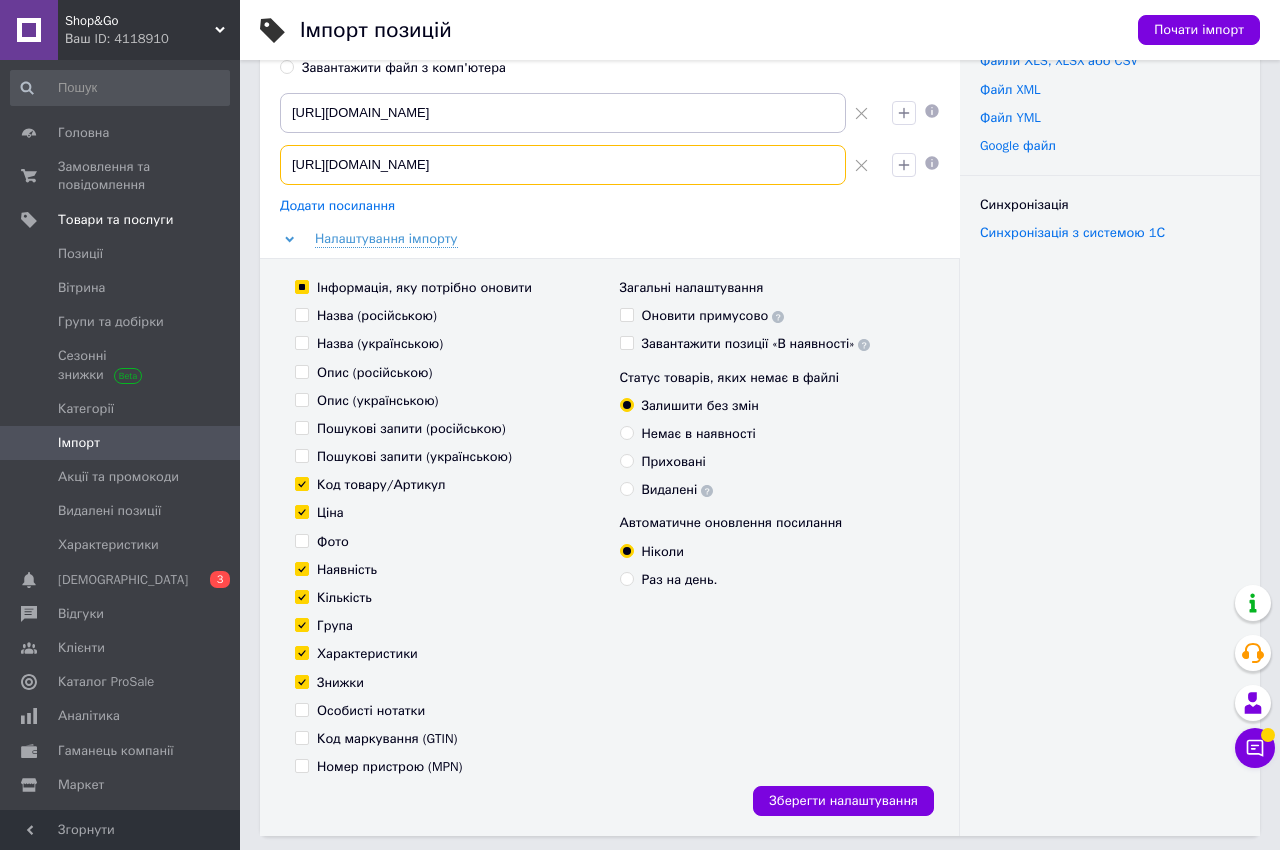 type on "https://feed.lugi.com.ua/index.php?route=extension/feed/unixml/16ukr_rus_new" 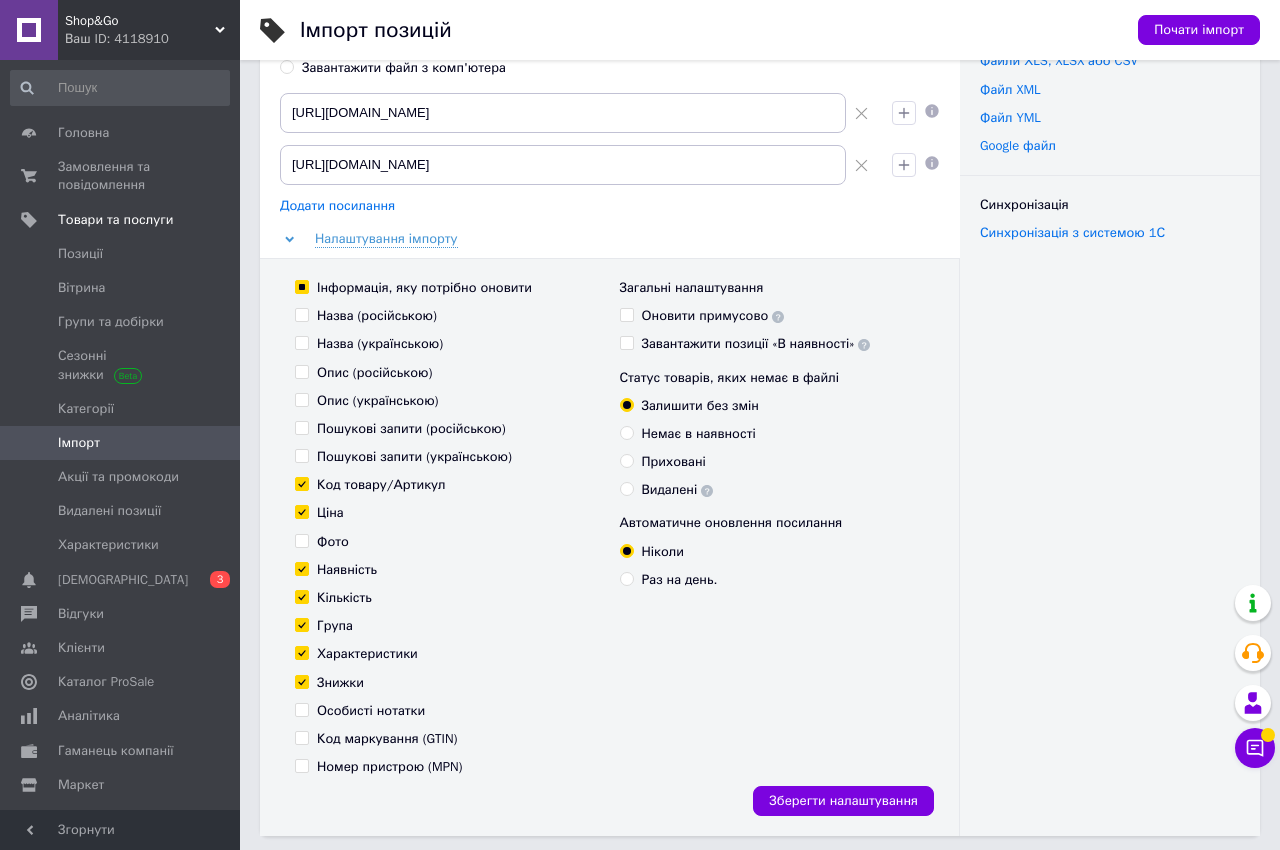 click on "Додати посилання" at bounding box center (337, 206) 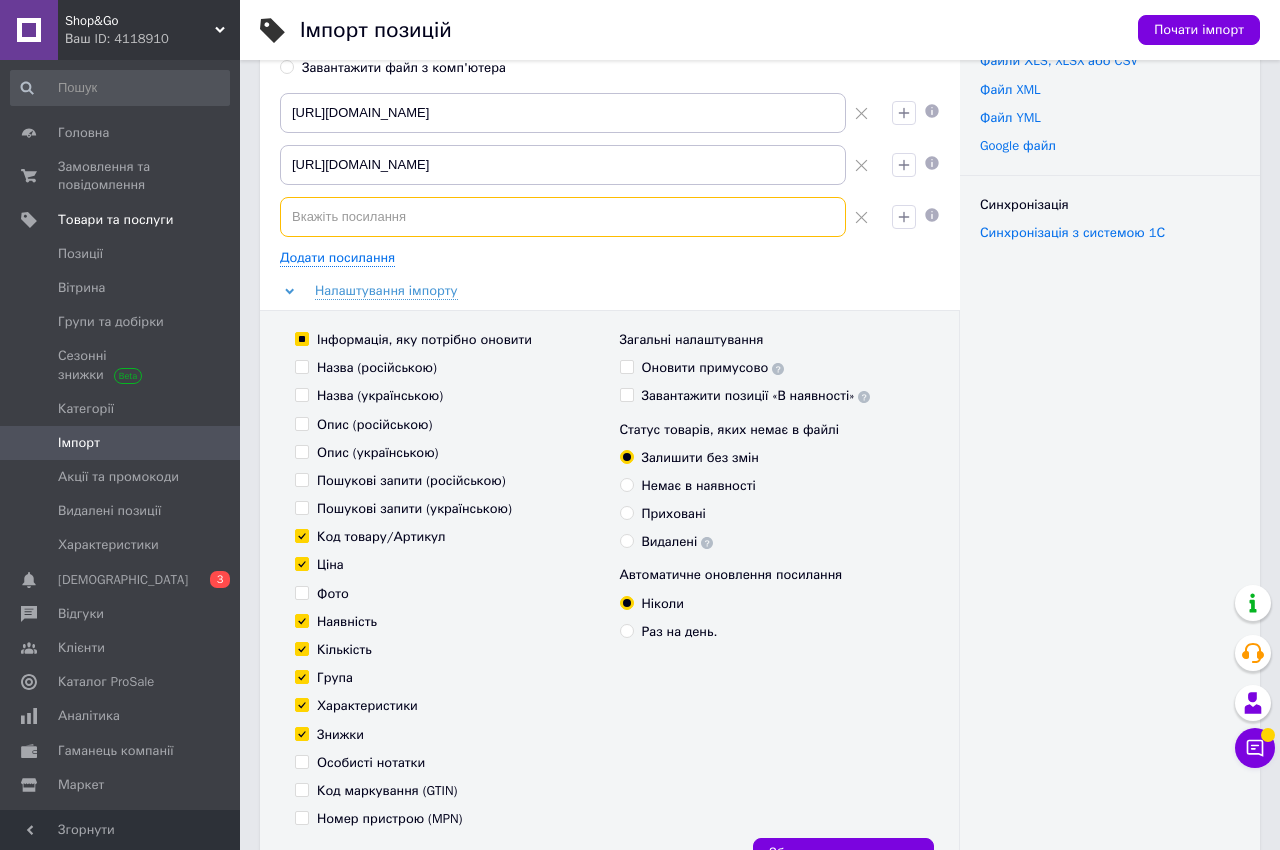 click at bounding box center [563, 217] 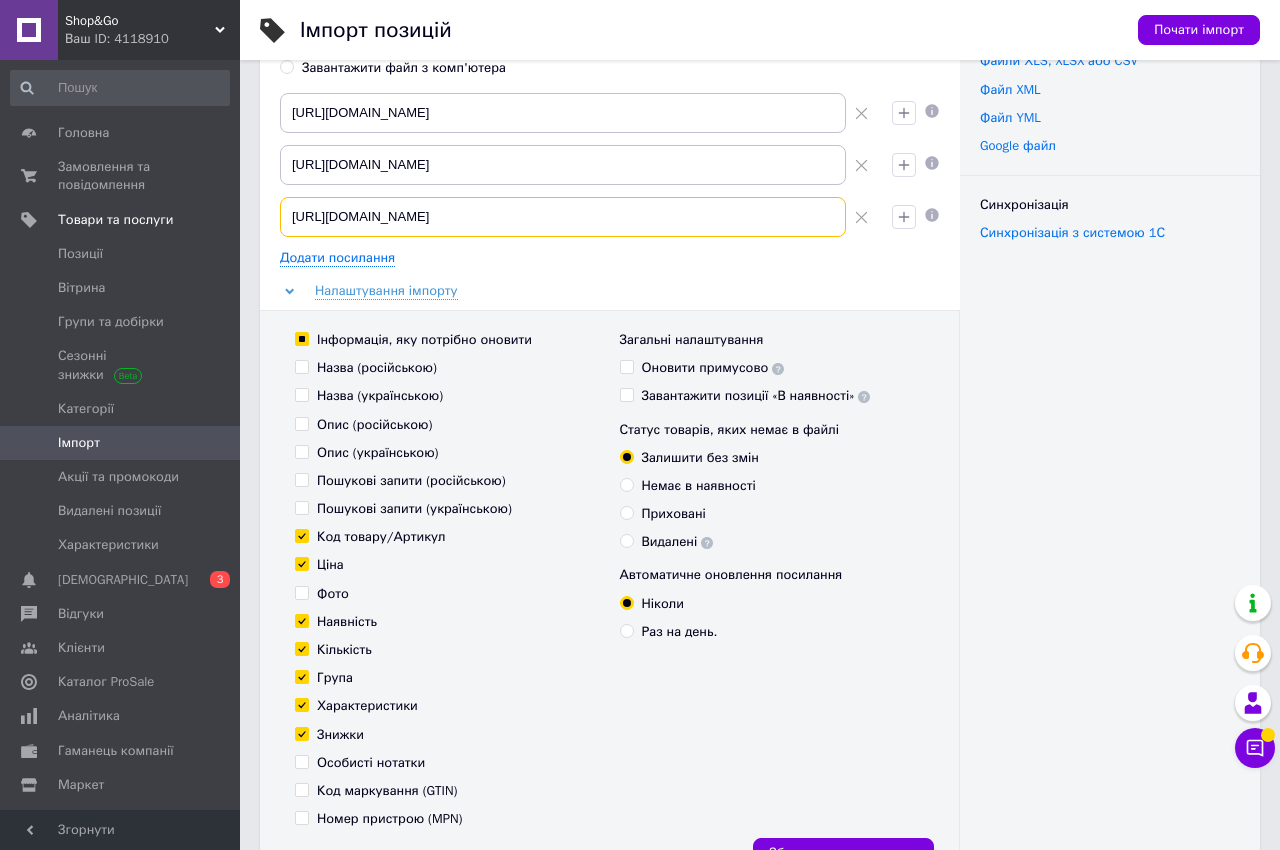 type on "https://feed.lugi.com.ua/index.php?route=extension/feed/unixml/15ukr_rus_new" 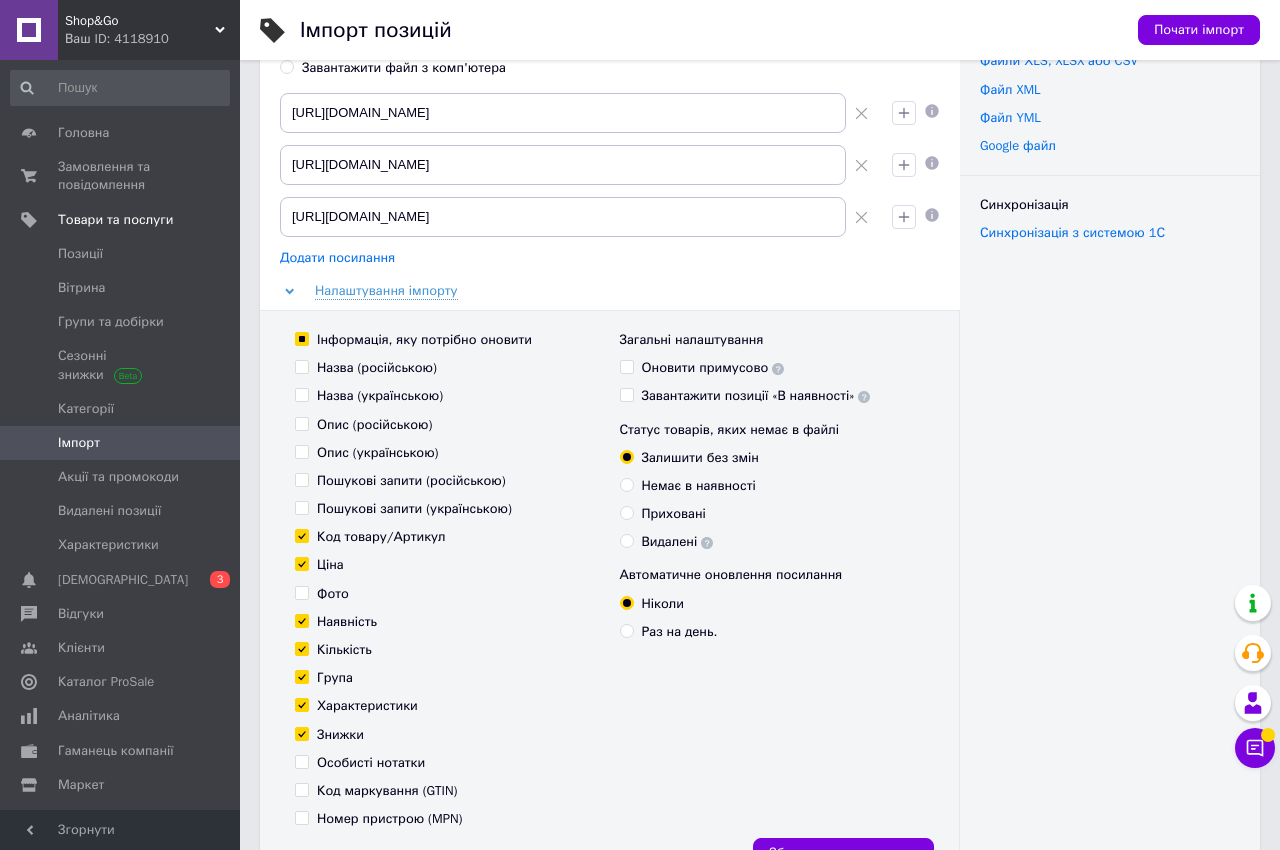 click on "Додати посилання" at bounding box center [337, 258] 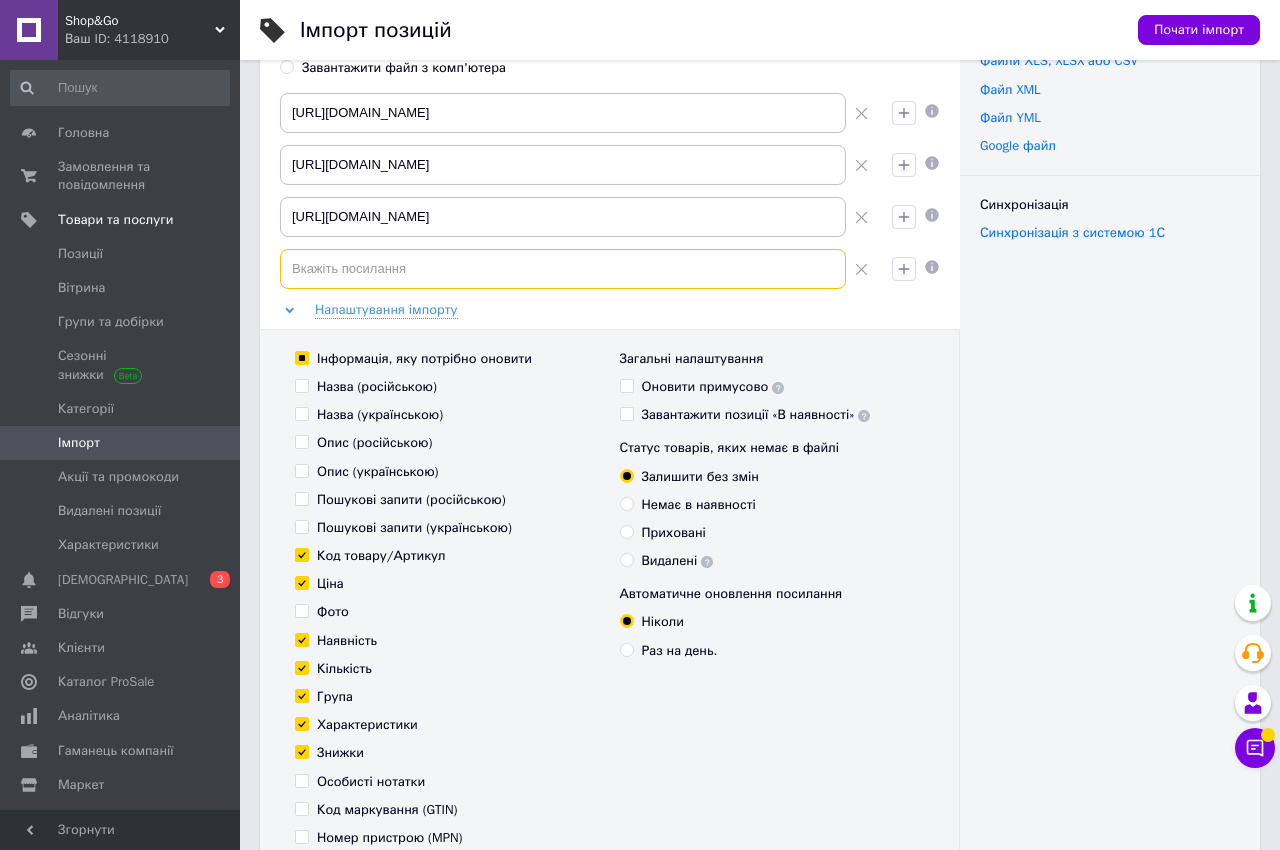 click at bounding box center (563, 269) 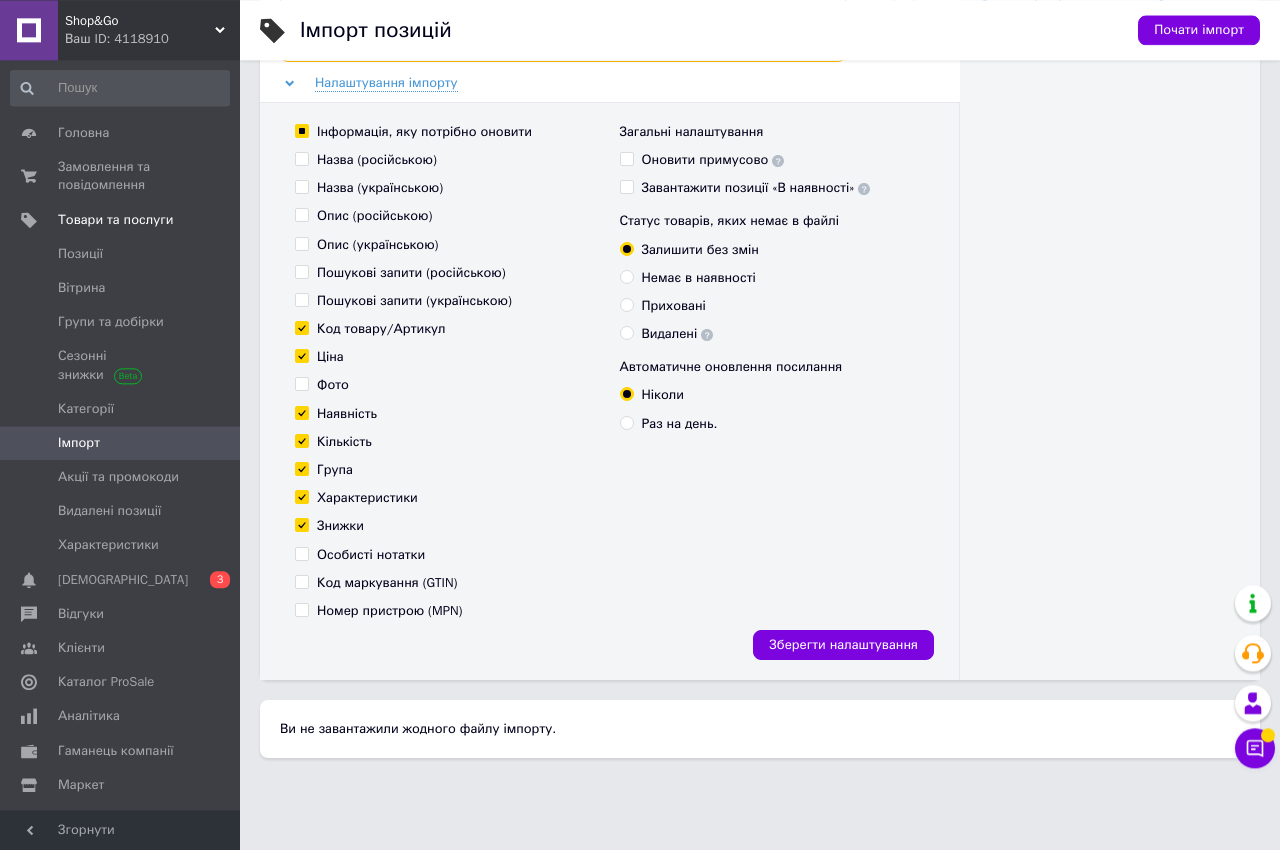 scroll, scrollTop: 342, scrollLeft: 0, axis: vertical 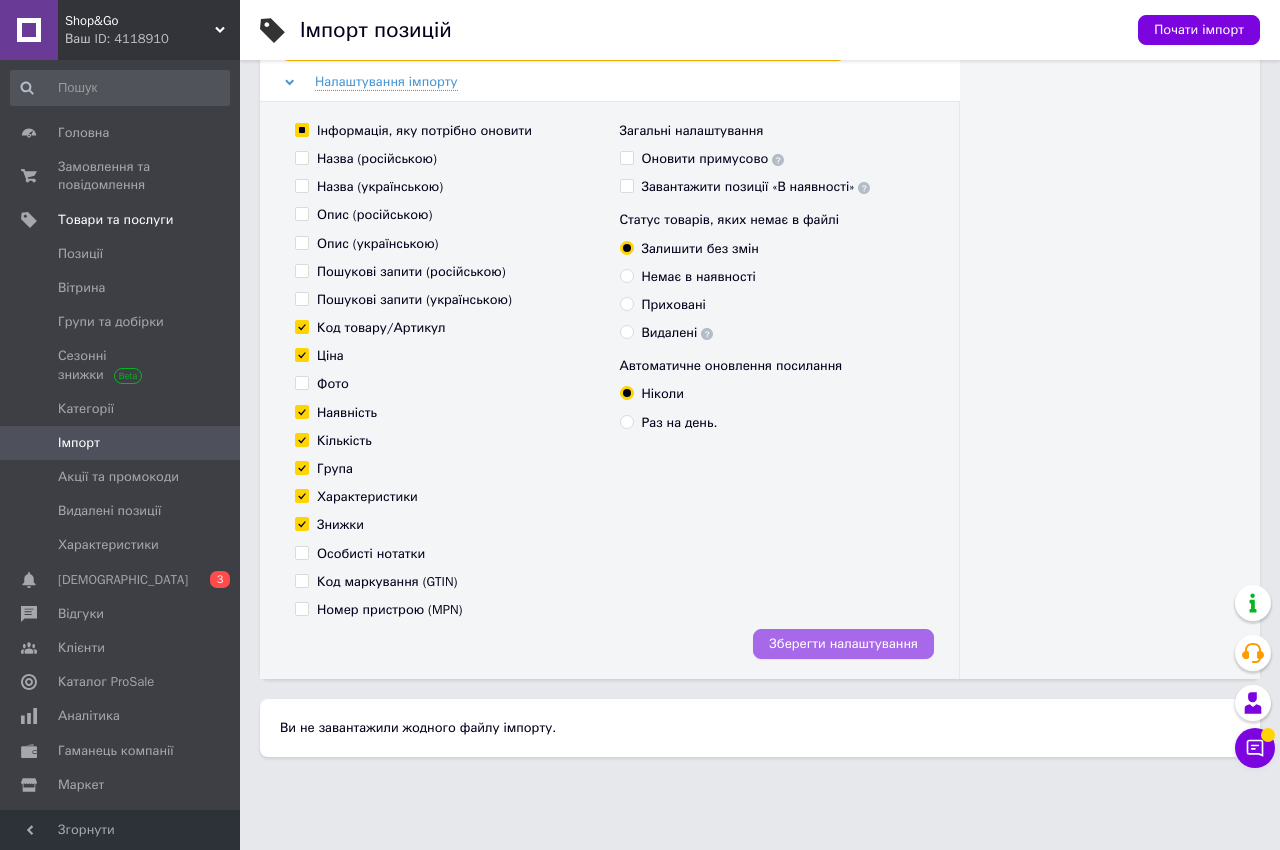 type on "https://feed.lugi.com.ua/index.php?route=extension/feed/unixml/14ukr_rus_new" 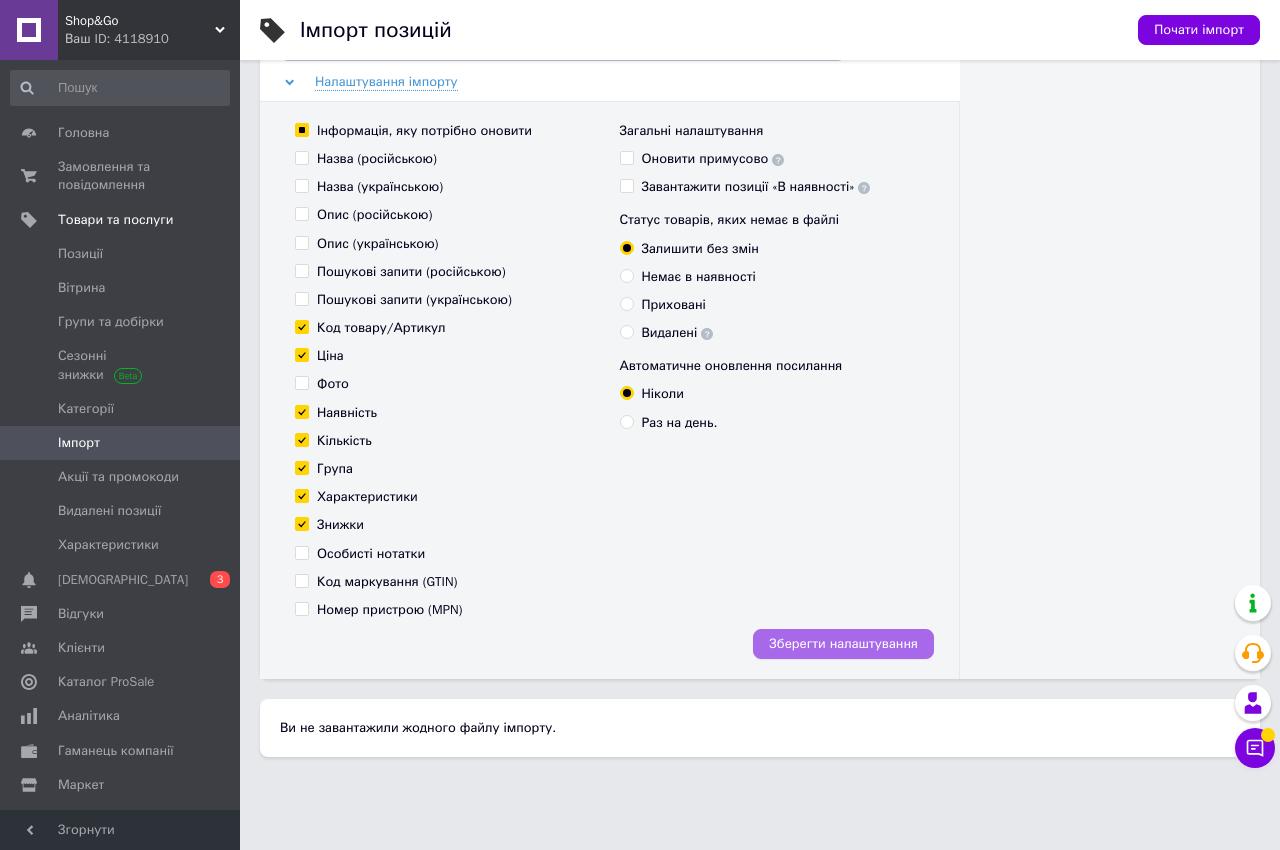 click on "Зберегти налаштування" at bounding box center (843, 644) 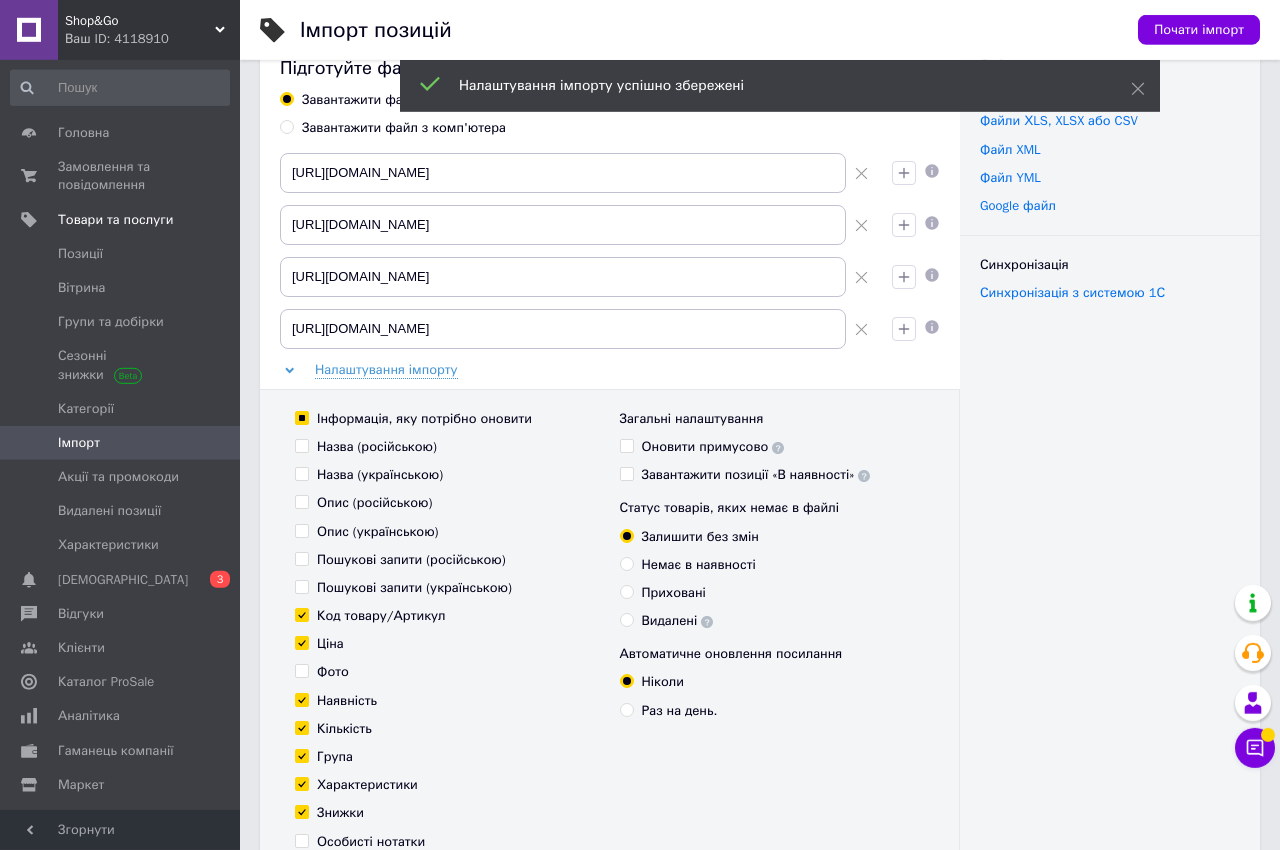 scroll, scrollTop: 0, scrollLeft: 0, axis: both 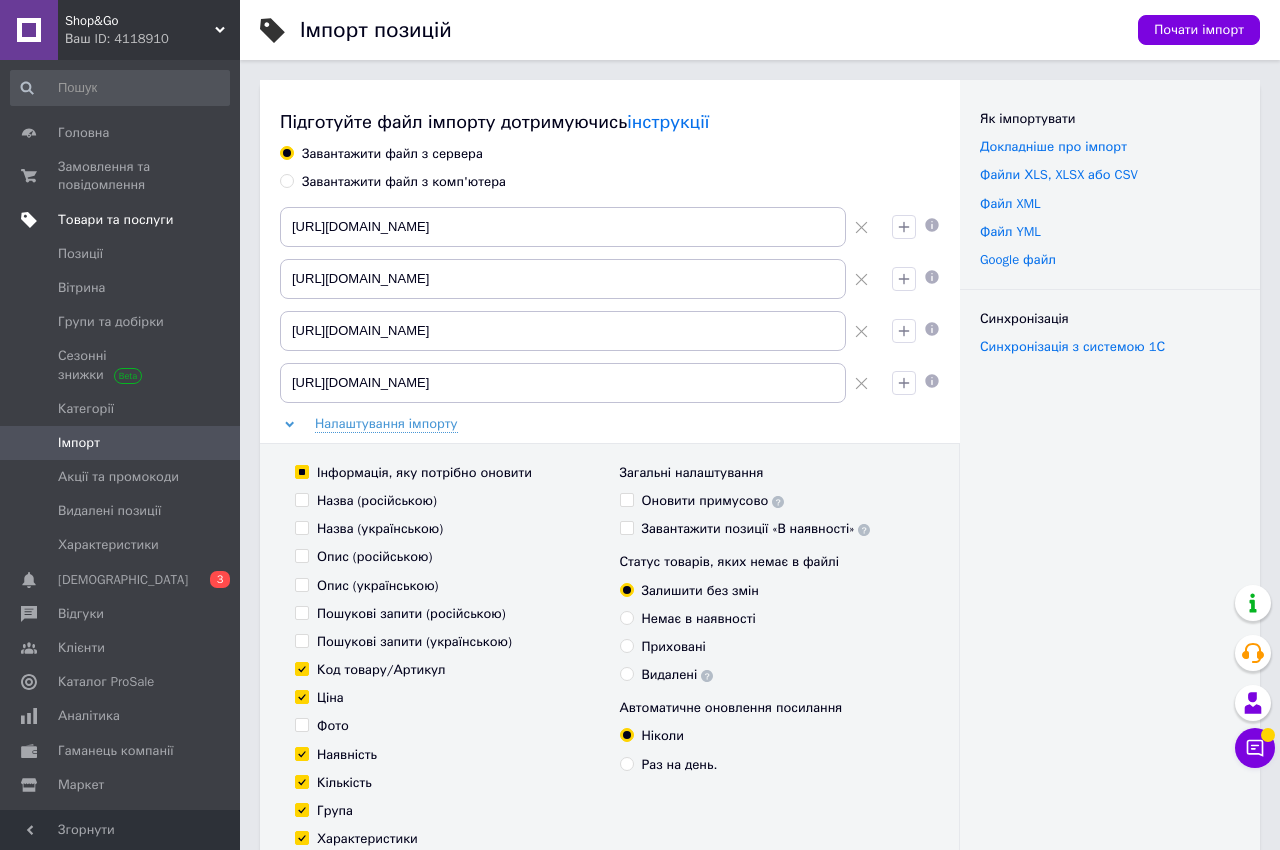 click on "Товари та послуги" at bounding box center (115, 220) 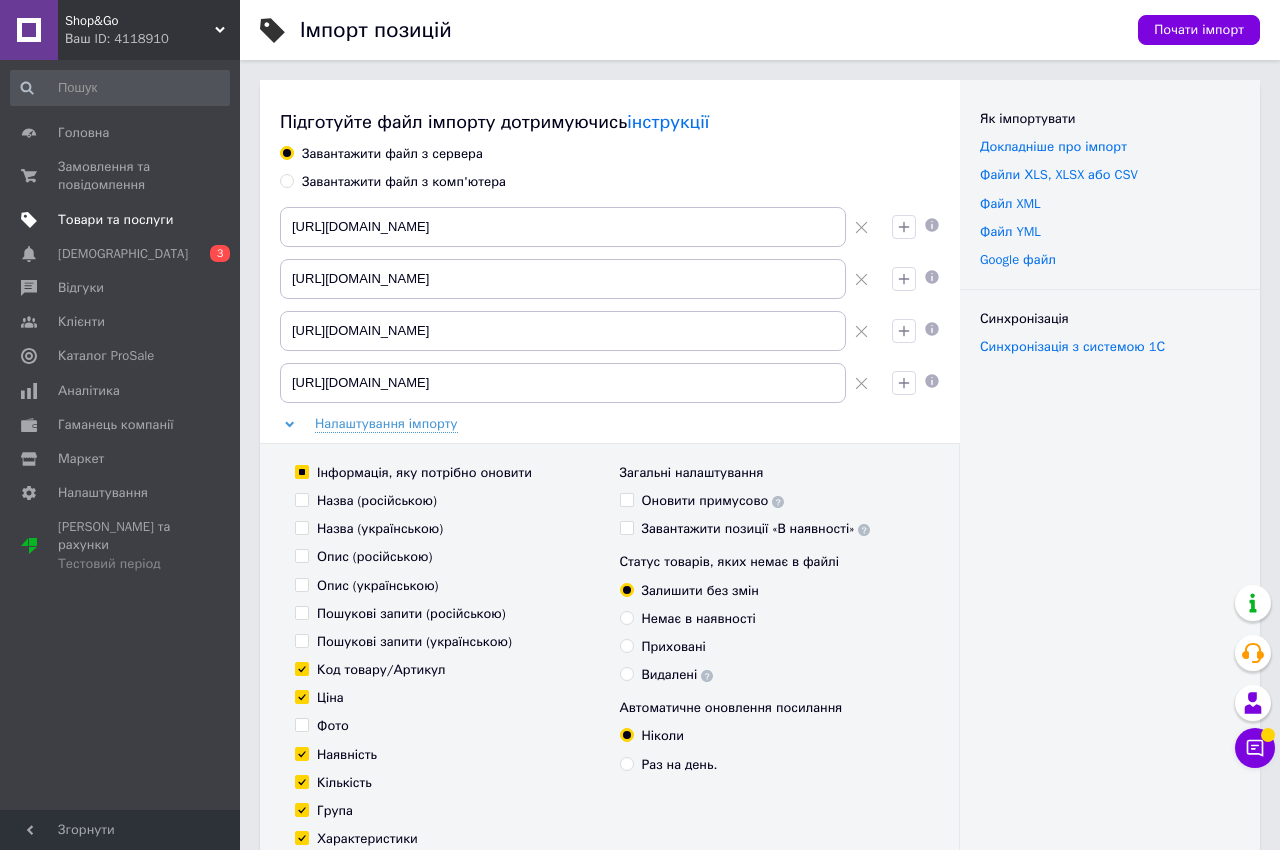 click on "Товари та послуги" at bounding box center (115, 220) 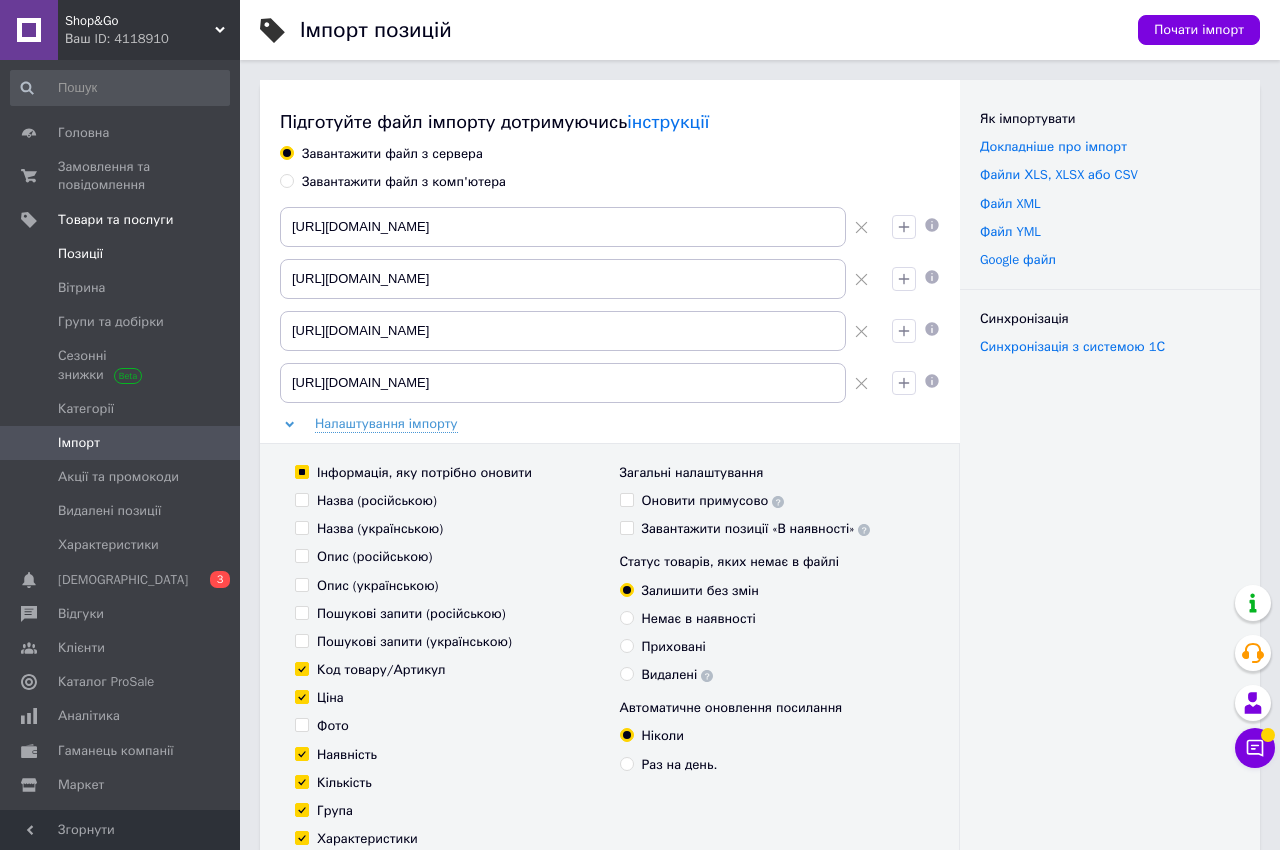 click on "Позиції" at bounding box center (80, 254) 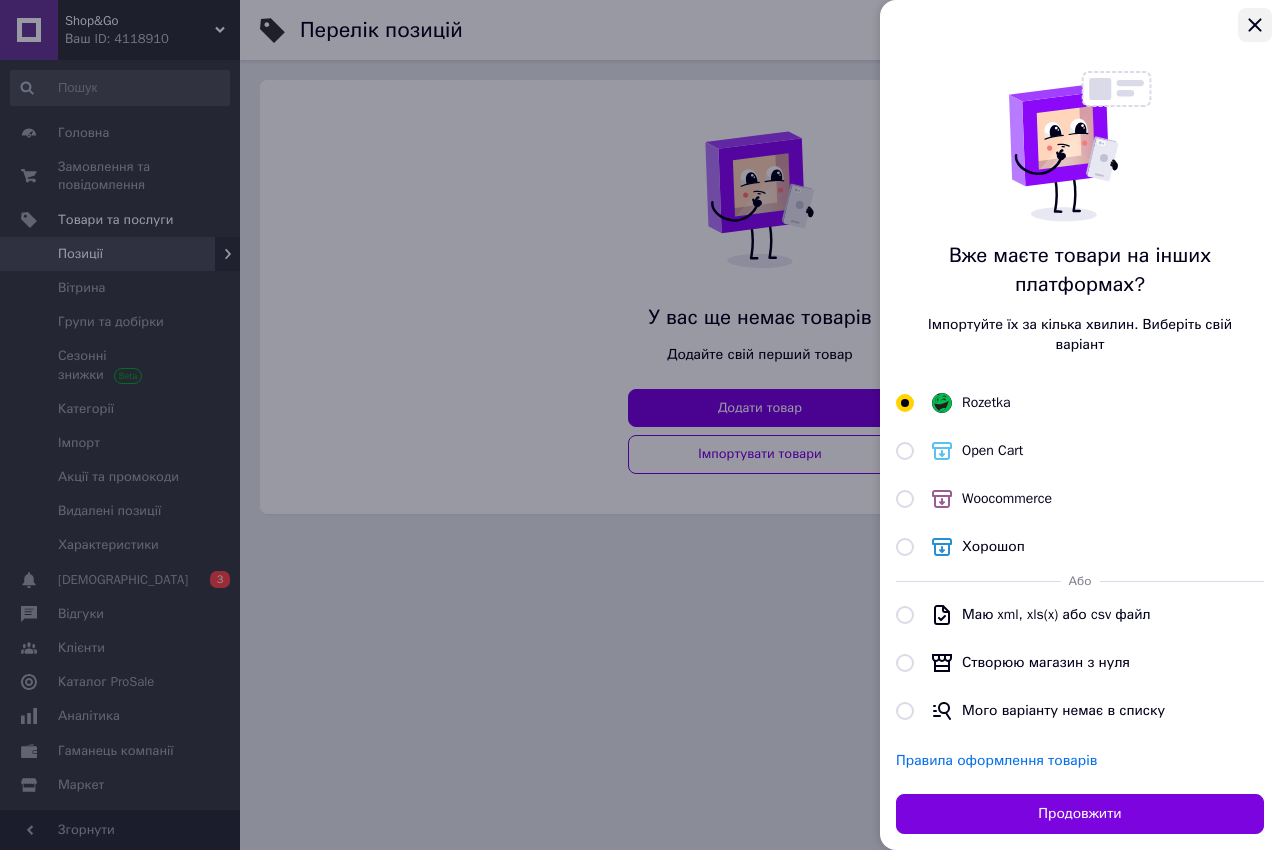 click 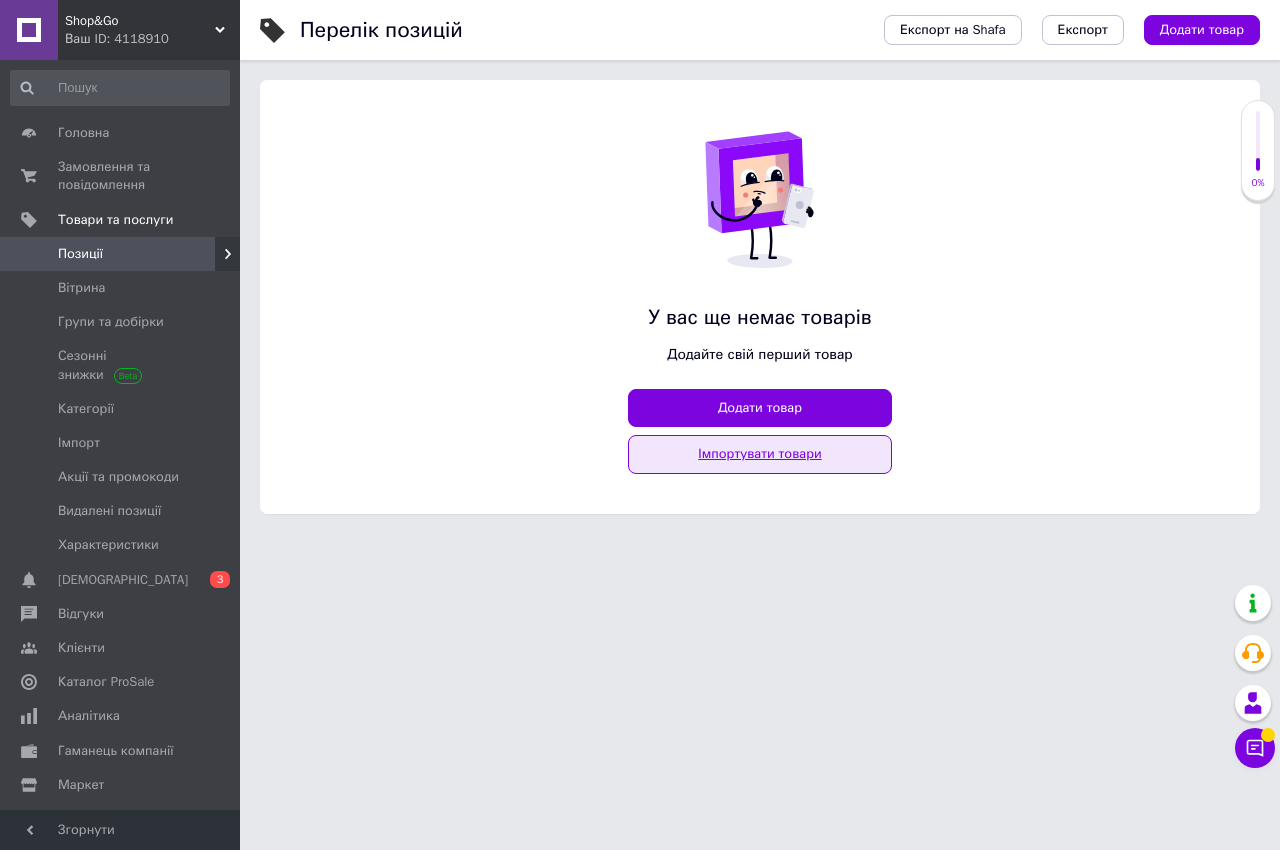 click on "Імпортувати товари" at bounding box center (760, 454) 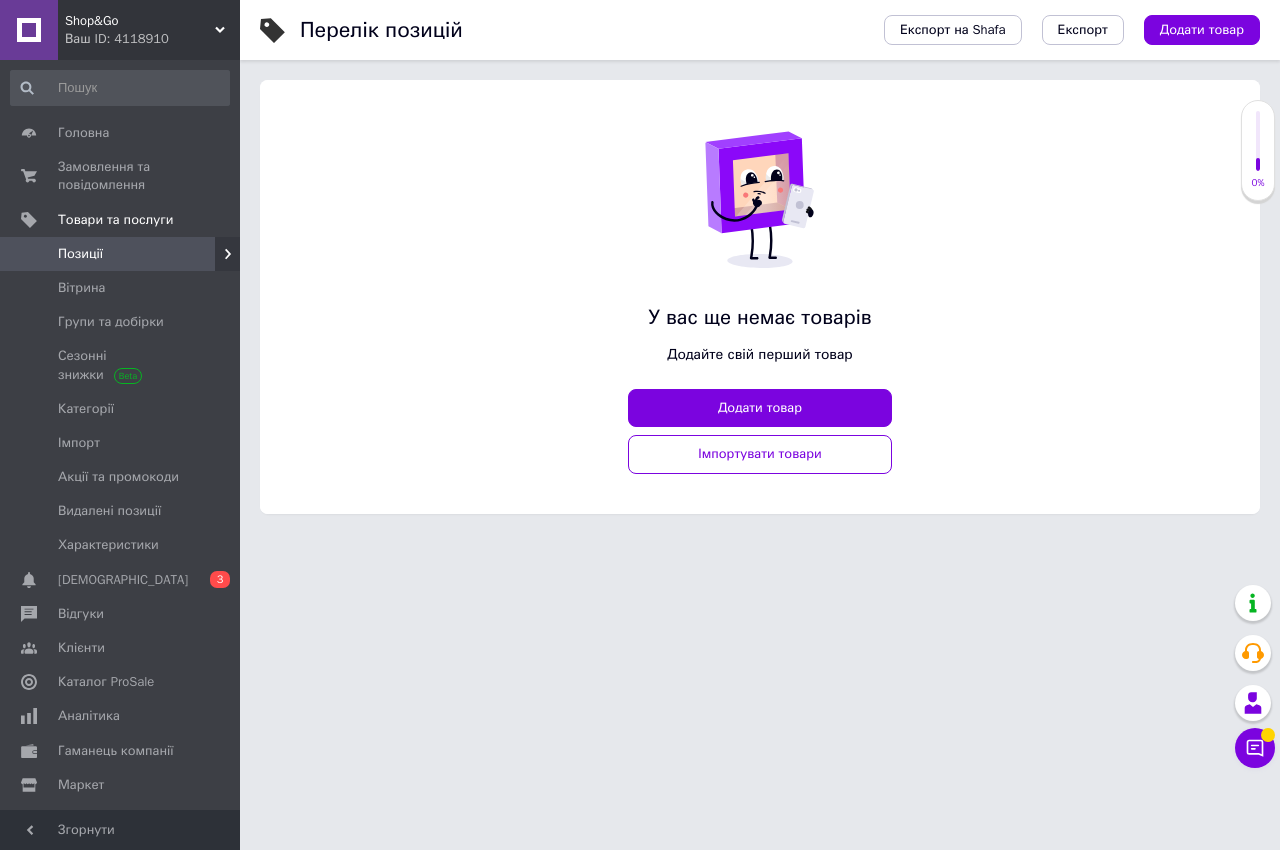click on "Позиції" at bounding box center (121, 254) 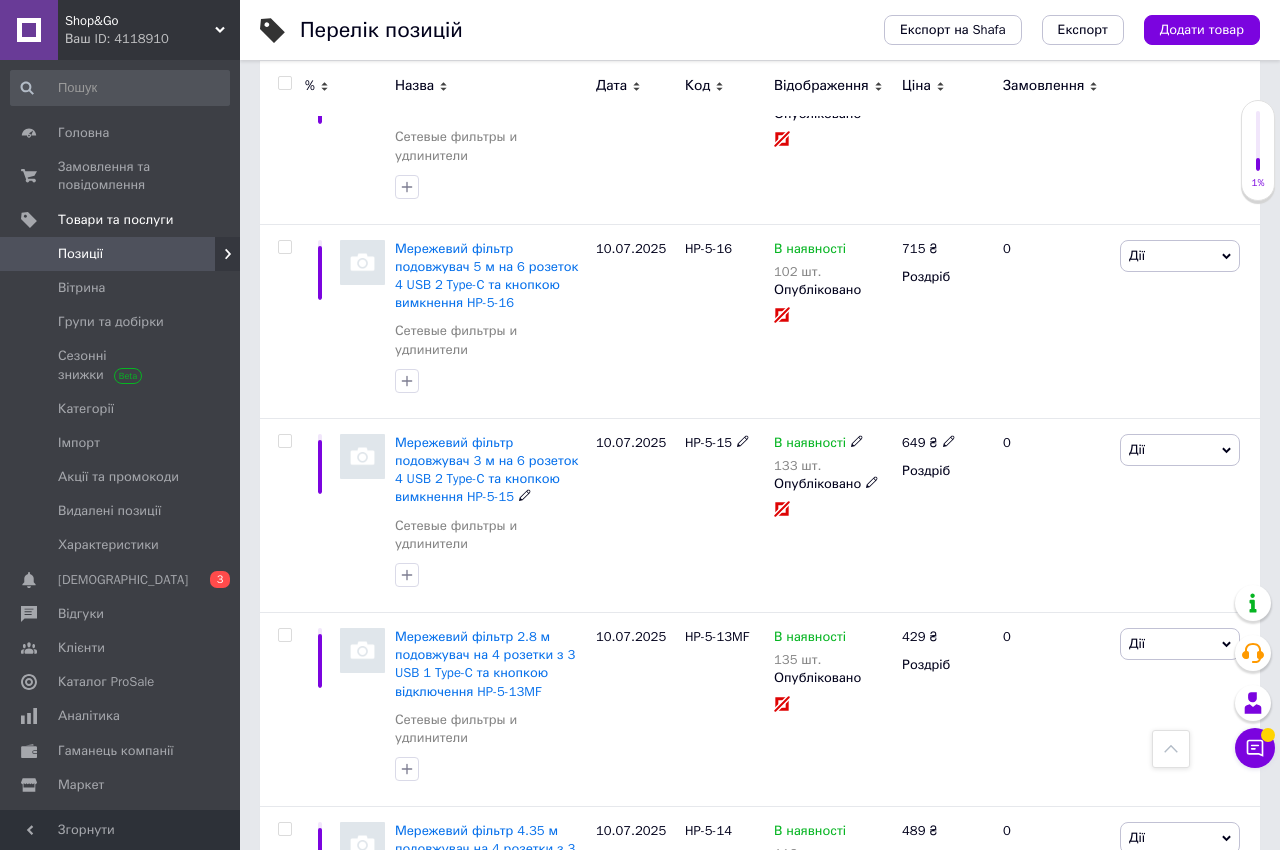 scroll, scrollTop: 3306, scrollLeft: 0, axis: vertical 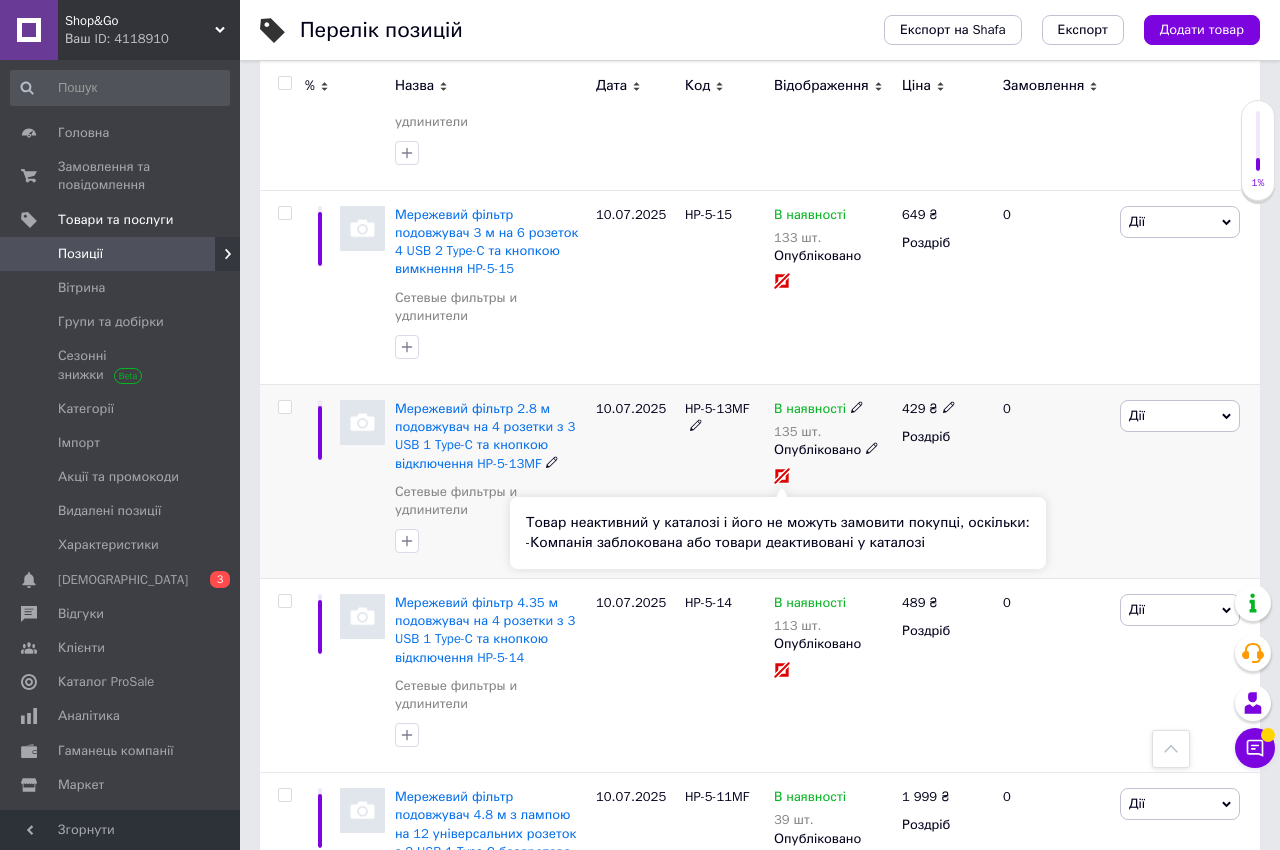 click 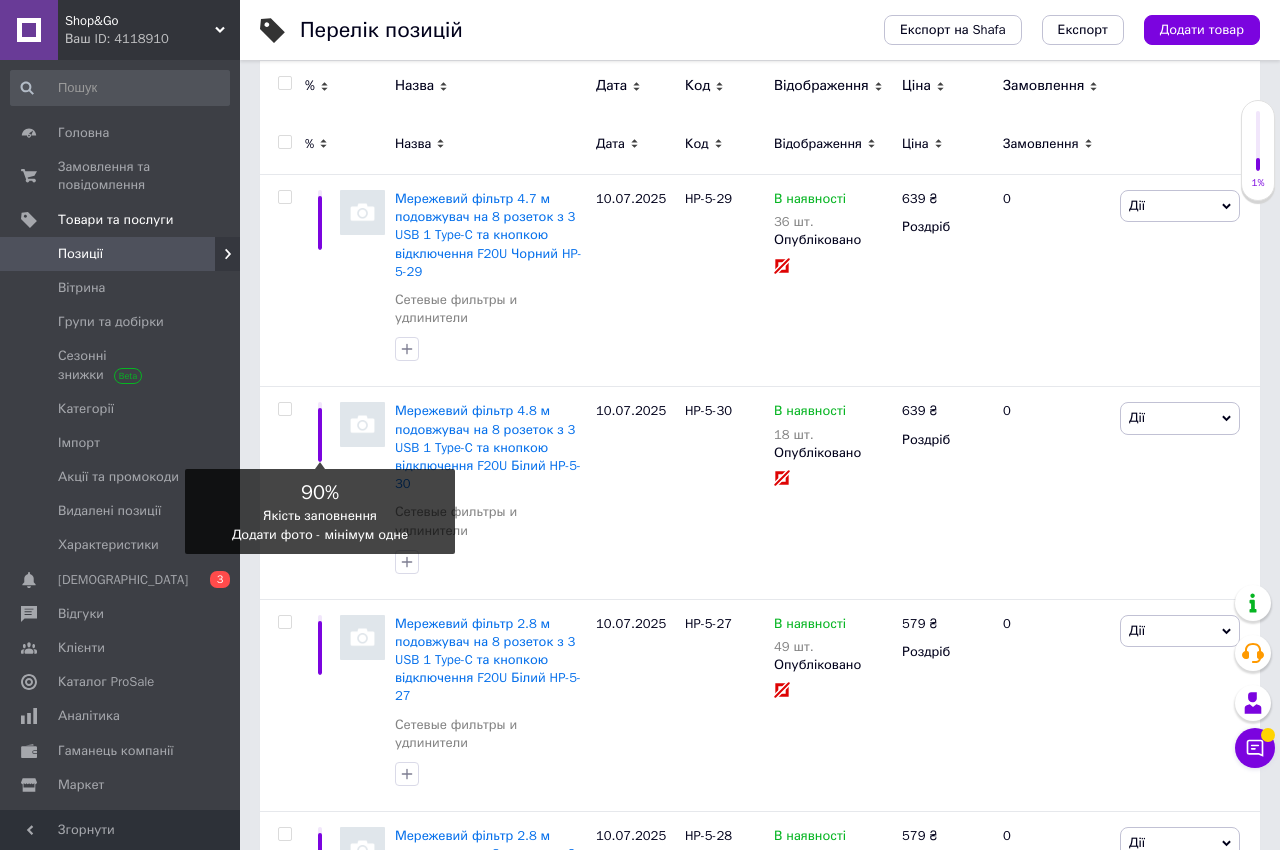 scroll, scrollTop: 0, scrollLeft: 0, axis: both 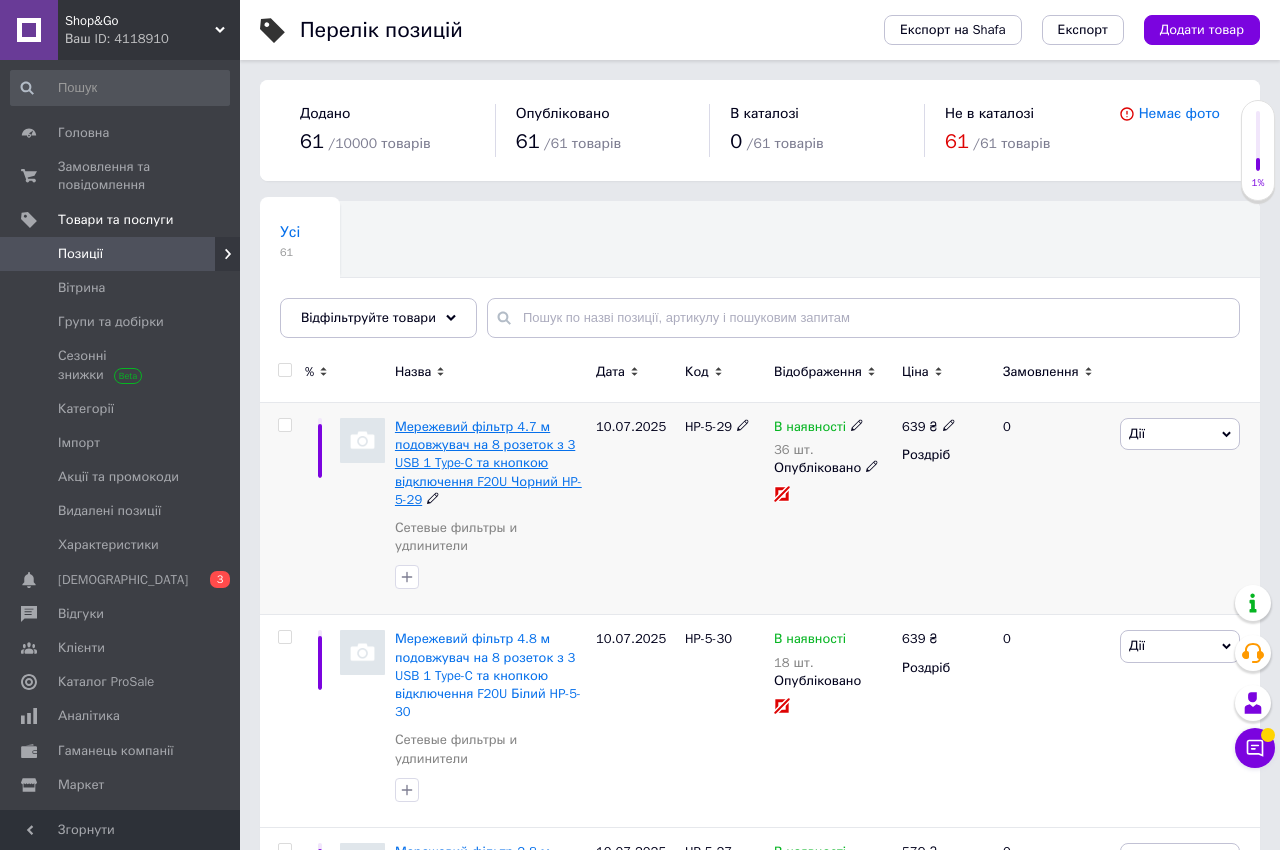 click on "Мережевий фільтр 4.7 м подовжувач на 8 розеток з 3 USB 1 Type-C та кнопкою відключення F20U Чорний HP-5-29" at bounding box center (488, 463) 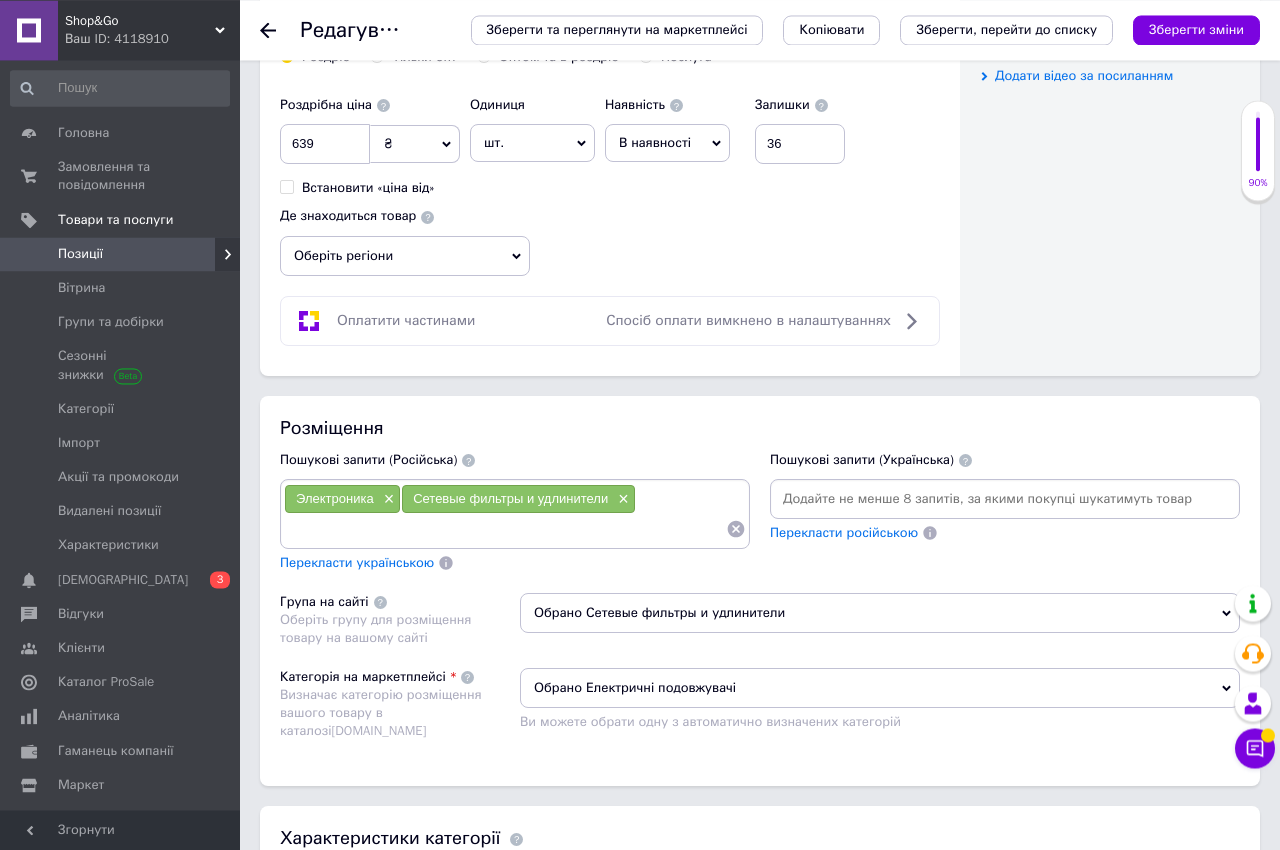 scroll, scrollTop: 1059, scrollLeft: 0, axis: vertical 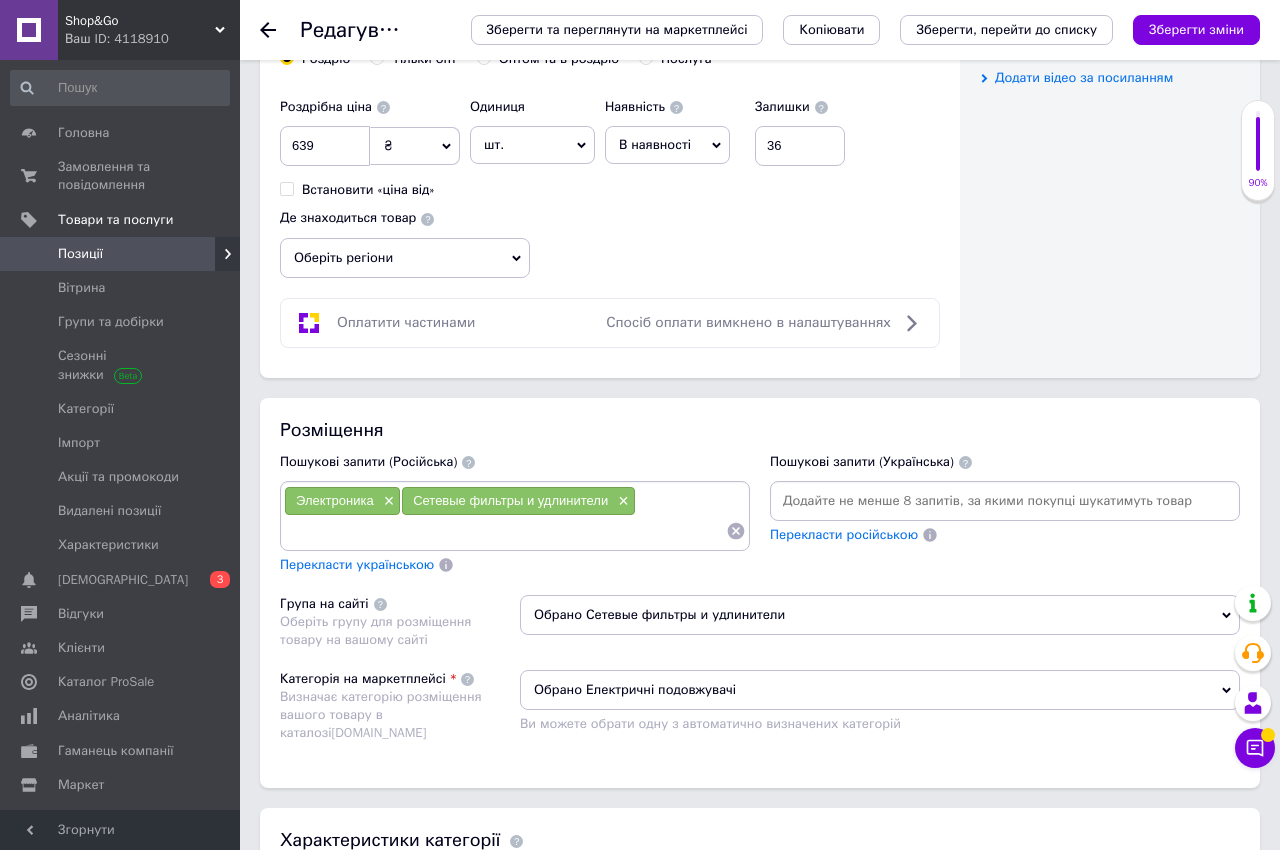 click at bounding box center [1005, 501] 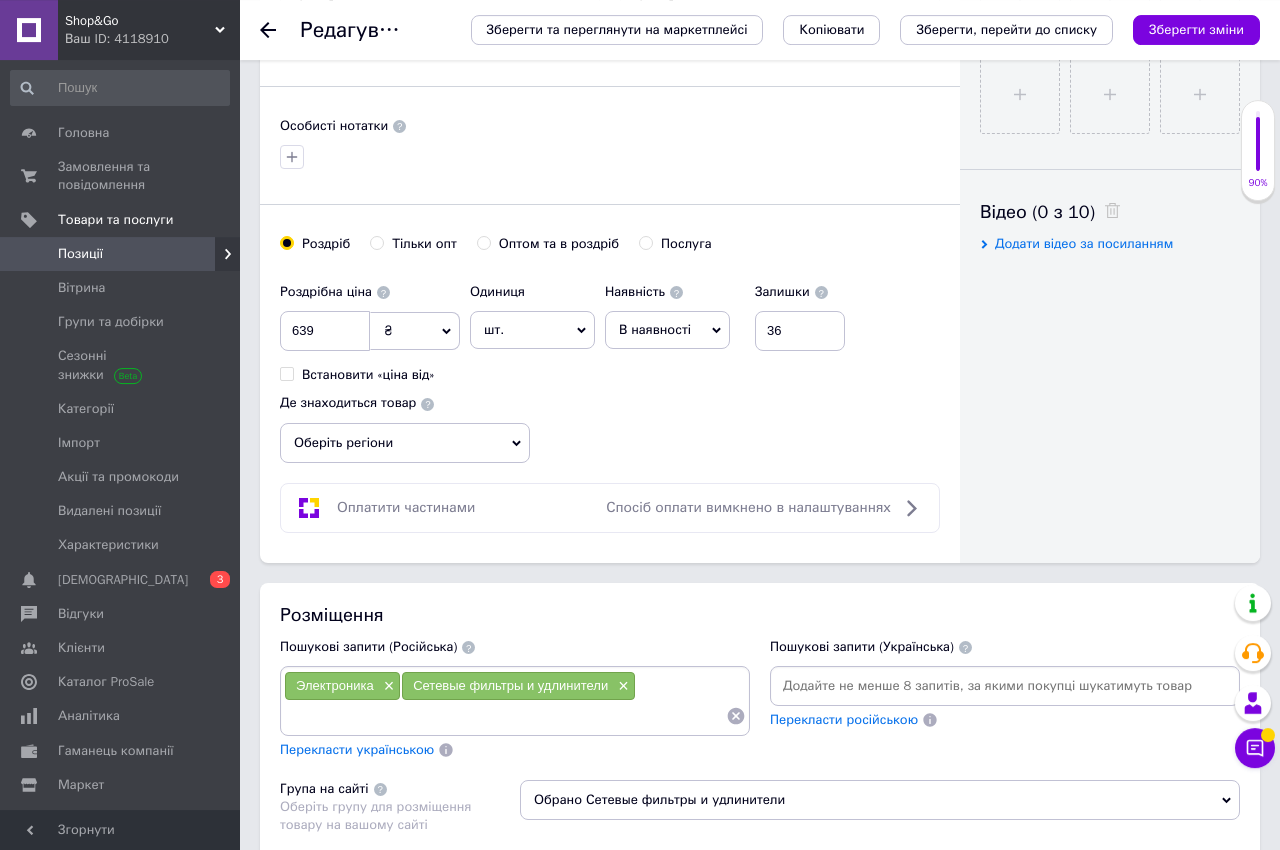 scroll, scrollTop: 850, scrollLeft: 0, axis: vertical 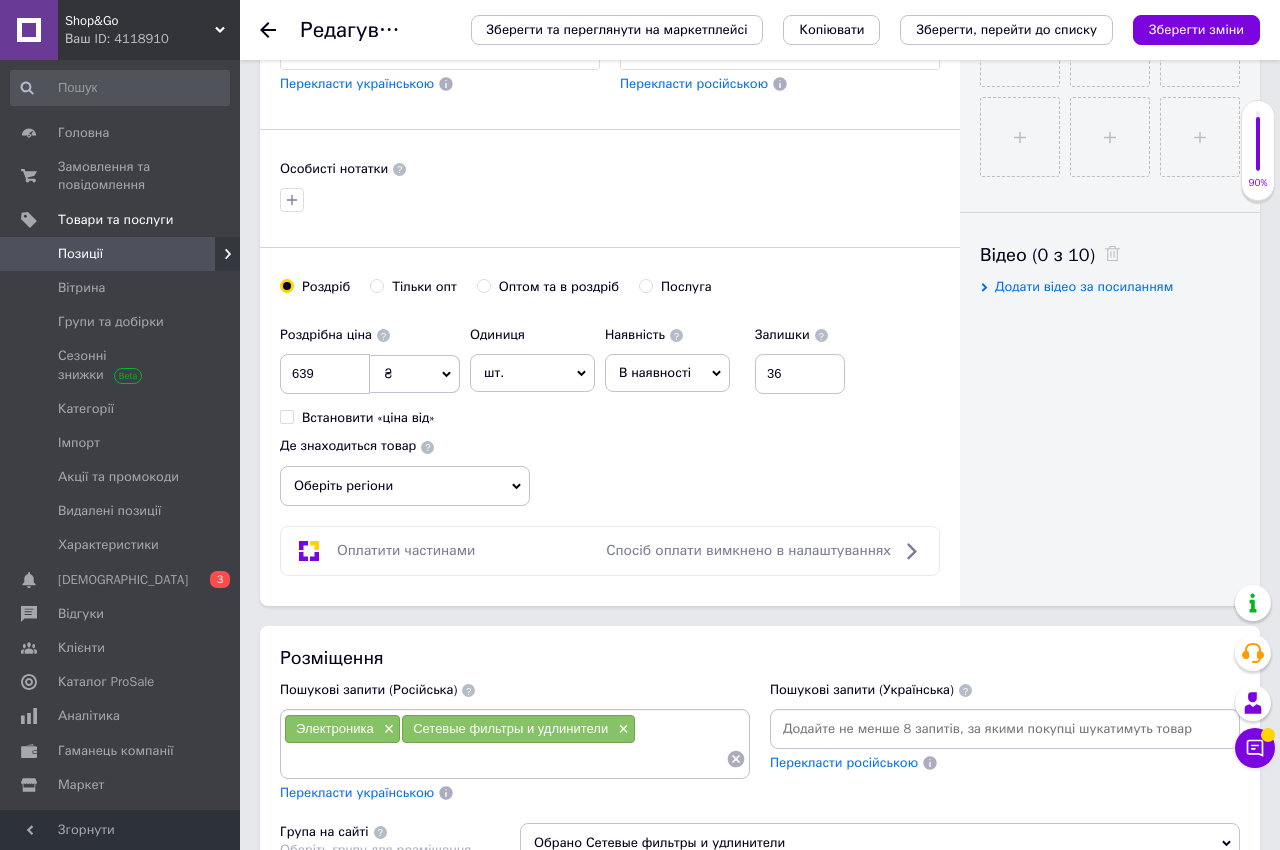 click on "Роздрібна ціна 639 ₴ $ EUR CHF GBP ¥ PLN ₸ MDL HUF KGS CNY TRY KRW lei Встановити «ціна від» Одиниця шт. Популярне комплект упаковка кв.м пара м кг пог.м послуга т а автоцистерна ампула б балон банка блістер бобіна бочка бут бухта в ват виїзд відро г г га година гр/кв.м гігакалорія д дав два місяці день доба доза є єврокуб з зміна к кВт каністра карат кв.дм кв.м кв.см кв.фут квартал кг кг/кв.м км колесо комплект коробка куб.дм куб.м л л лист м м мВт мл мм моток місяць мішок н набір номер о об'єкт од. п палетомісце пара партія пач пог.м послуга посівна одиниця птахомісце півроку пігулка" at bounding box center [610, 411] 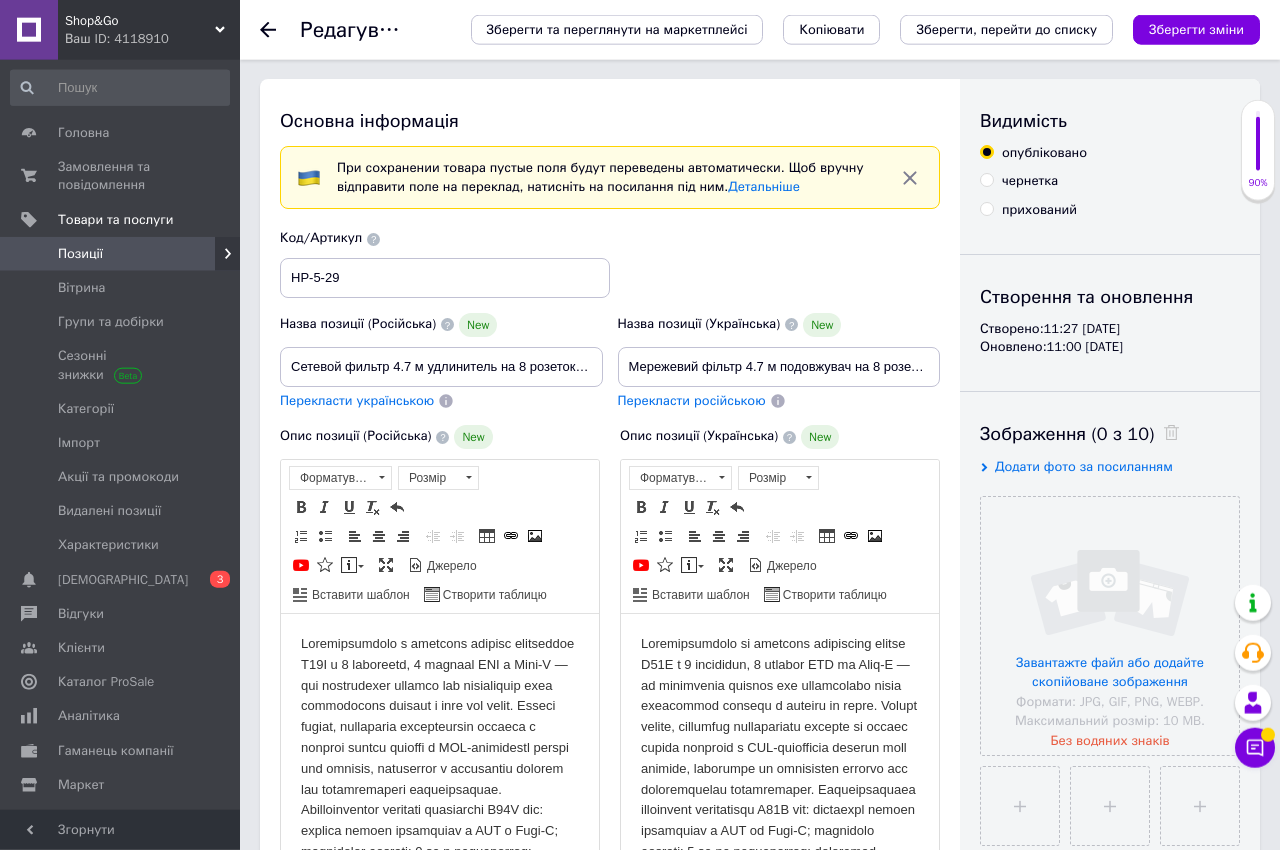scroll, scrollTop: 0, scrollLeft: 0, axis: both 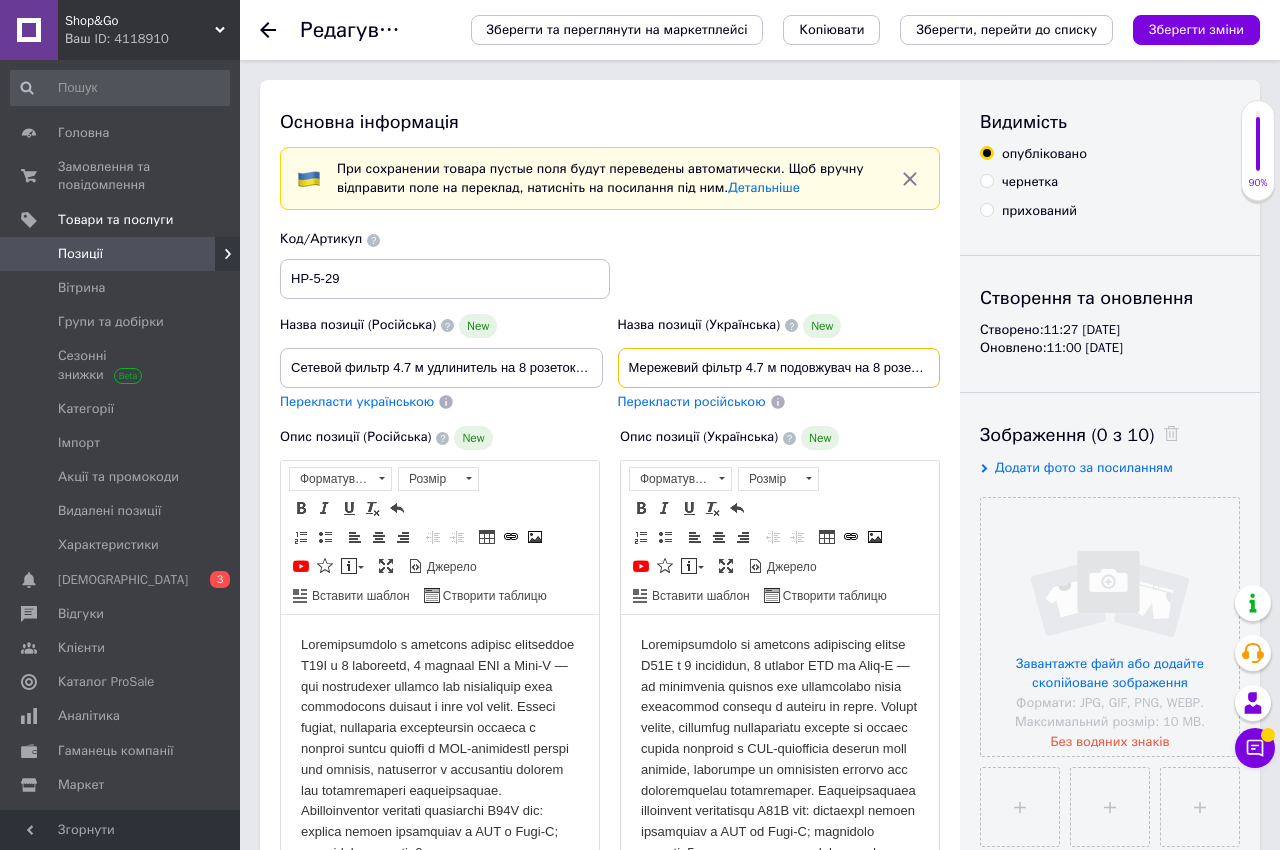 drag, startPoint x: 621, startPoint y: 364, endPoint x: 936, endPoint y: 369, distance: 315.03967 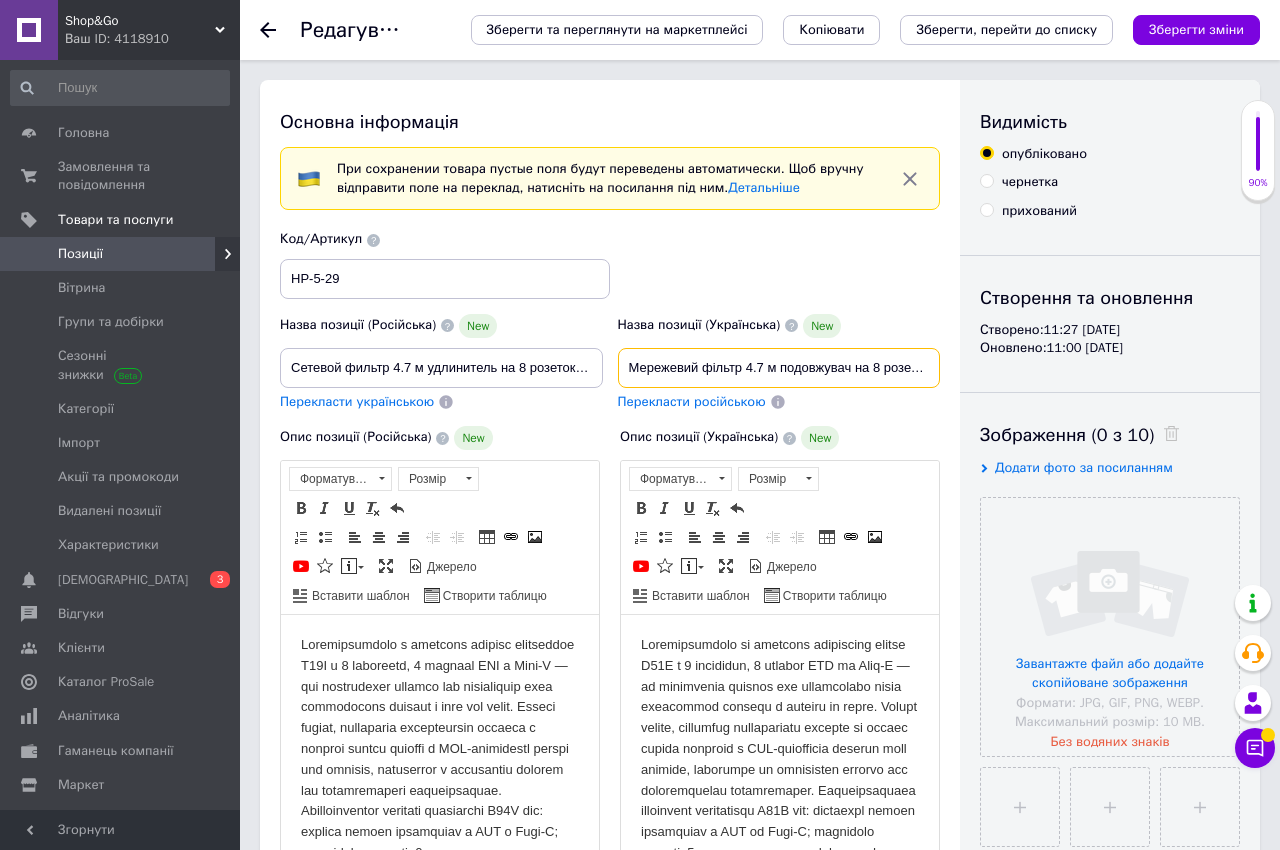 click on "Мережевий фільтр 4.7 м подовжувач на 8 розеток з 3 USB 1 Type-C та кнопкою відключення F20U Чорний HP-5-29" at bounding box center (779, 368) 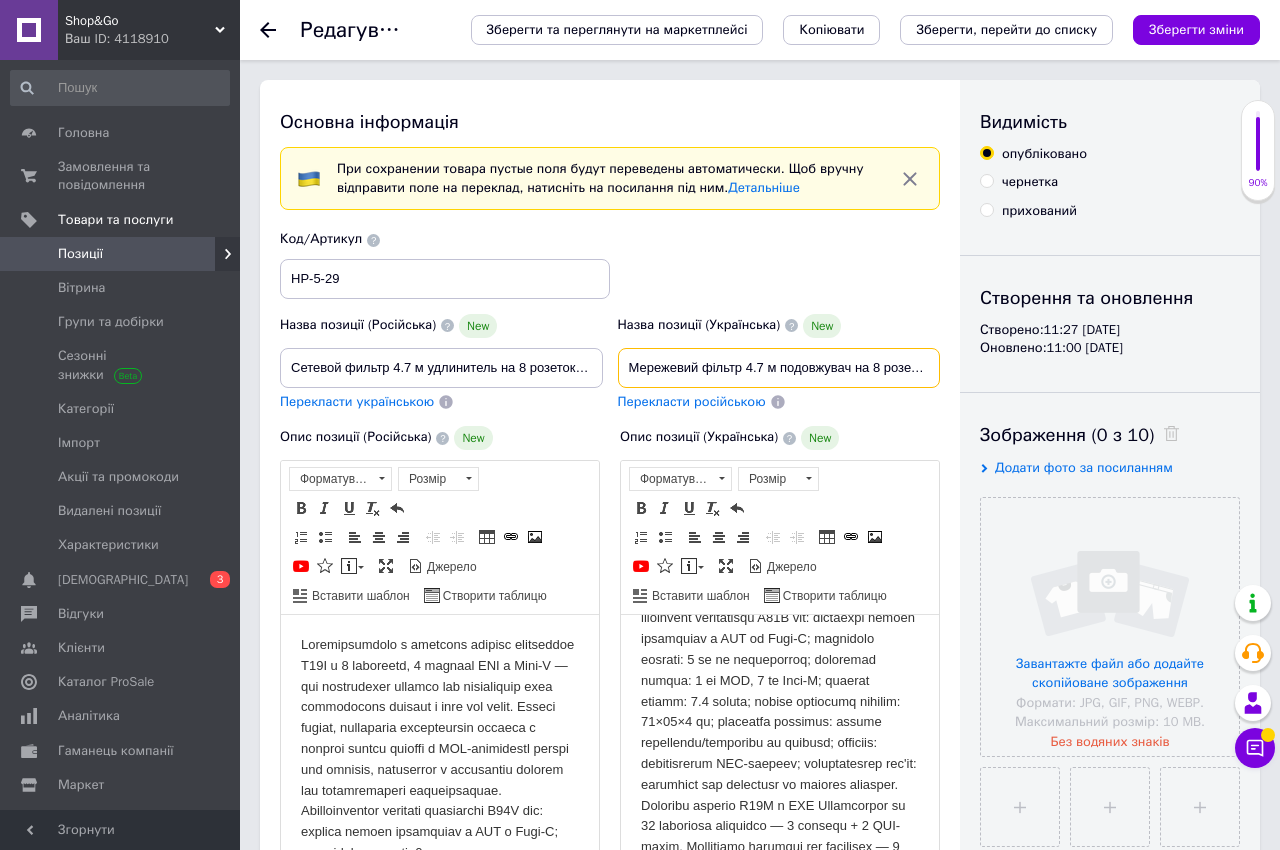 scroll, scrollTop: 0, scrollLeft: 0, axis: both 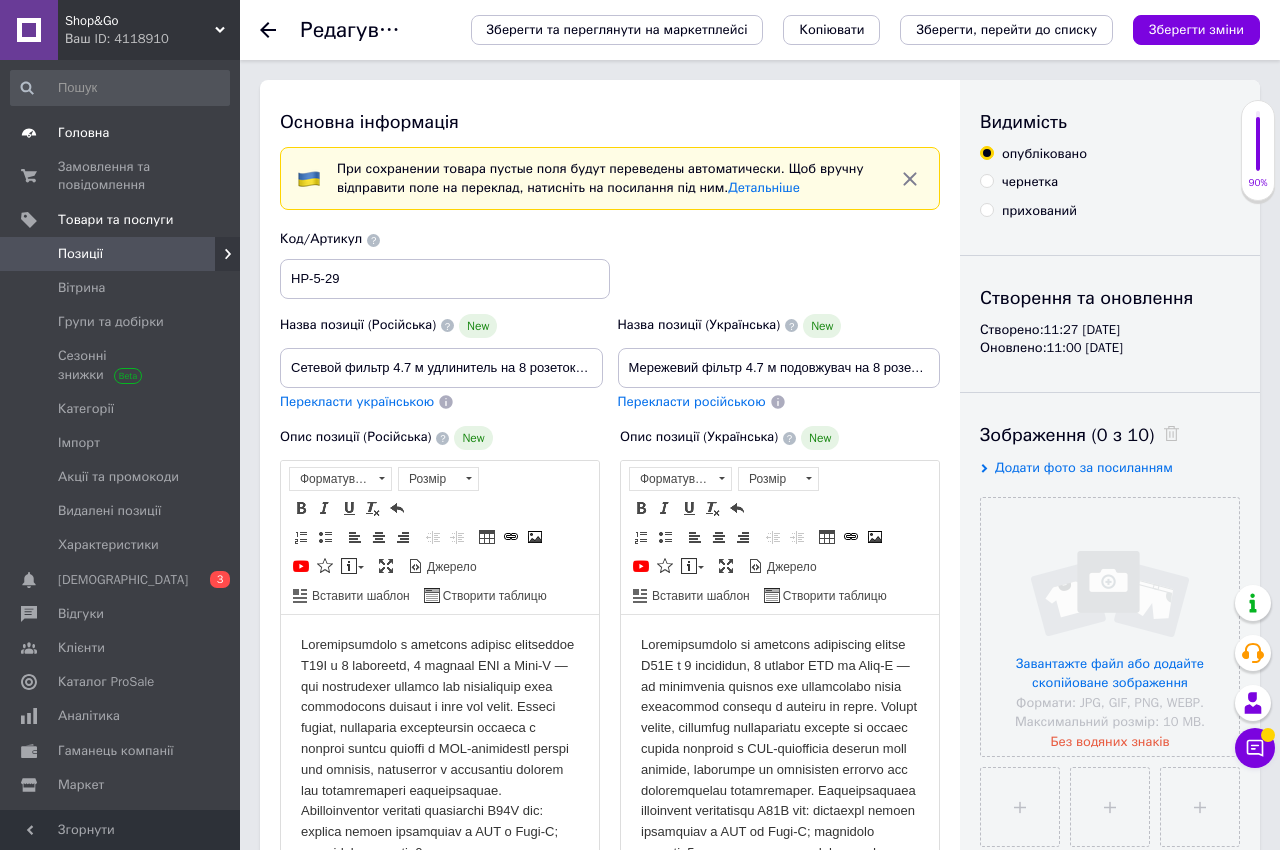 click on "Головна" at bounding box center [120, 133] 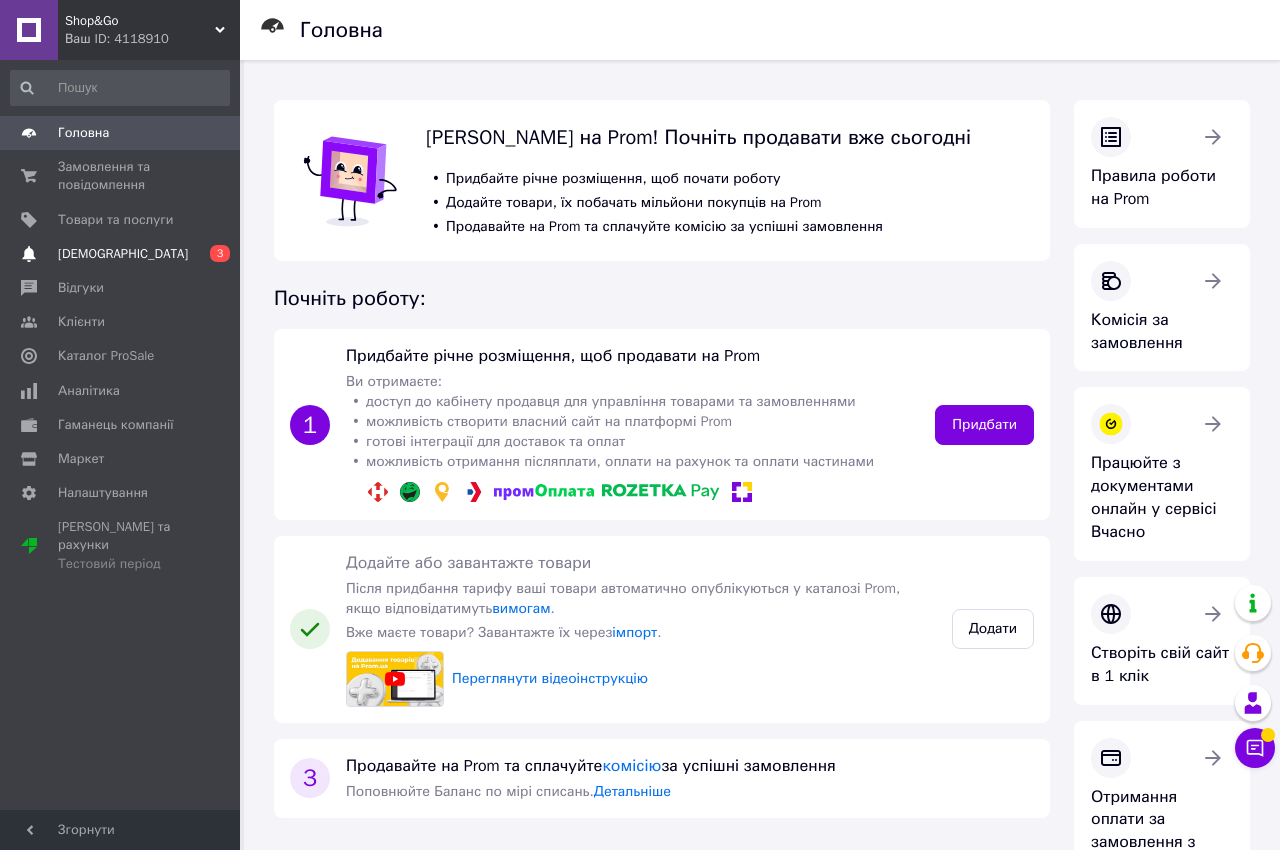 click on "[DEMOGRAPHIC_DATA]" at bounding box center (123, 254) 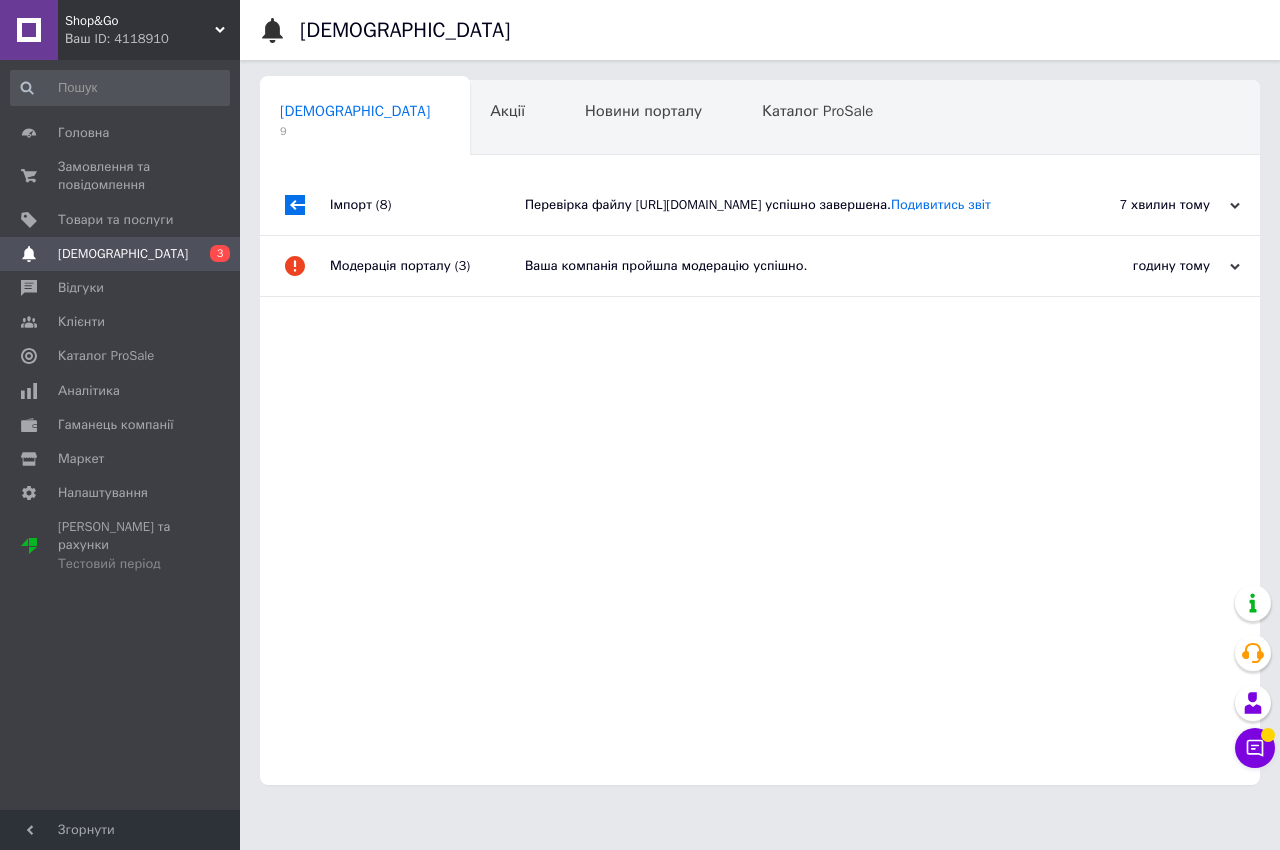 click on "7 хвилин тому 10.07.2025" at bounding box center [1150, 205] 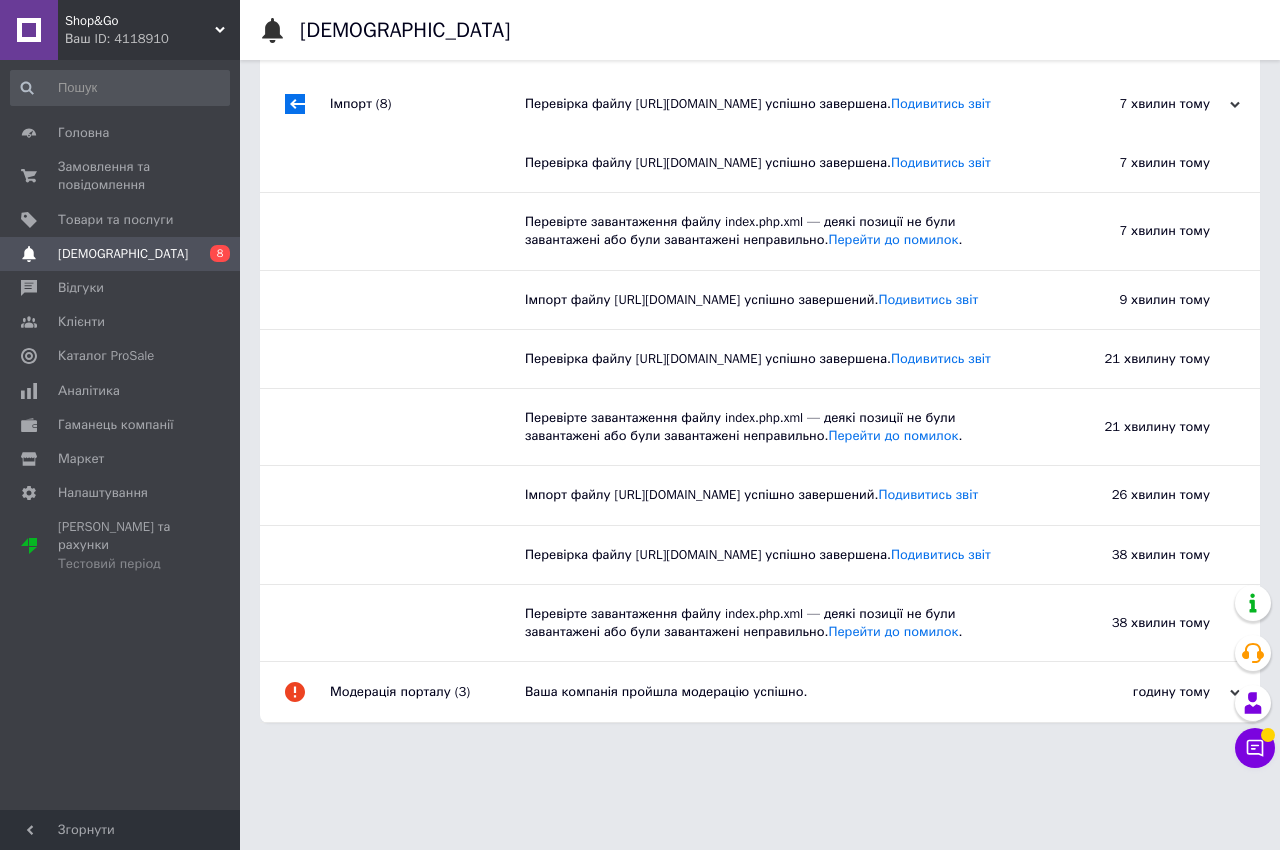 scroll, scrollTop: 0, scrollLeft: 0, axis: both 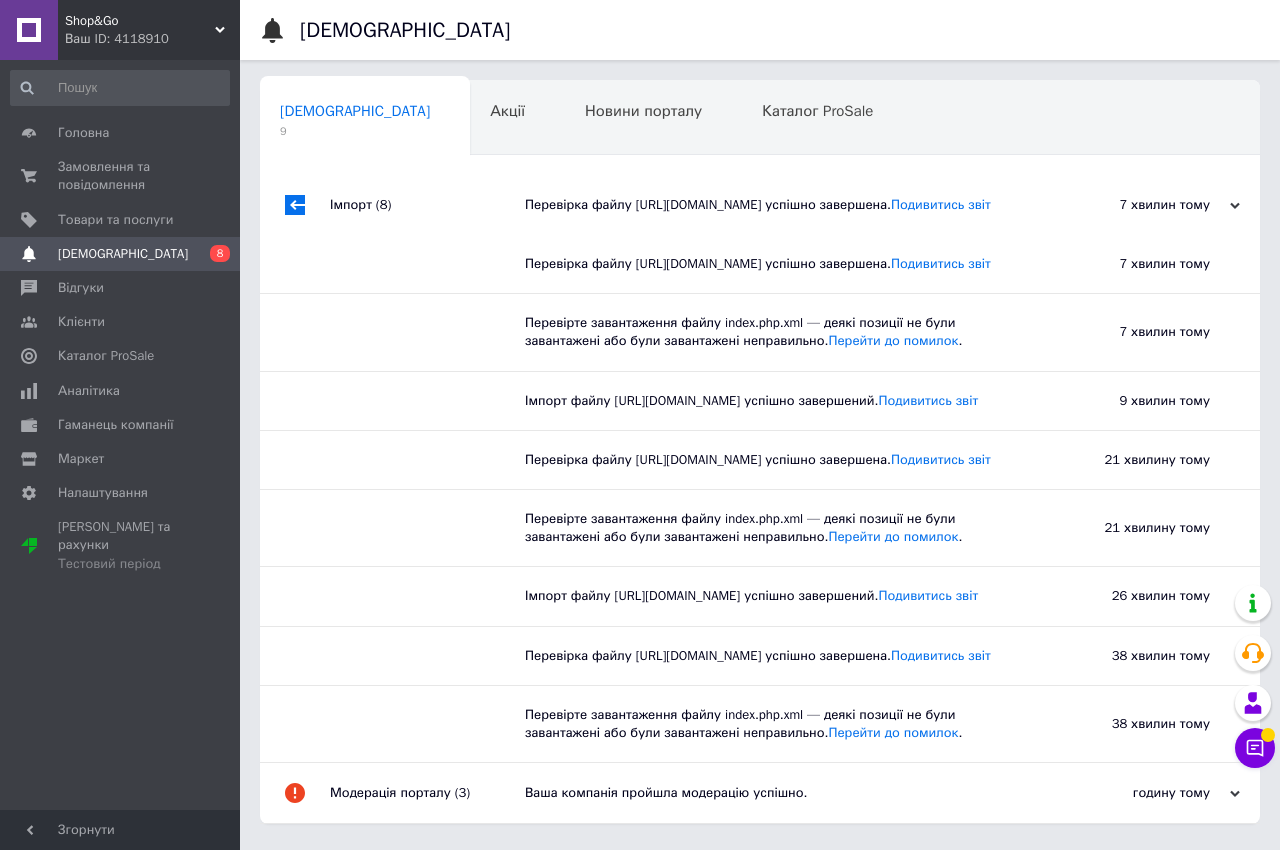 click on "[DEMOGRAPHIC_DATA]" at bounding box center (123, 254) 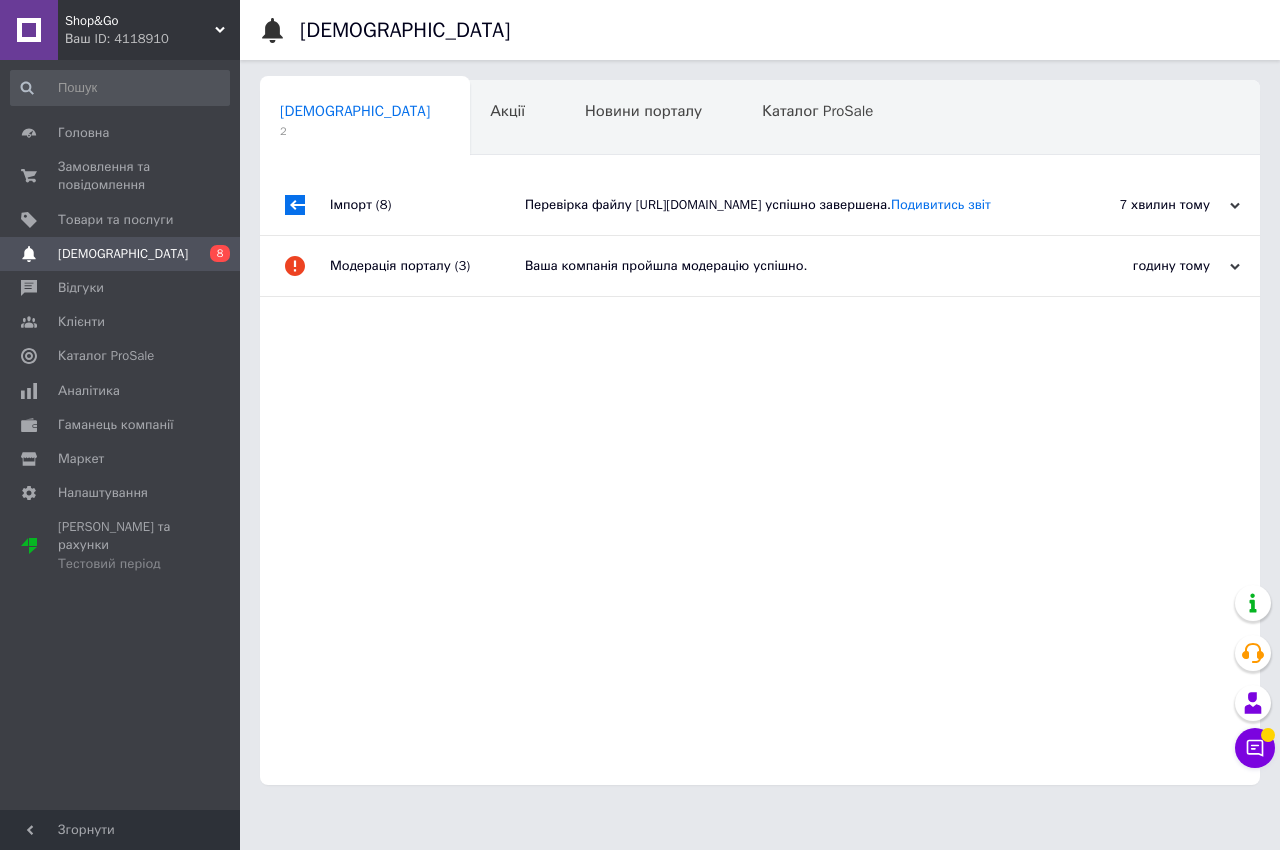 click on "Перевірка файлу https://feed.lugi.com.ua/index.php?route=extension/feed/unixml/15ukr_rus_new успішно завершена.  Подивитись звіт" at bounding box center (782, 205) 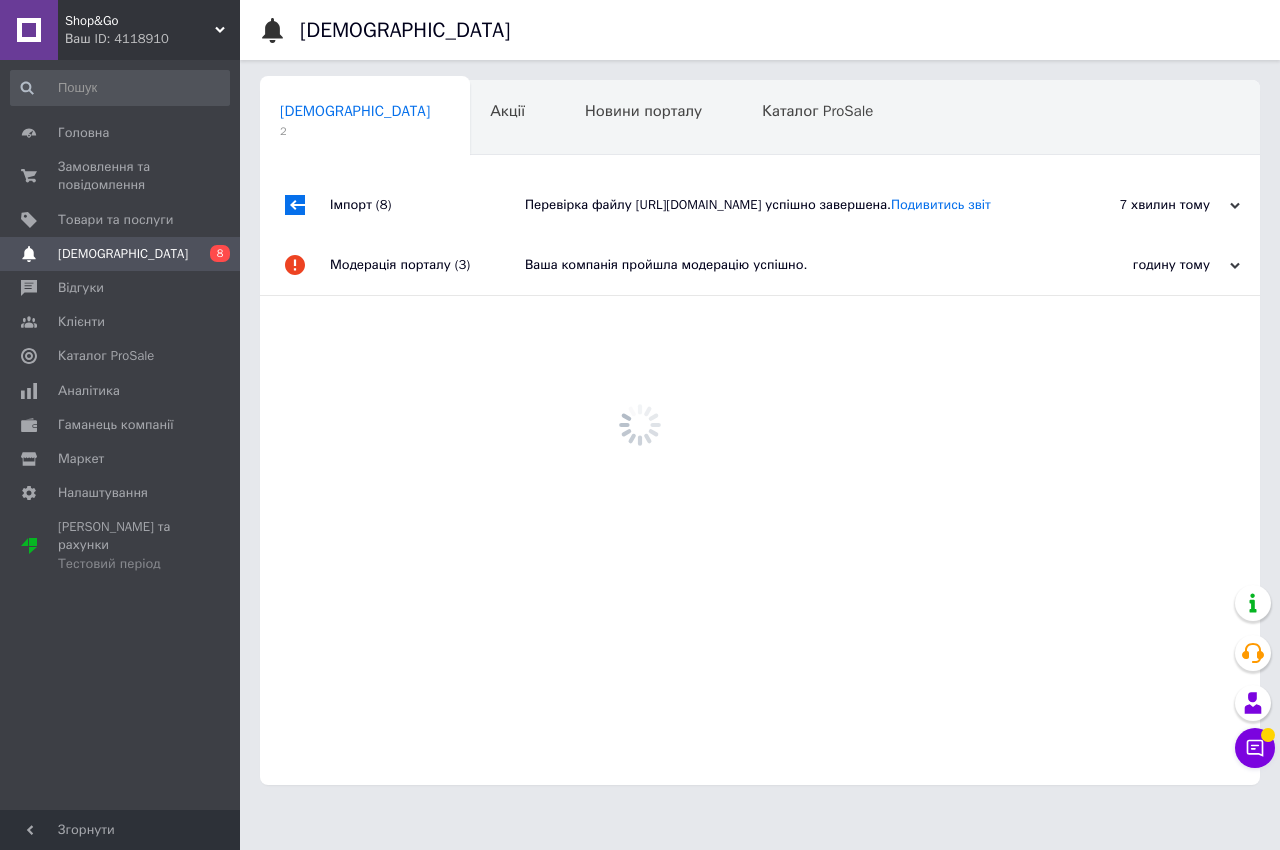 click on "Перевірка файлу https://feed.lugi.com.ua/index.php?route=extension/feed/unixml/15ukr_rus_new успішно завершена.  Подивитись звіт" at bounding box center (782, 205) 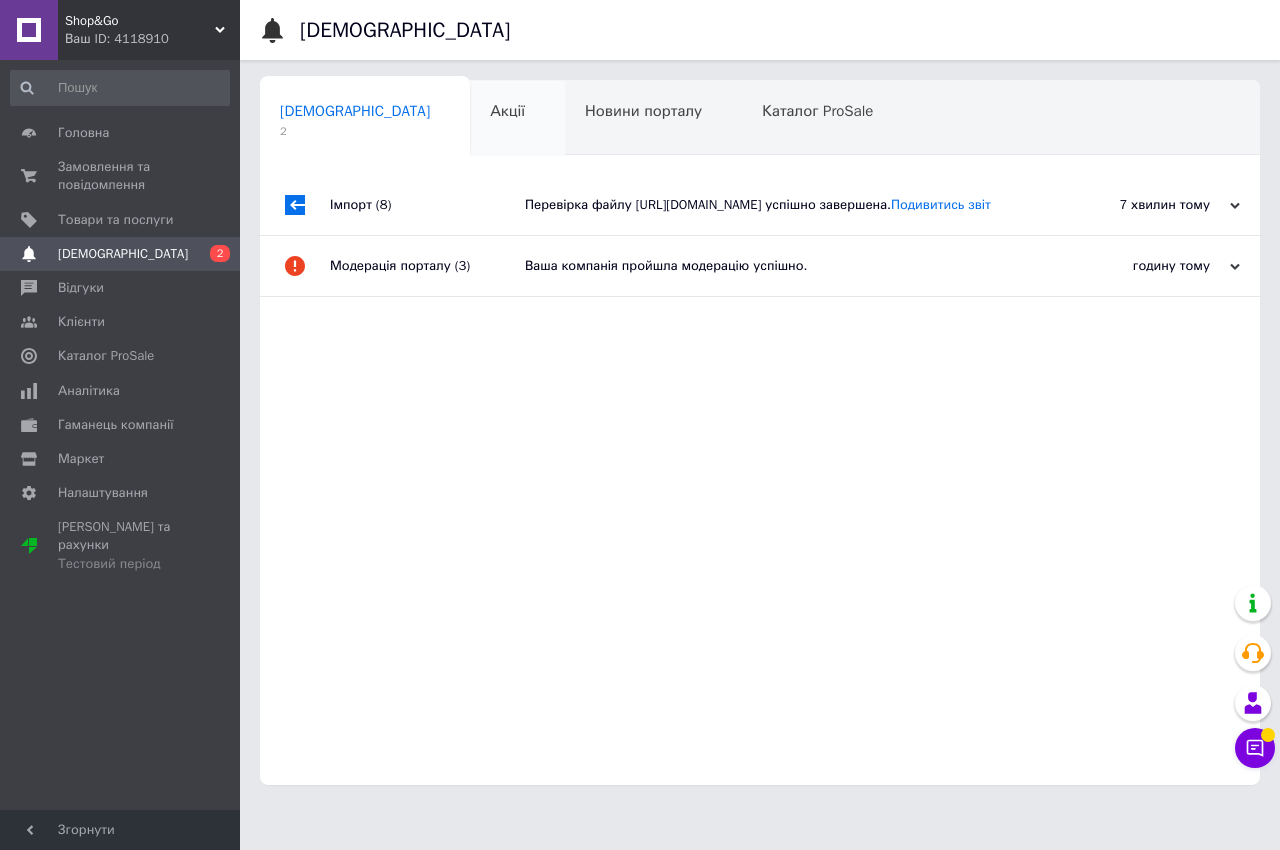 click on "Акції 0" at bounding box center [517, 119] 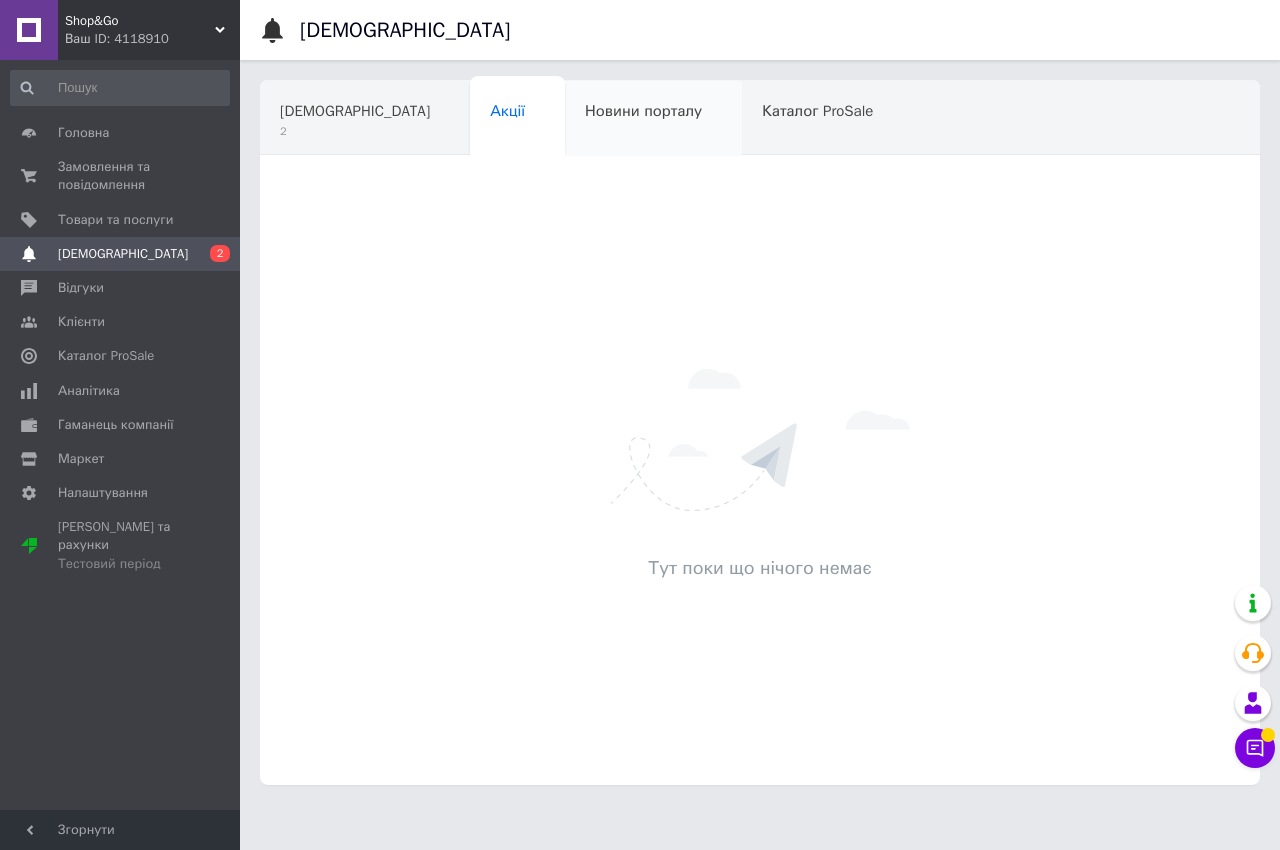 click on "Новини порталу" at bounding box center (653, 119) 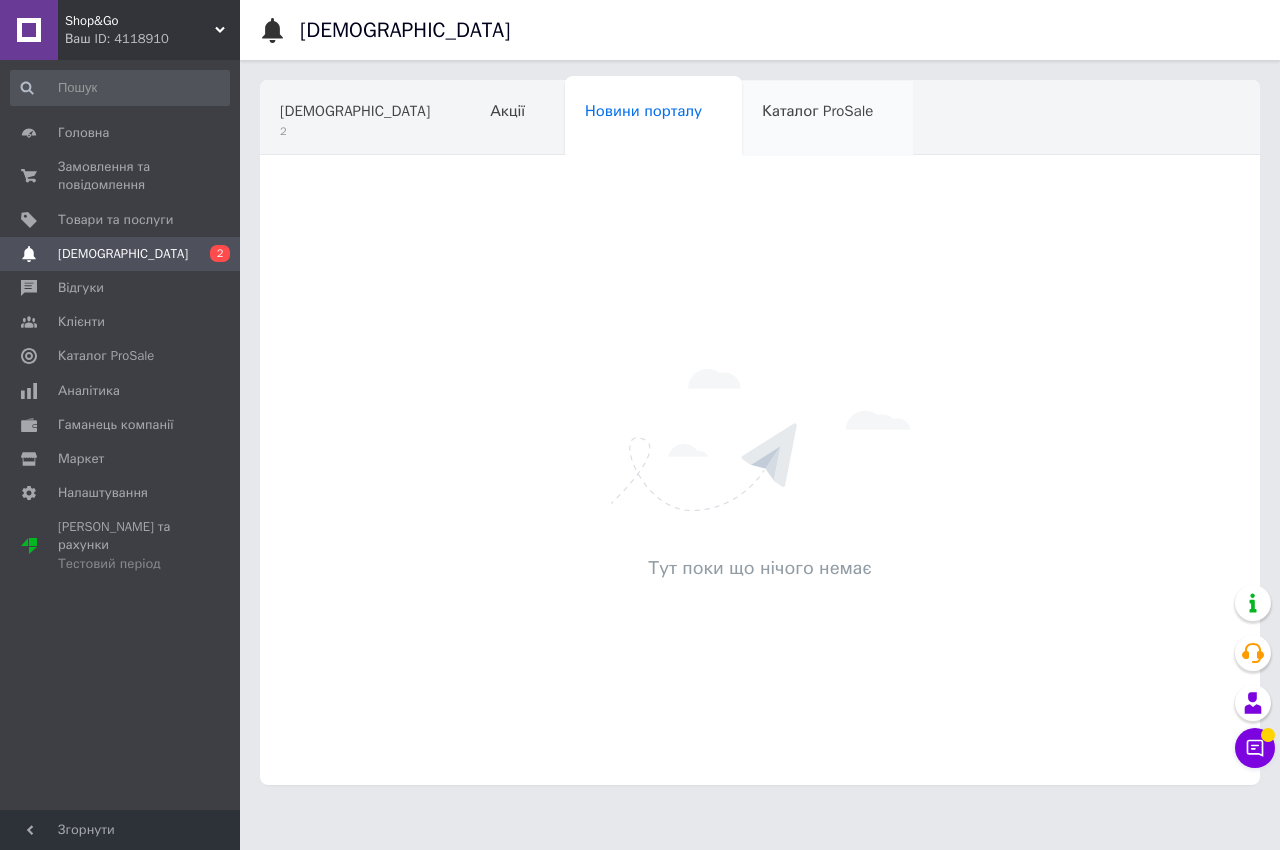 click on "Каталог ProSale" at bounding box center (817, 111) 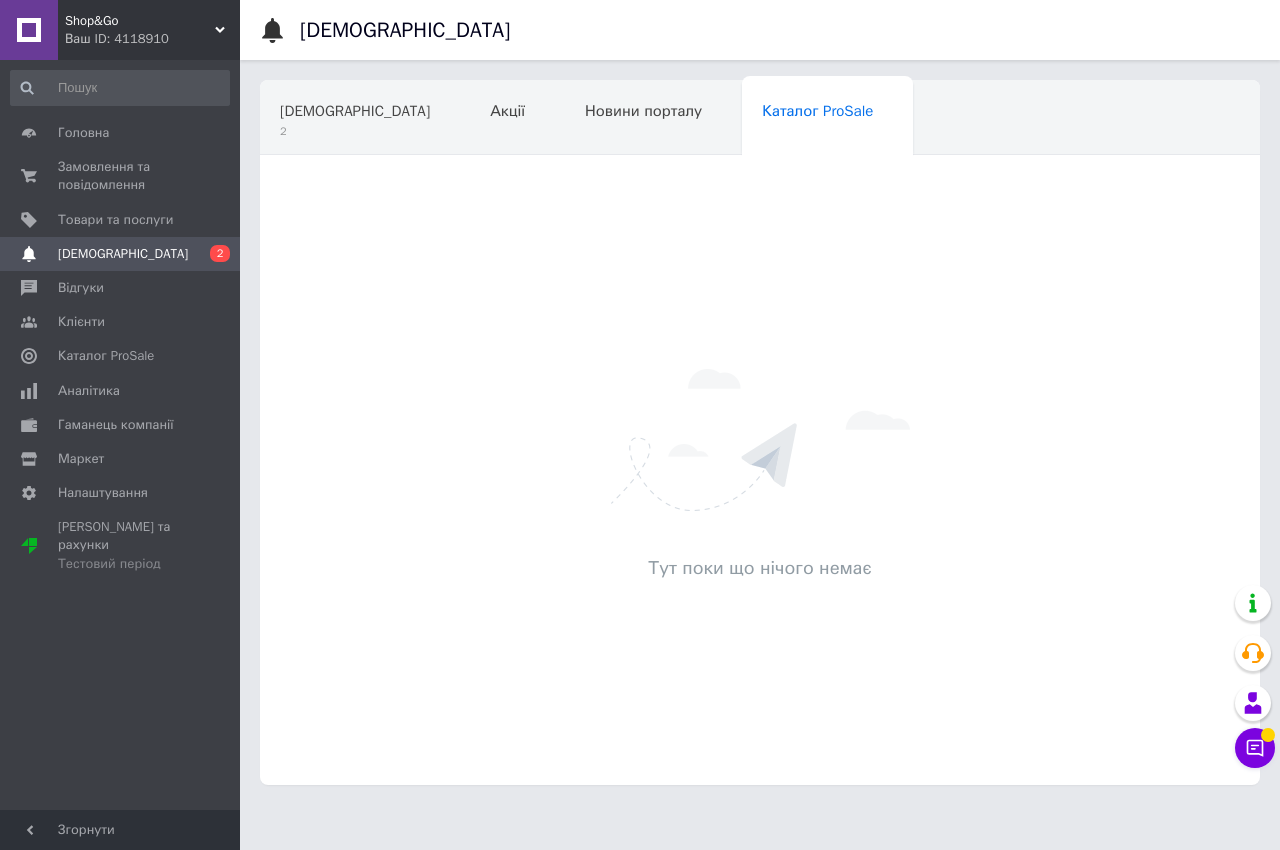 click on "Навчання та заходи" at bounding box center (351, 187) 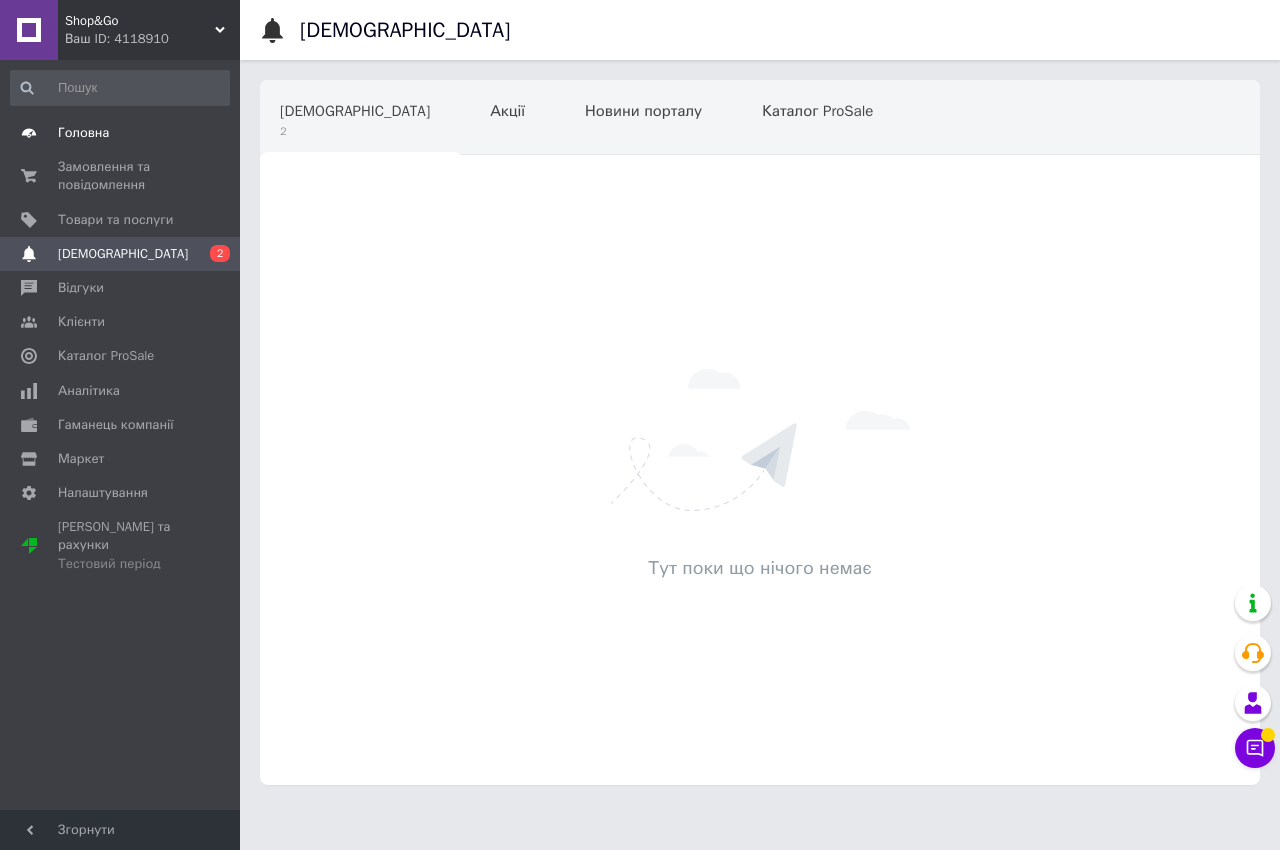 click on "Головна" at bounding box center (83, 133) 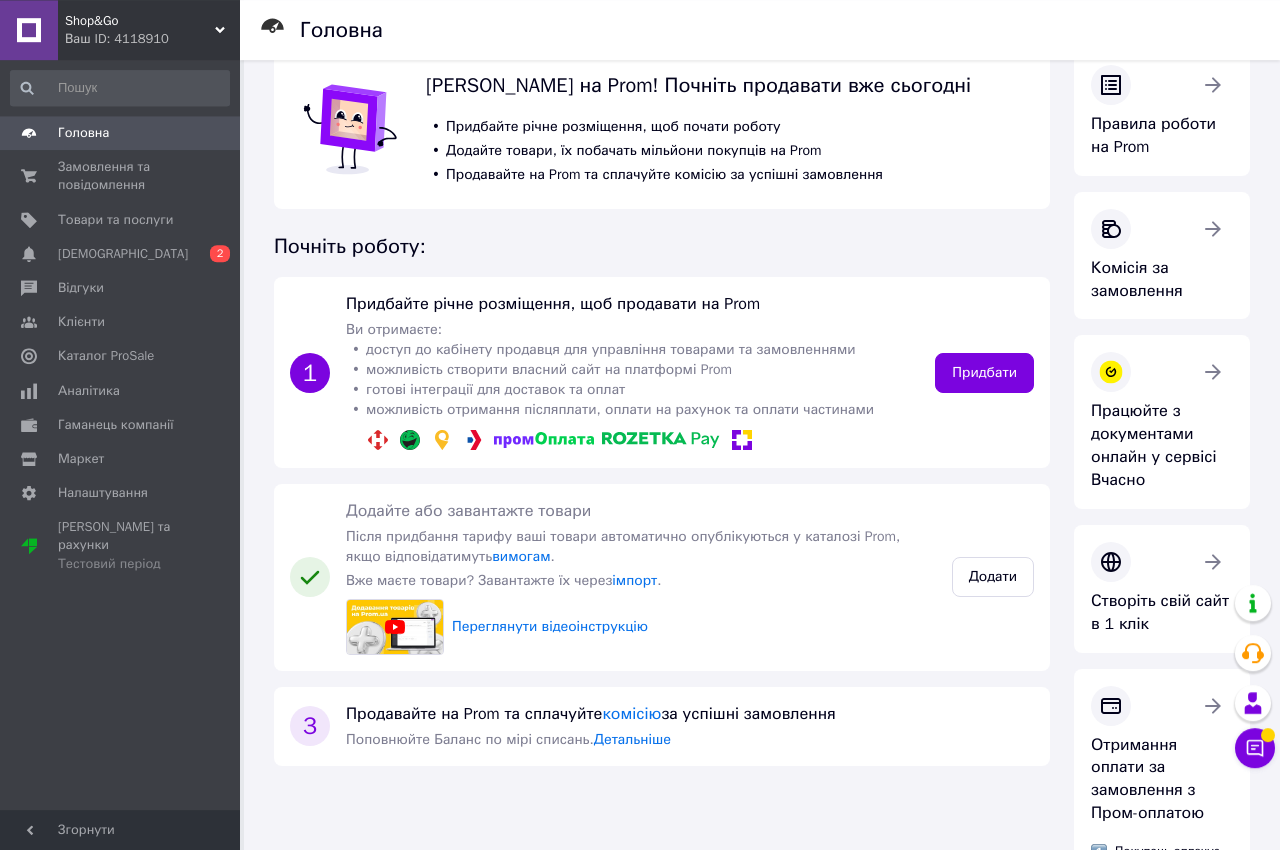 scroll, scrollTop: 0, scrollLeft: 0, axis: both 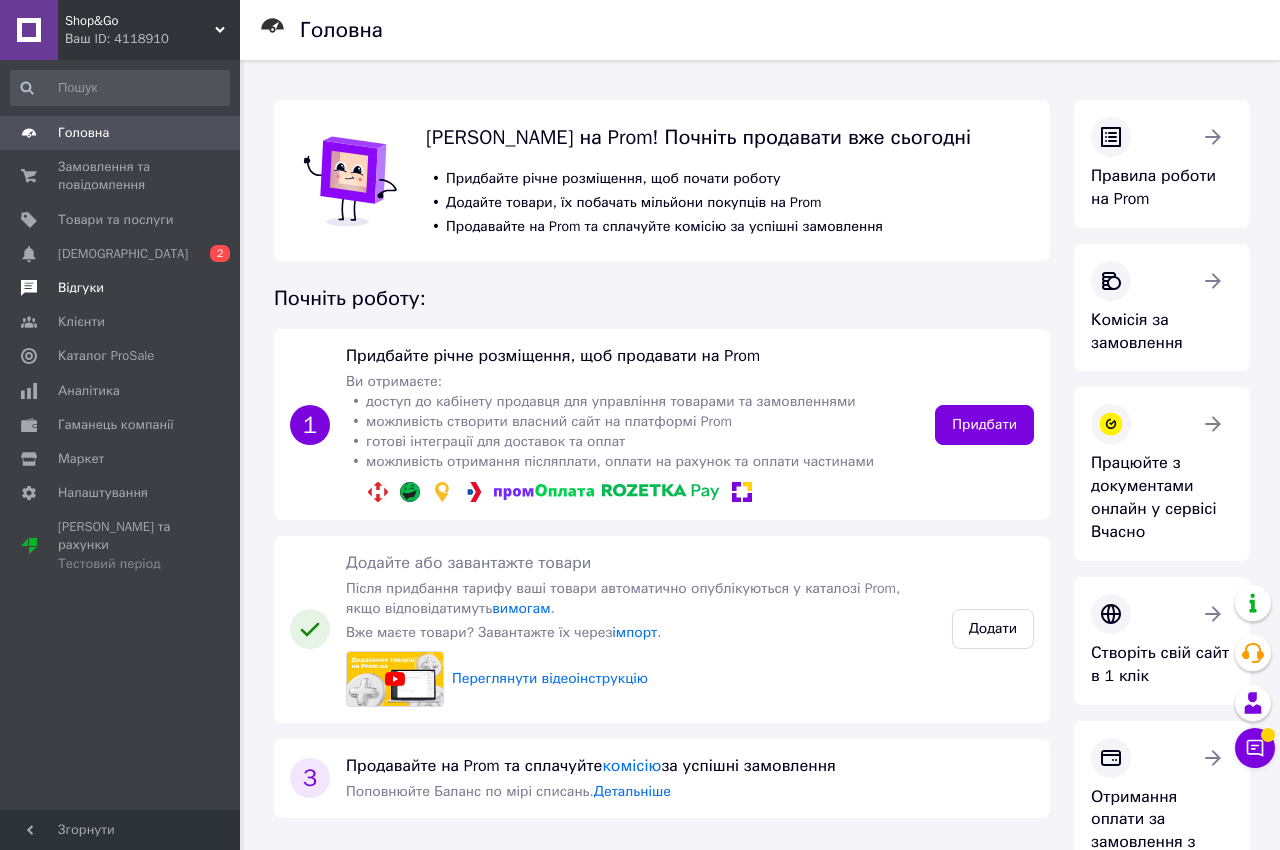 click on "Відгуки" at bounding box center (121, 288) 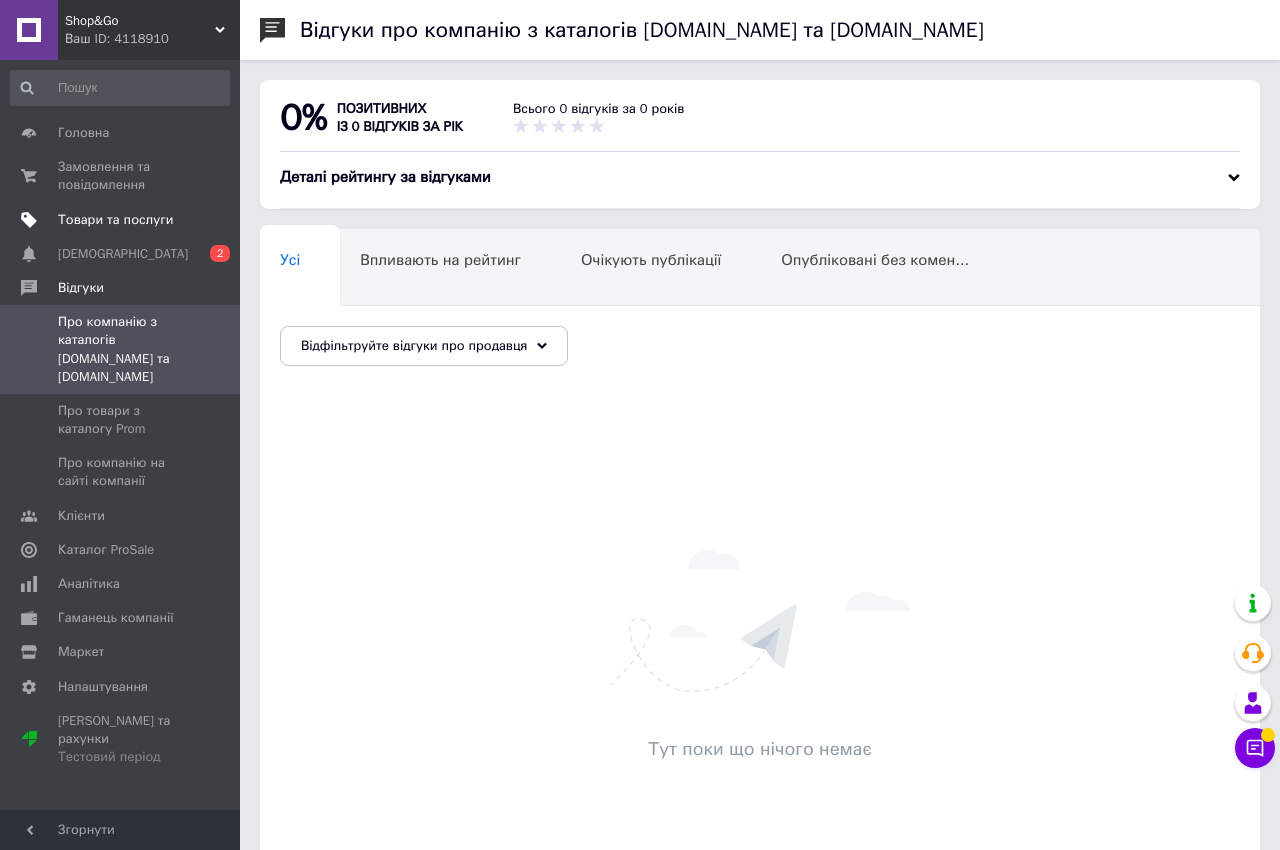 click on "Товари та послуги" at bounding box center [115, 220] 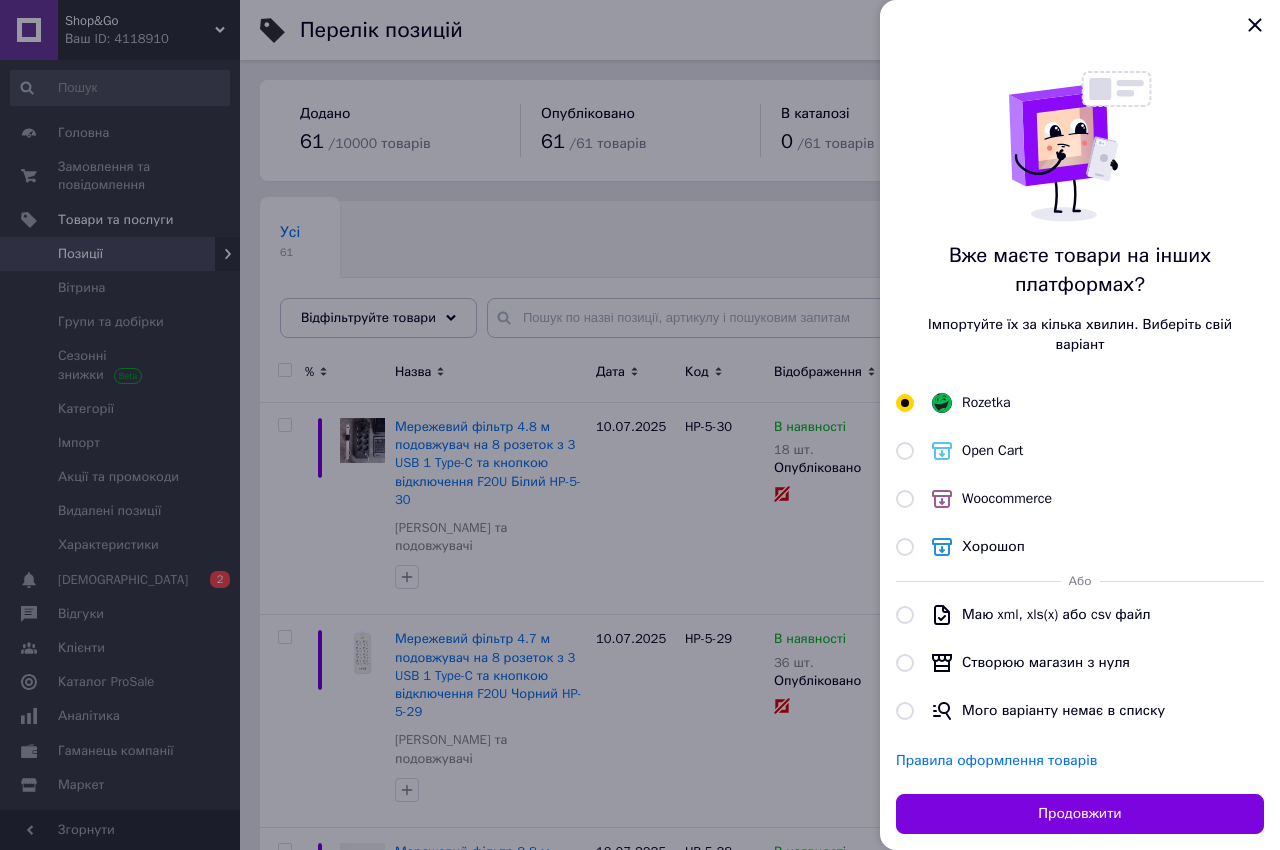 click at bounding box center (640, 425) 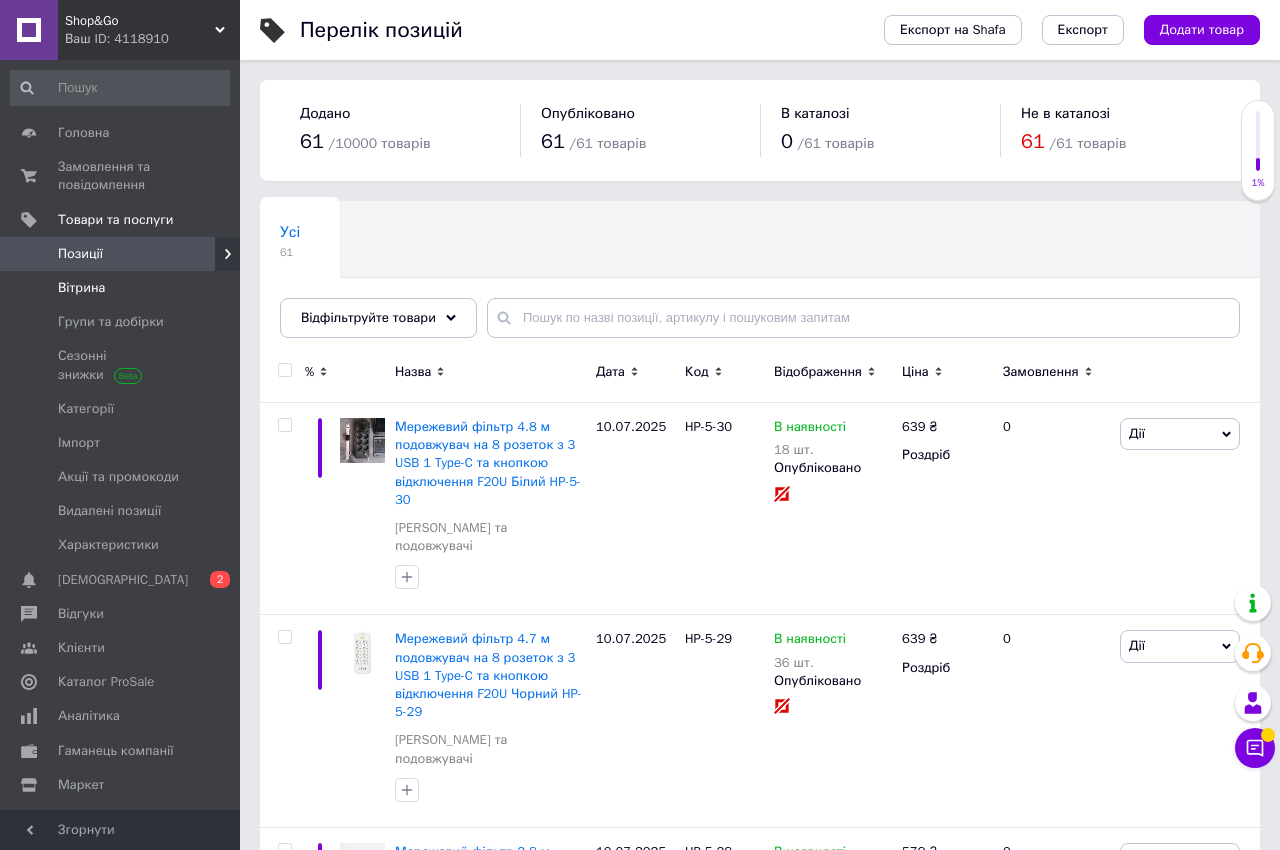 click on "Вітрина" at bounding box center [81, 288] 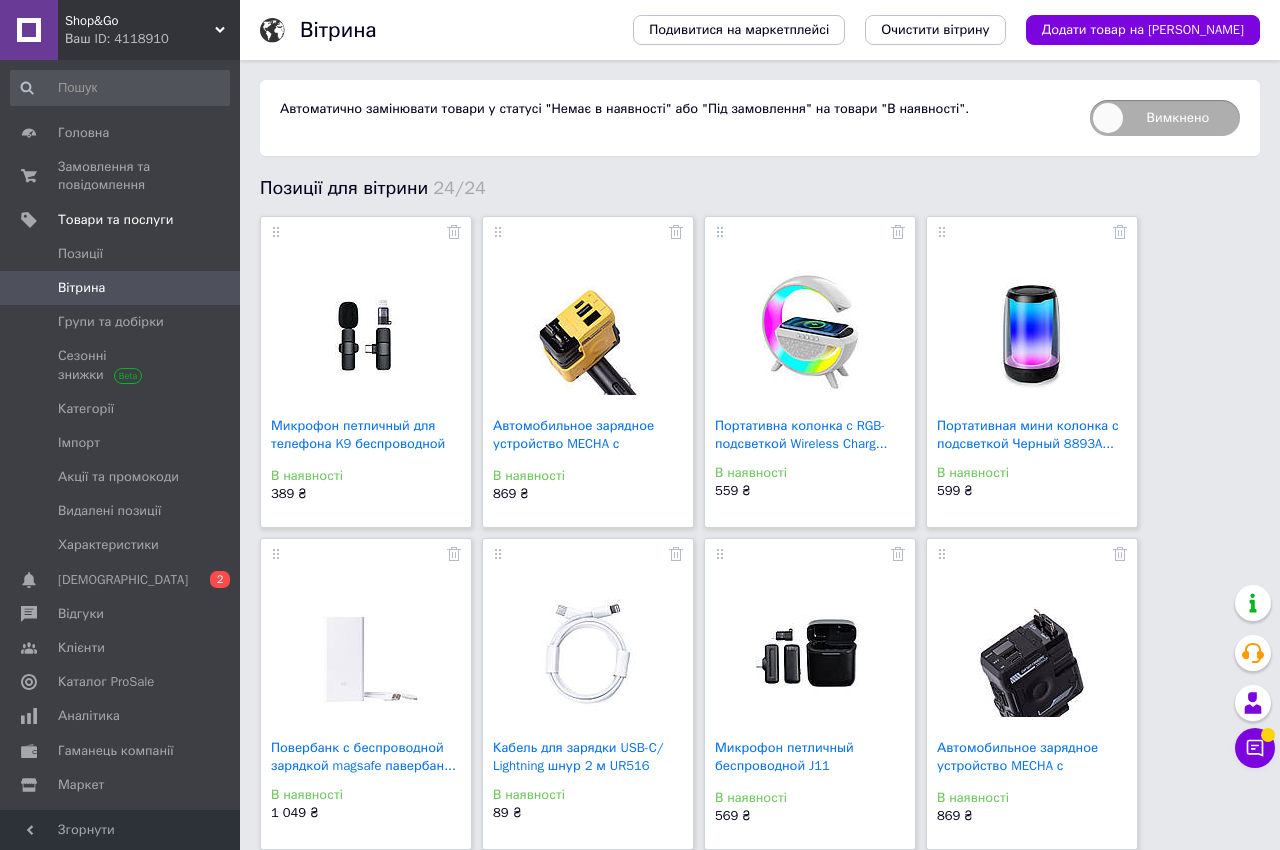 click at bounding box center [588, 332] 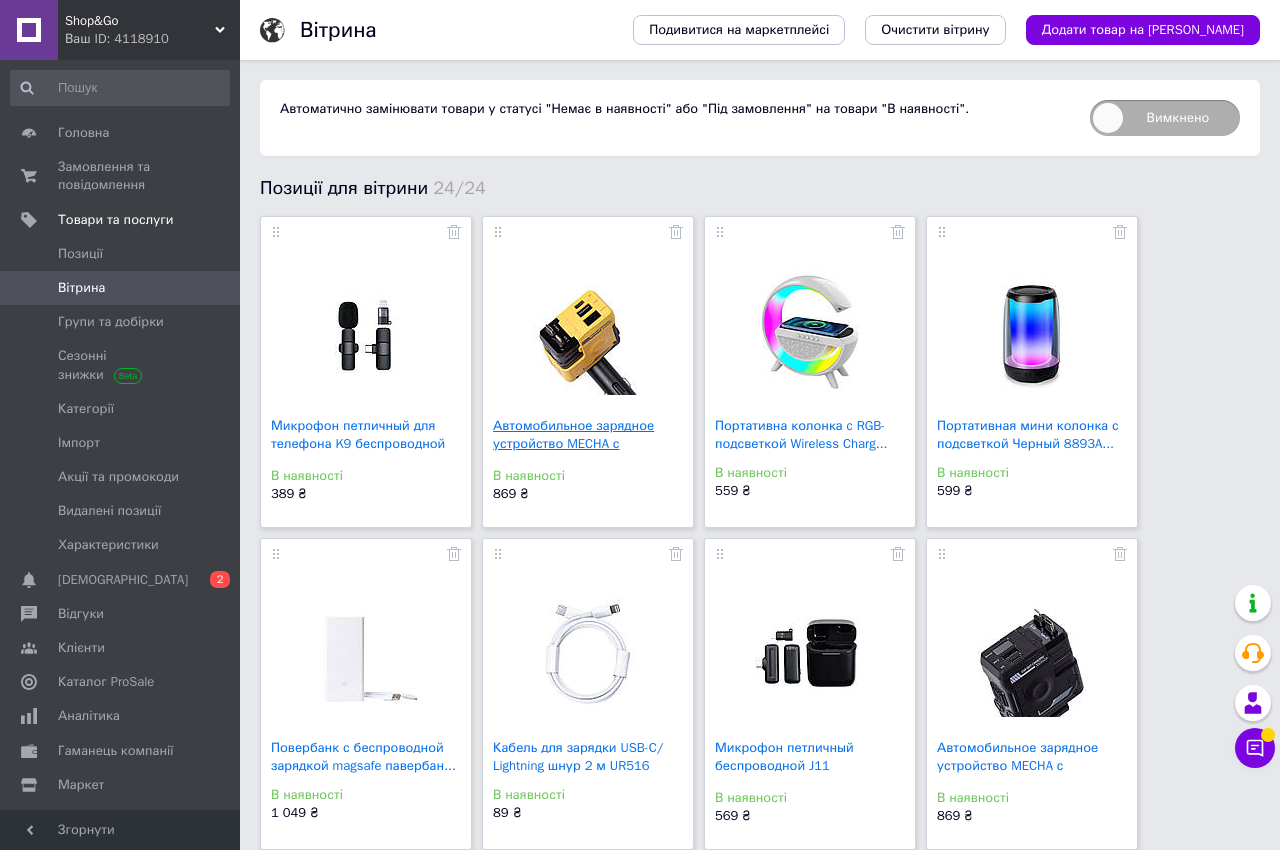 click on "Автомобильное зарядное устройство MECHA с выдвижны..." at bounding box center (573, 443) 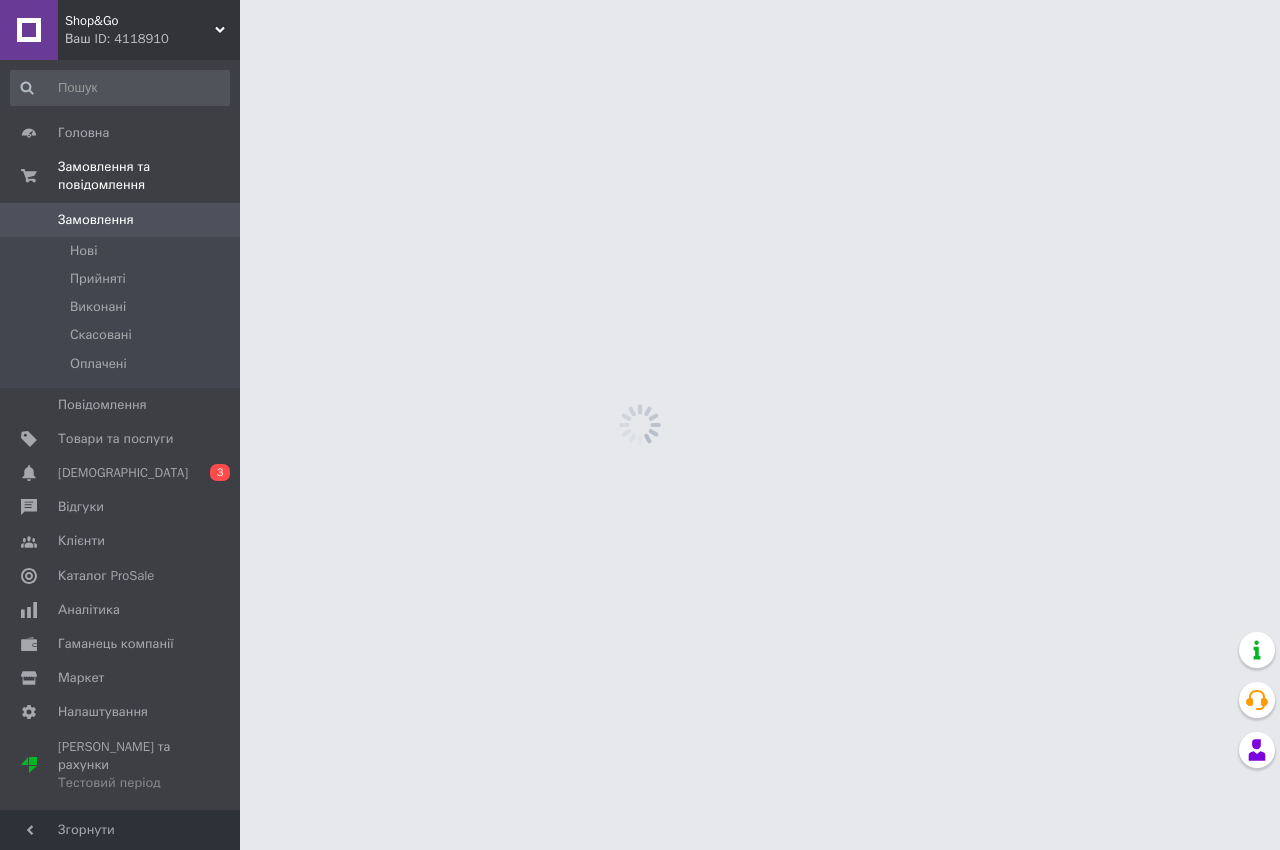scroll, scrollTop: 0, scrollLeft: 0, axis: both 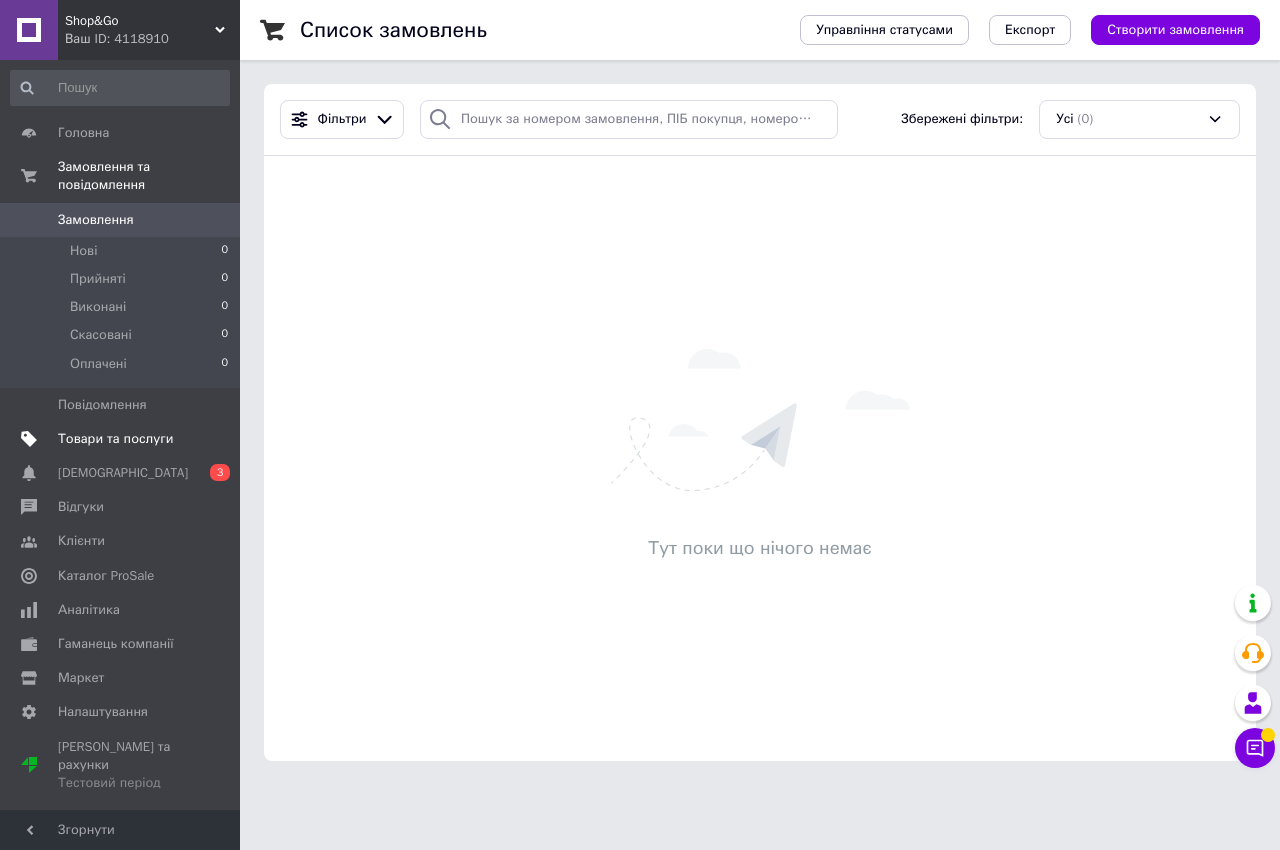 click on "Товари та послуги" at bounding box center [115, 439] 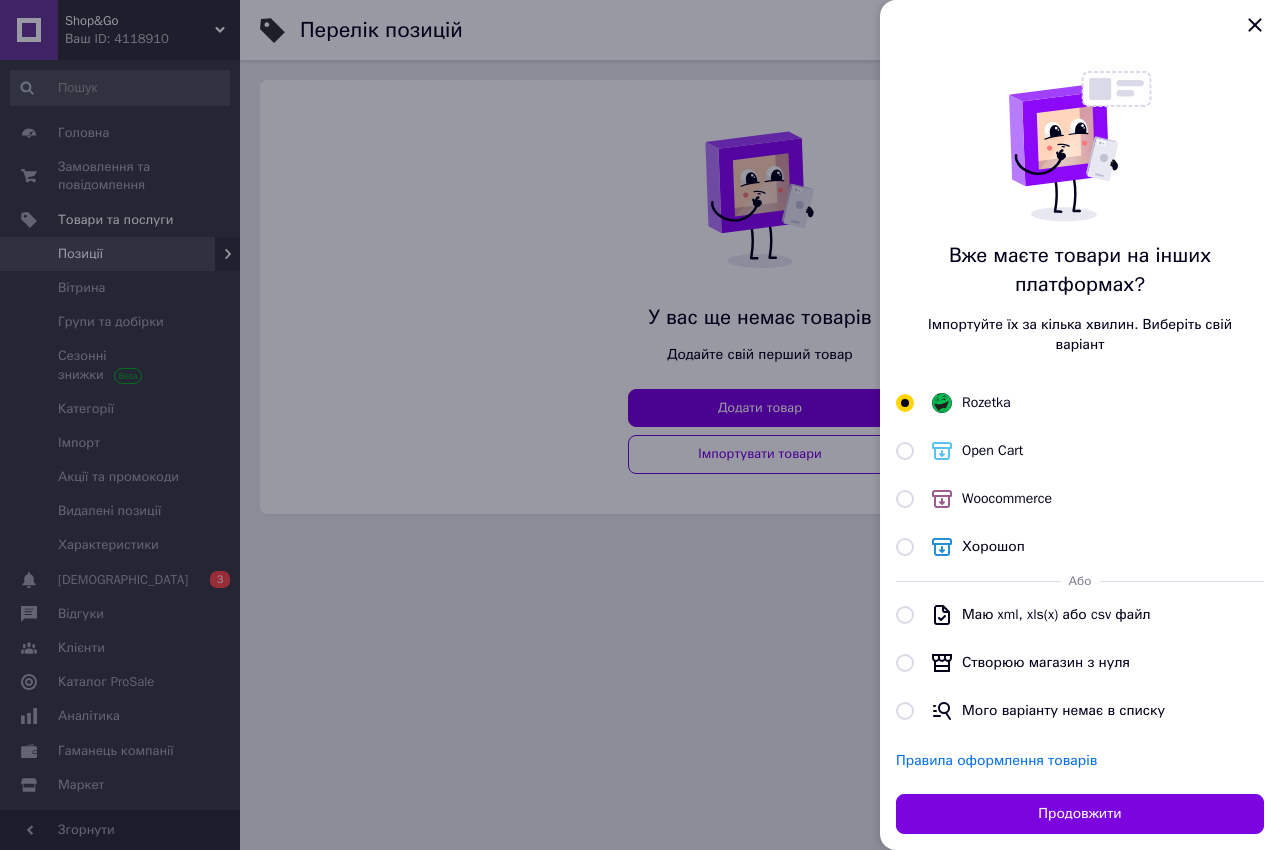 click at bounding box center (640, 425) 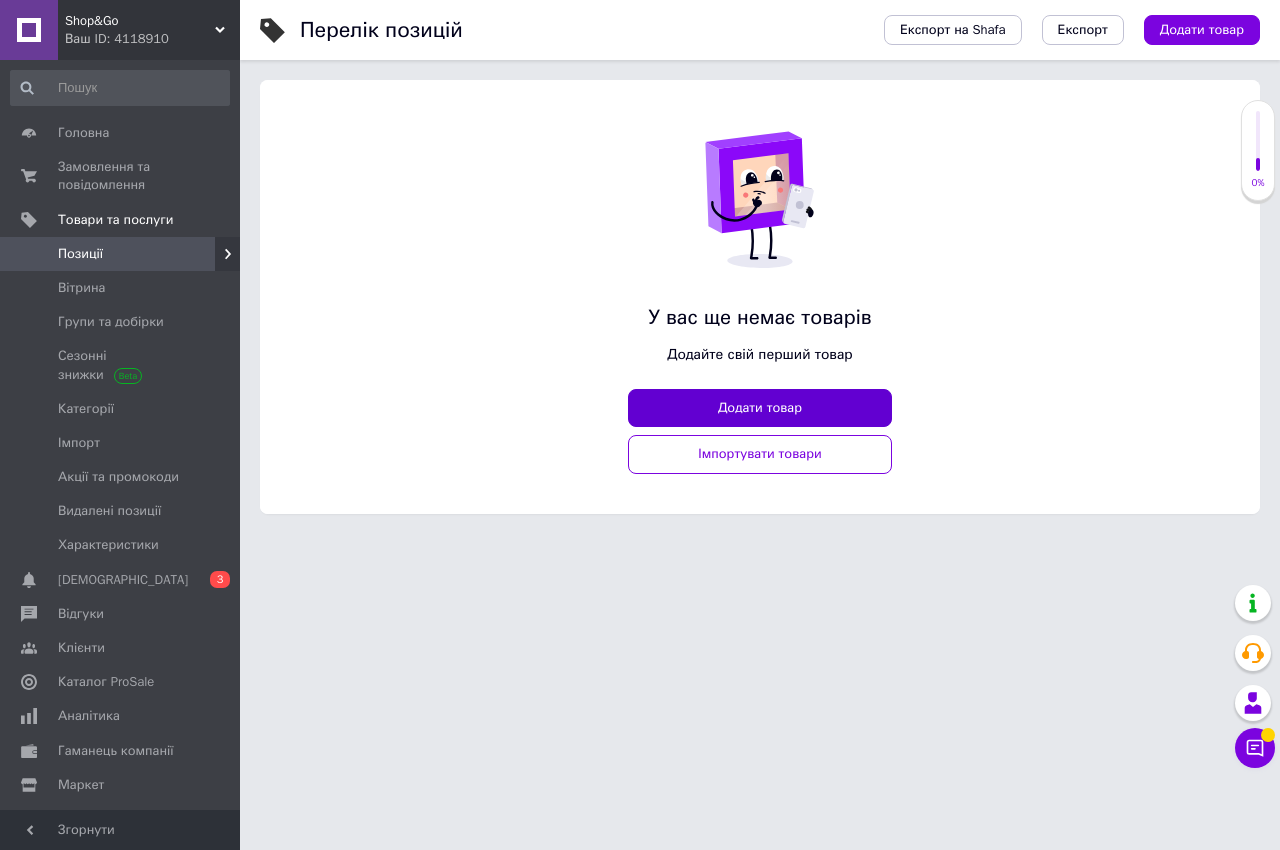click on "Додати товар" at bounding box center [760, 408] 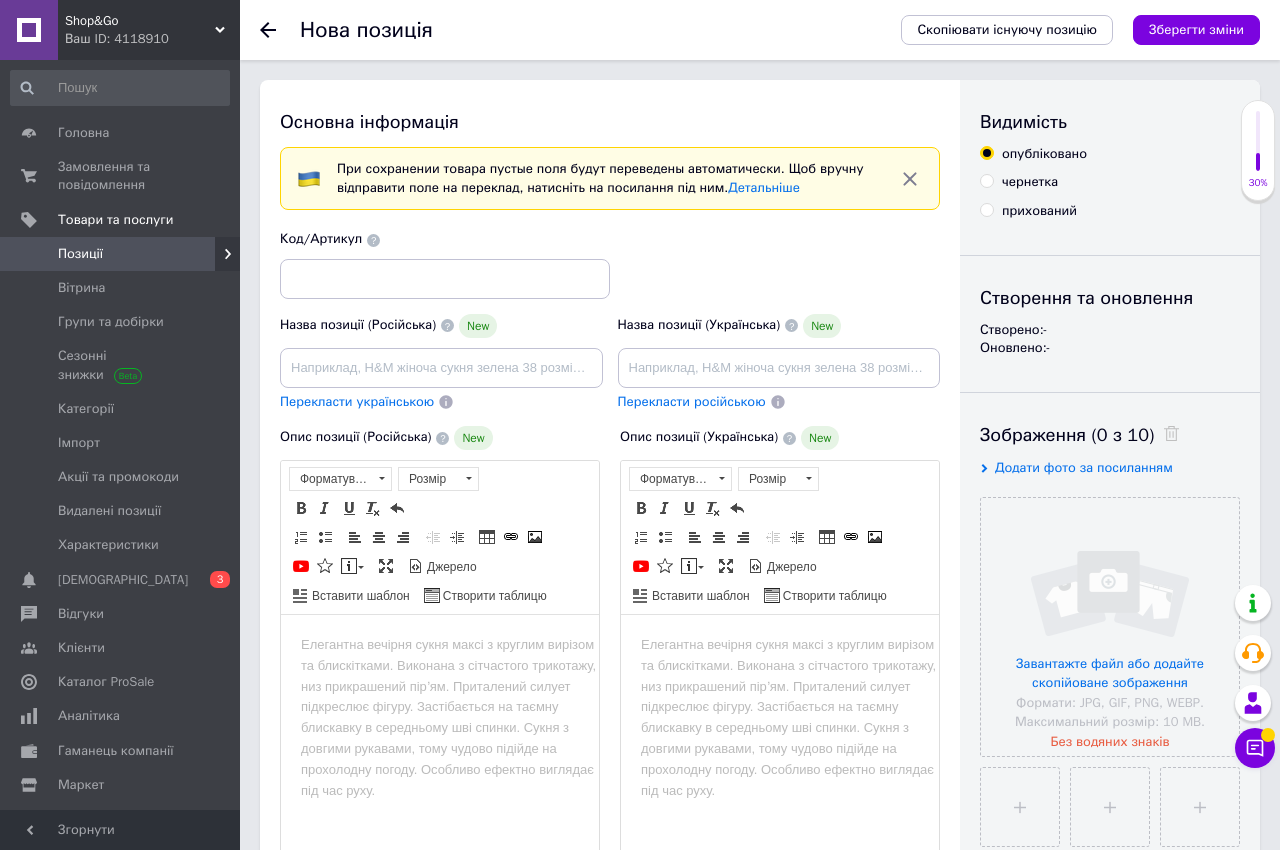 scroll, scrollTop: 0, scrollLeft: 0, axis: both 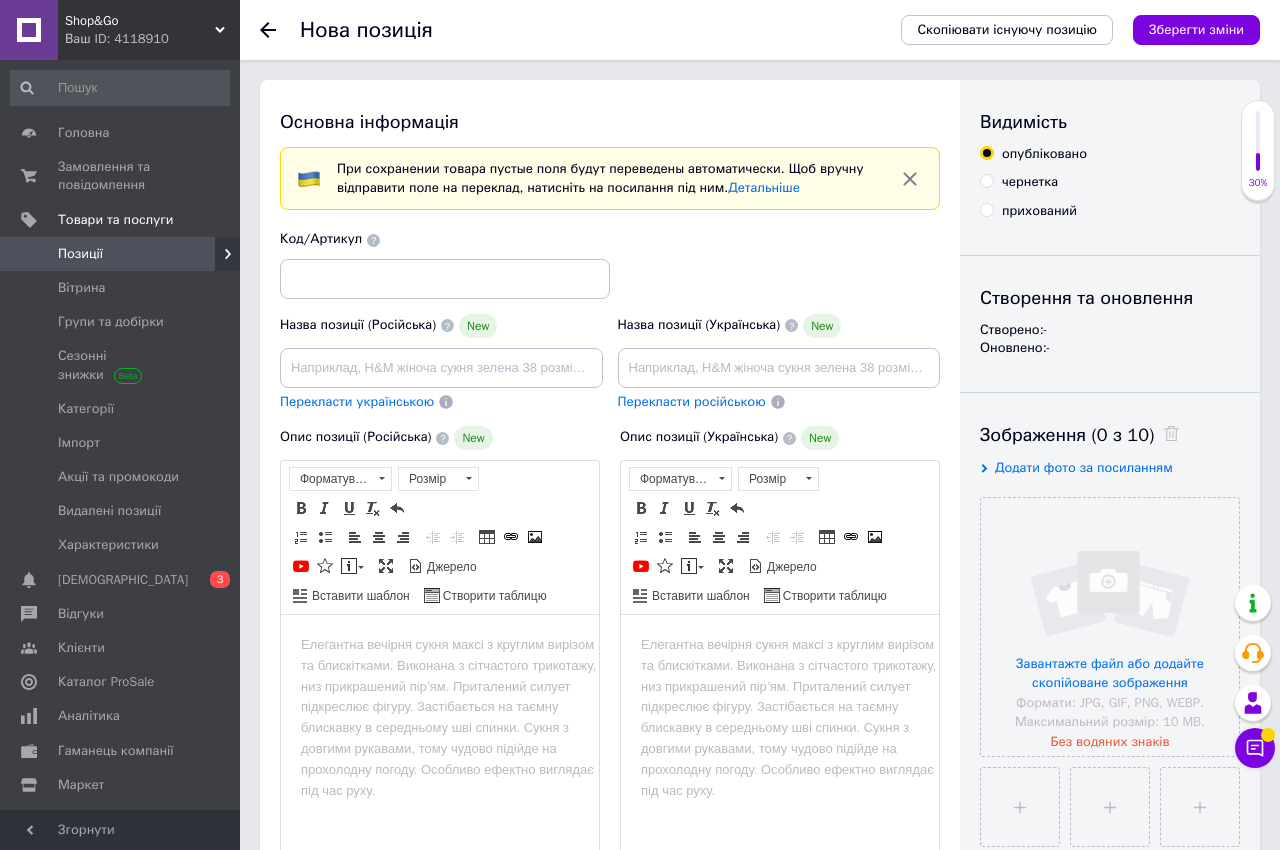 click on "Код/Артикул" at bounding box center (445, 239) 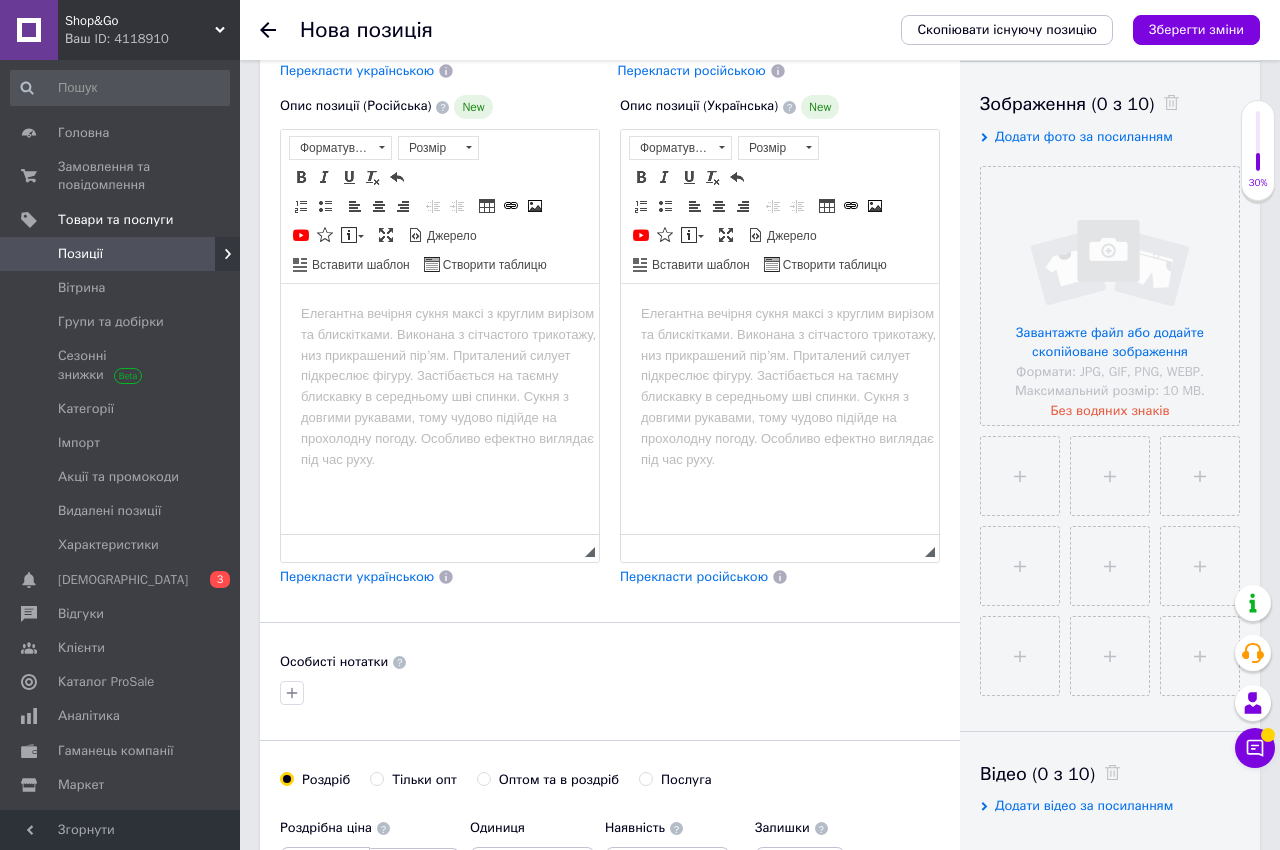scroll, scrollTop: 0, scrollLeft: 0, axis: both 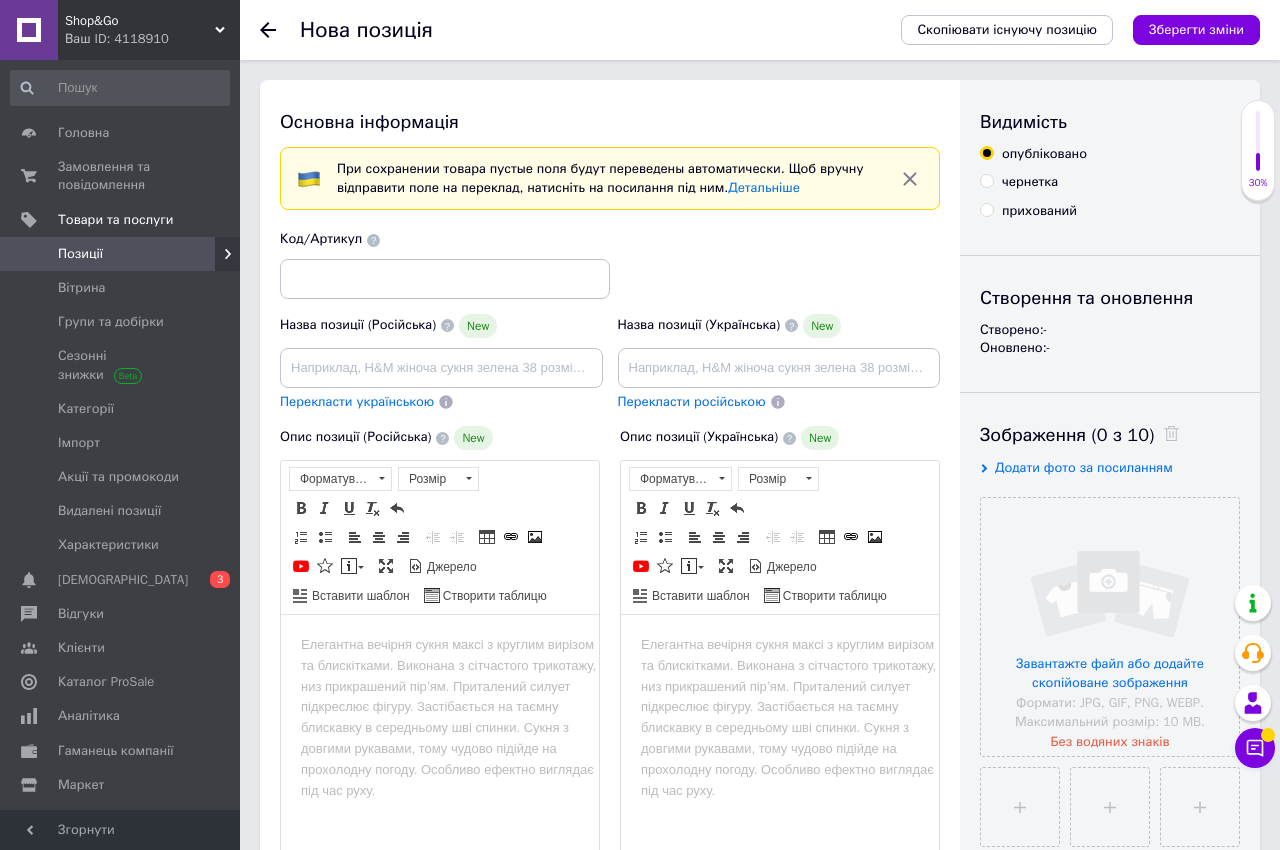 click at bounding box center (910, 179) 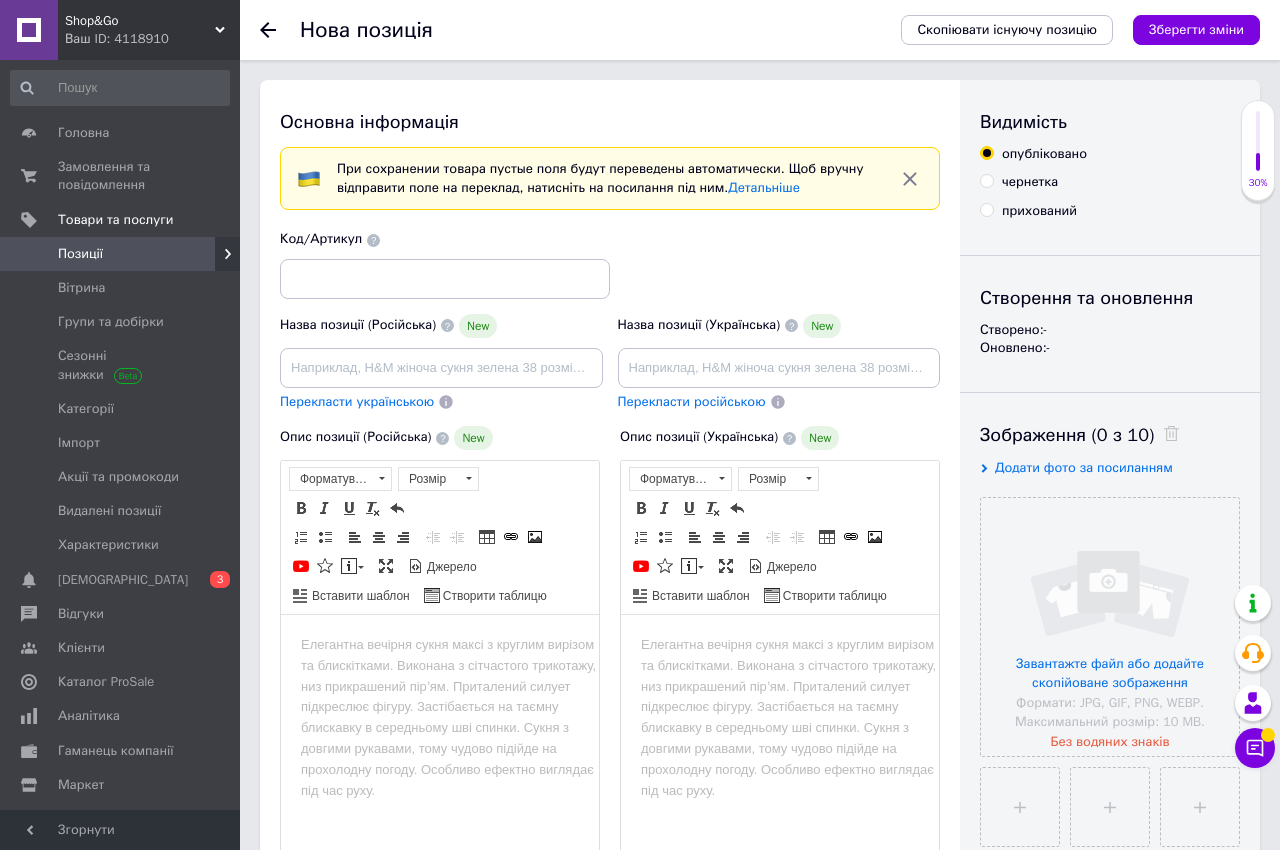 click 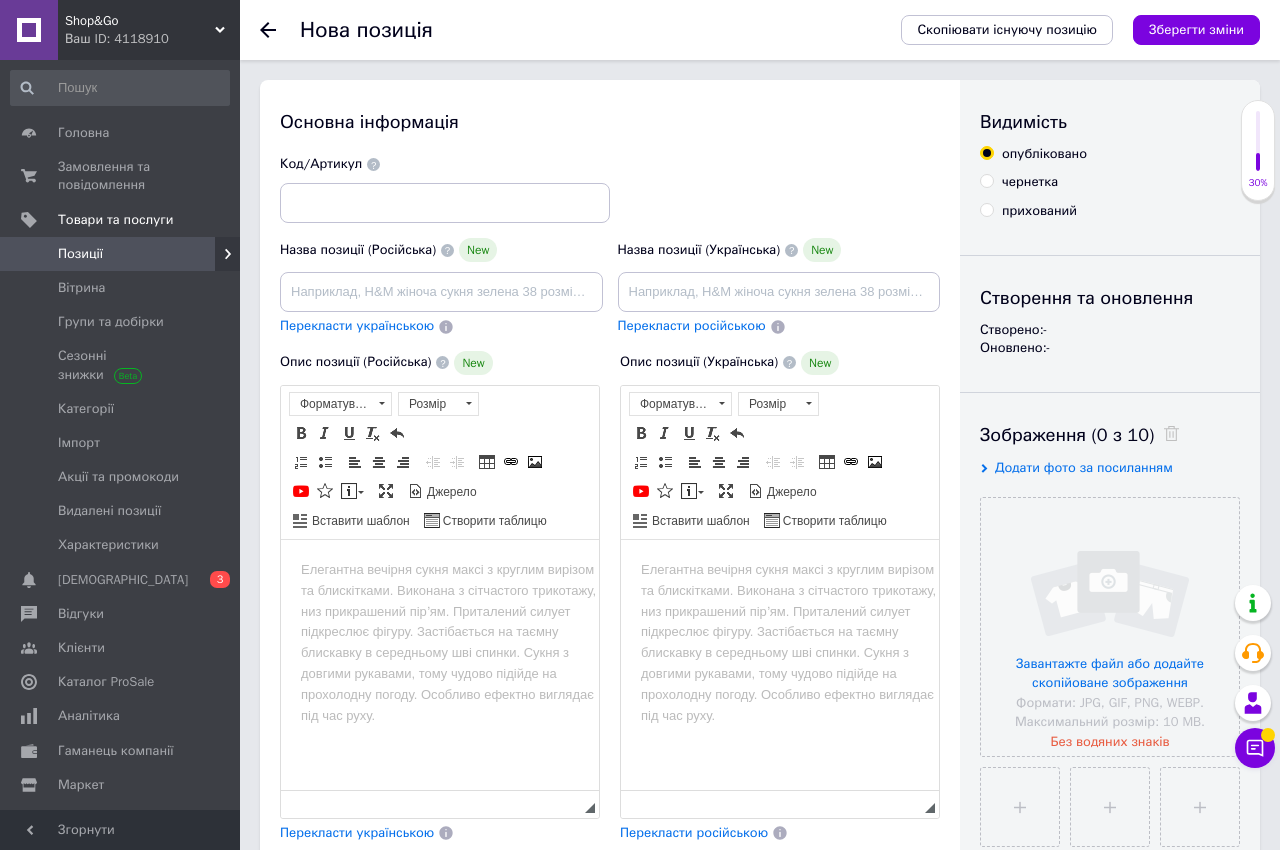 click at bounding box center (280, 30) 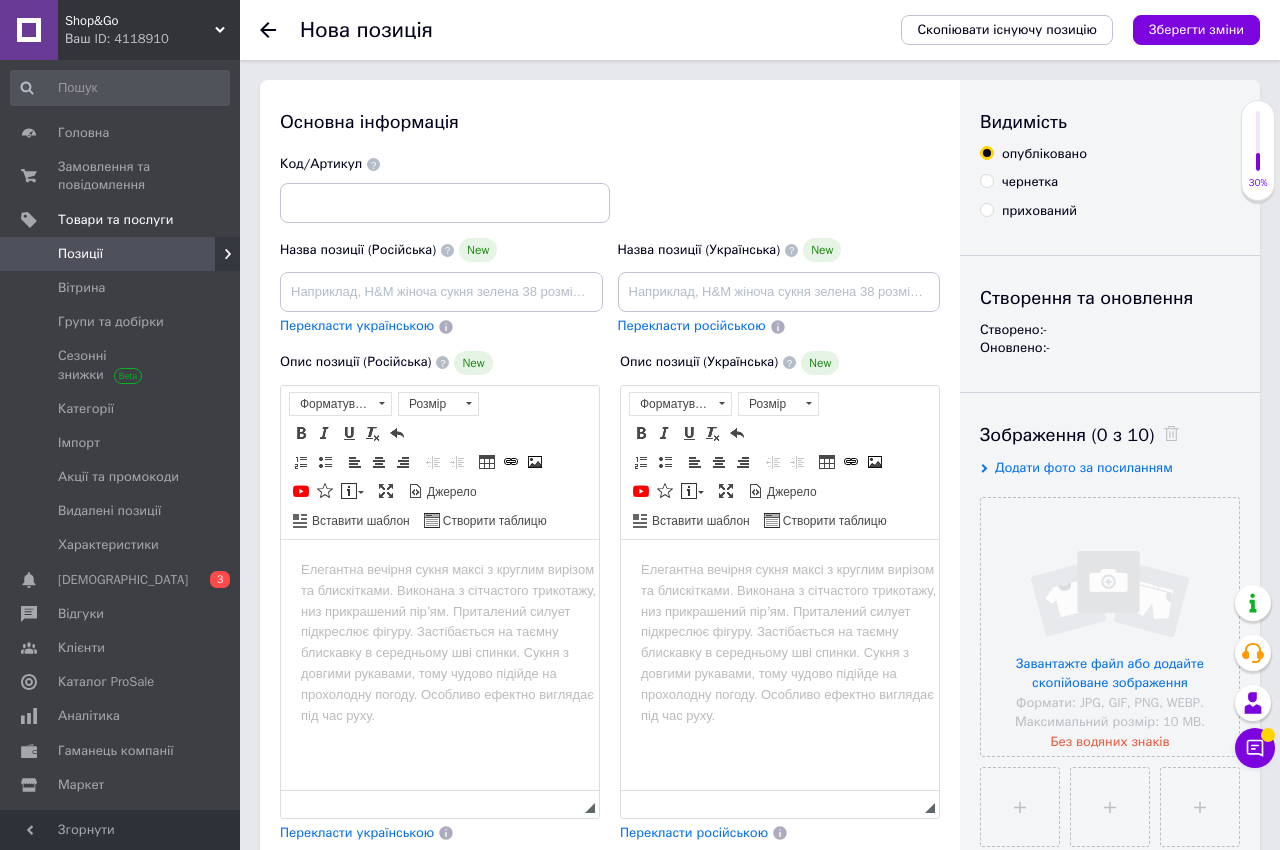 click 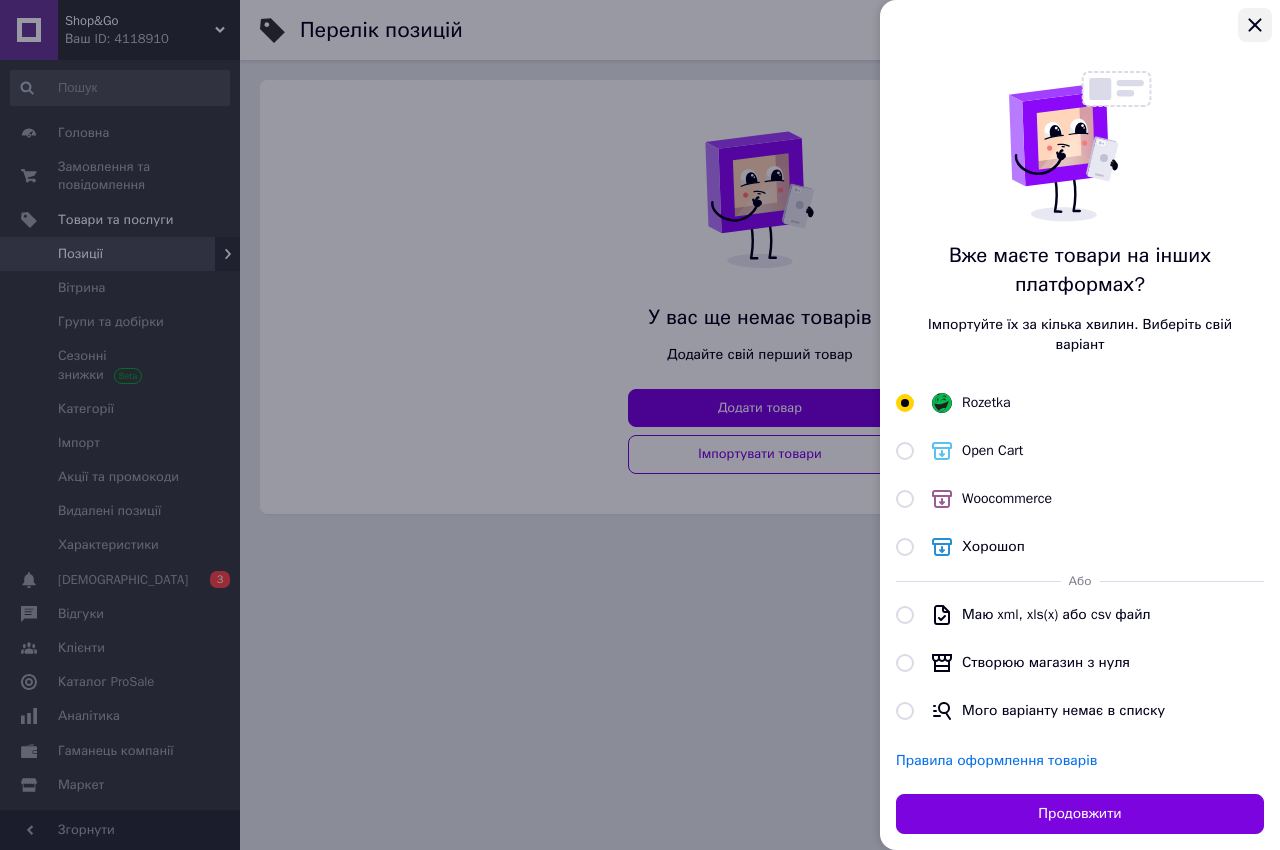 click 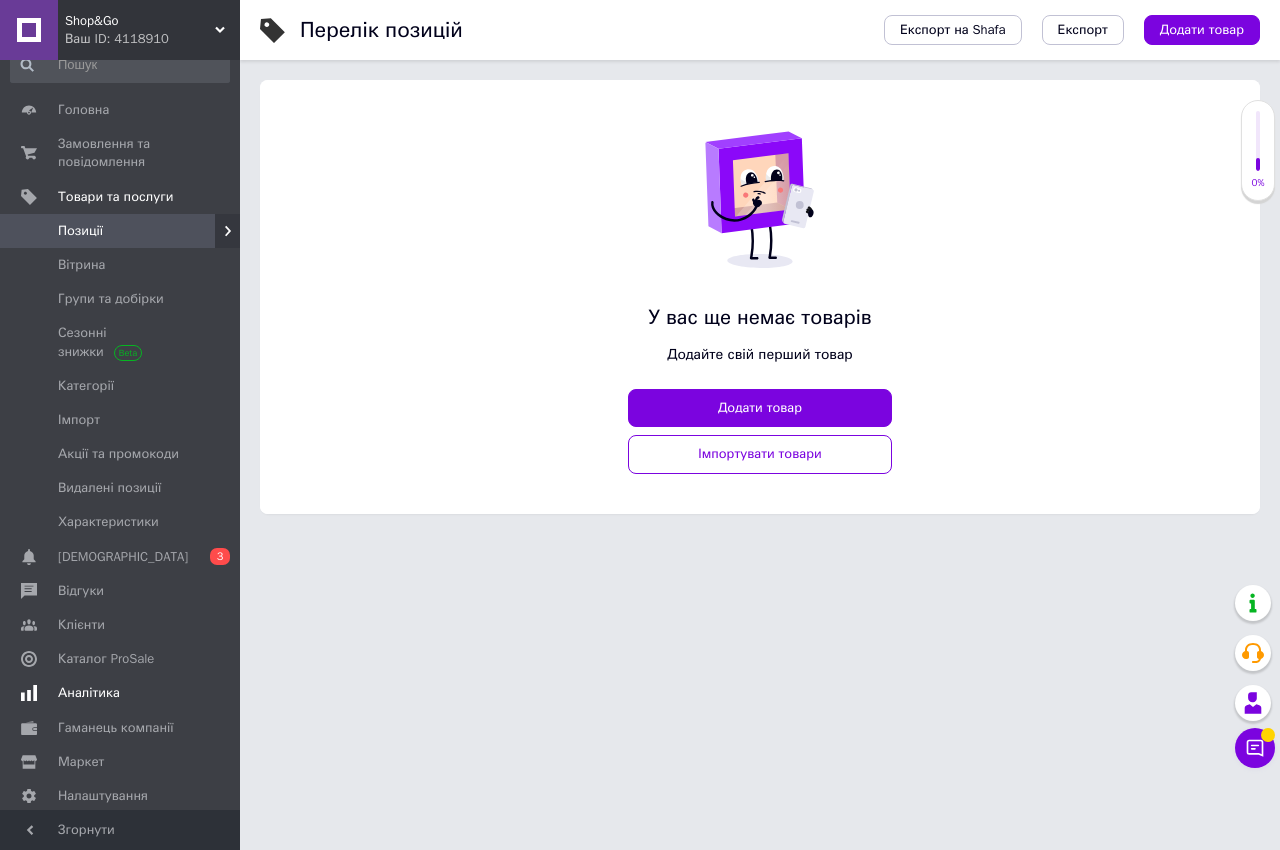scroll, scrollTop: 0, scrollLeft: 0, axis: both 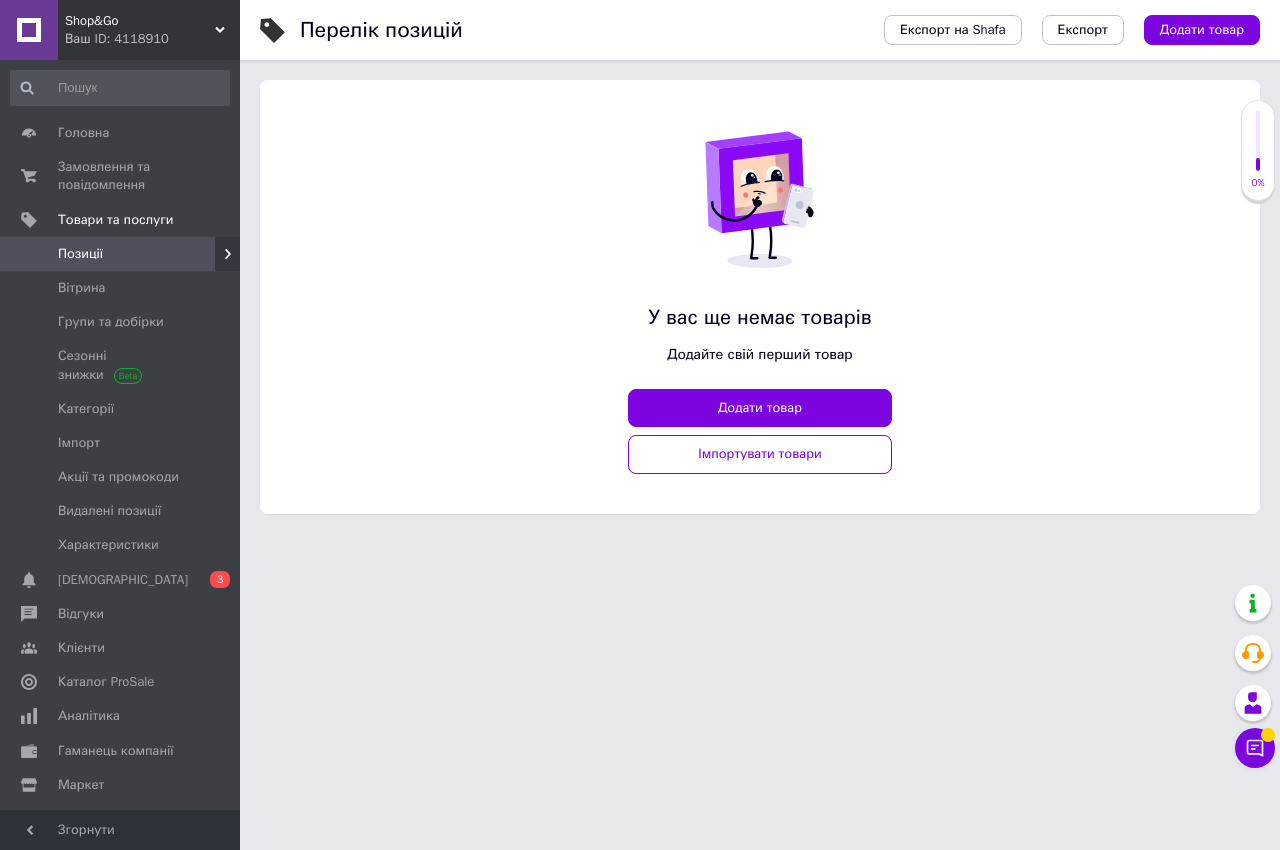 click on "Shop&Go Ваш ID: 4118910 Кабінет покупця Перевірити стан системи Сторінка на порталі Довідка Вийти Головна Замовлення та повідомлення 0 0 Товари та послуги Позиції [PERSON_NAME] та добірки Сезонні знижки Категорії Імпорт Акції та промокоди Видалені позиції Характеристики Сповіщення 0 3 Відгуки Клієнти Каталог ProSale Аналітика Гаманець компанії [PERSON_NAME] Тарифи та рахунки Тестовий період Згорнути
Перелік позицій Експорт на Shafa Експорт Додати товар У вас ще немає товарів Додати товар 0%" at bounding box center [640, 267] 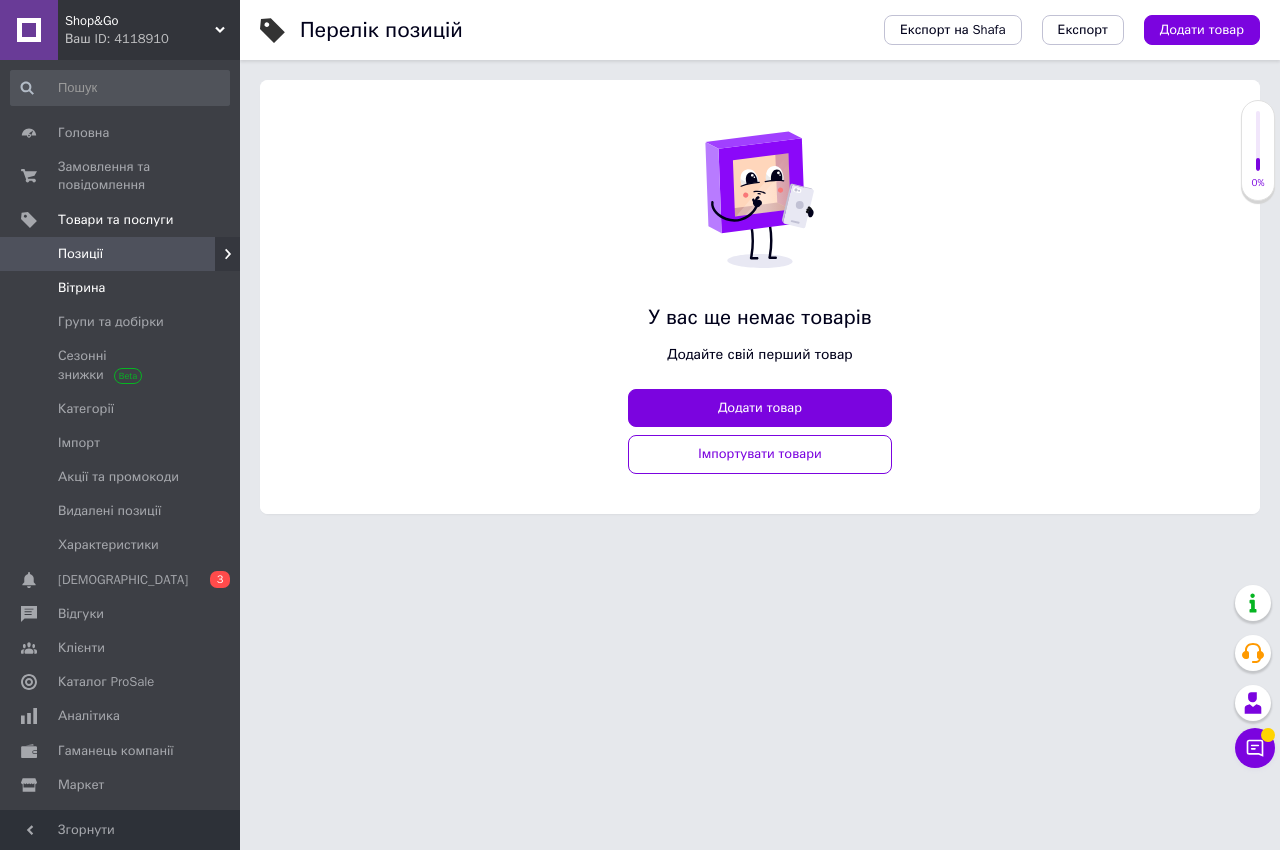 click on "Вітрина" at bounding box center [81, 288] 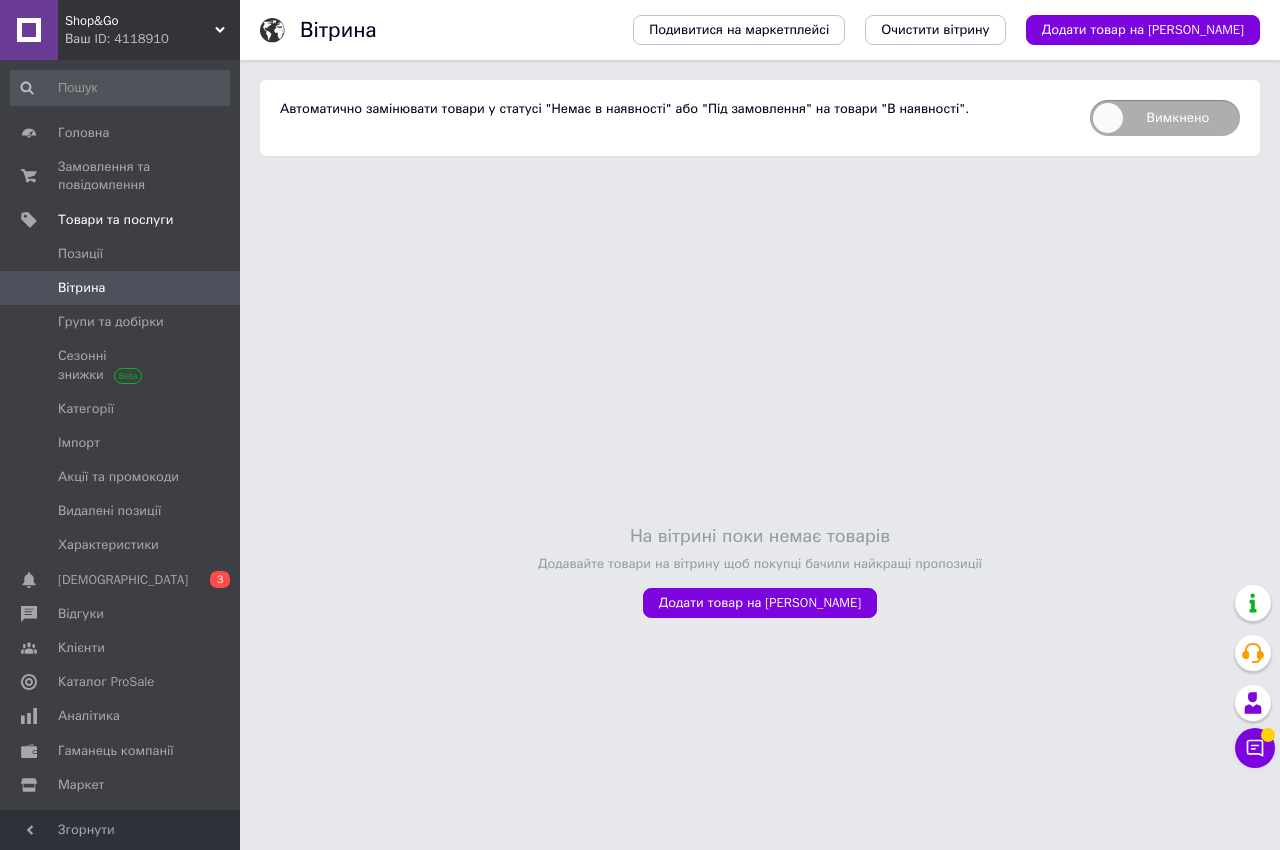 click on "Додавайте товари на вітрину щоб
покупці бачили найкращі пропозиції" at bounding box center (760, 564) 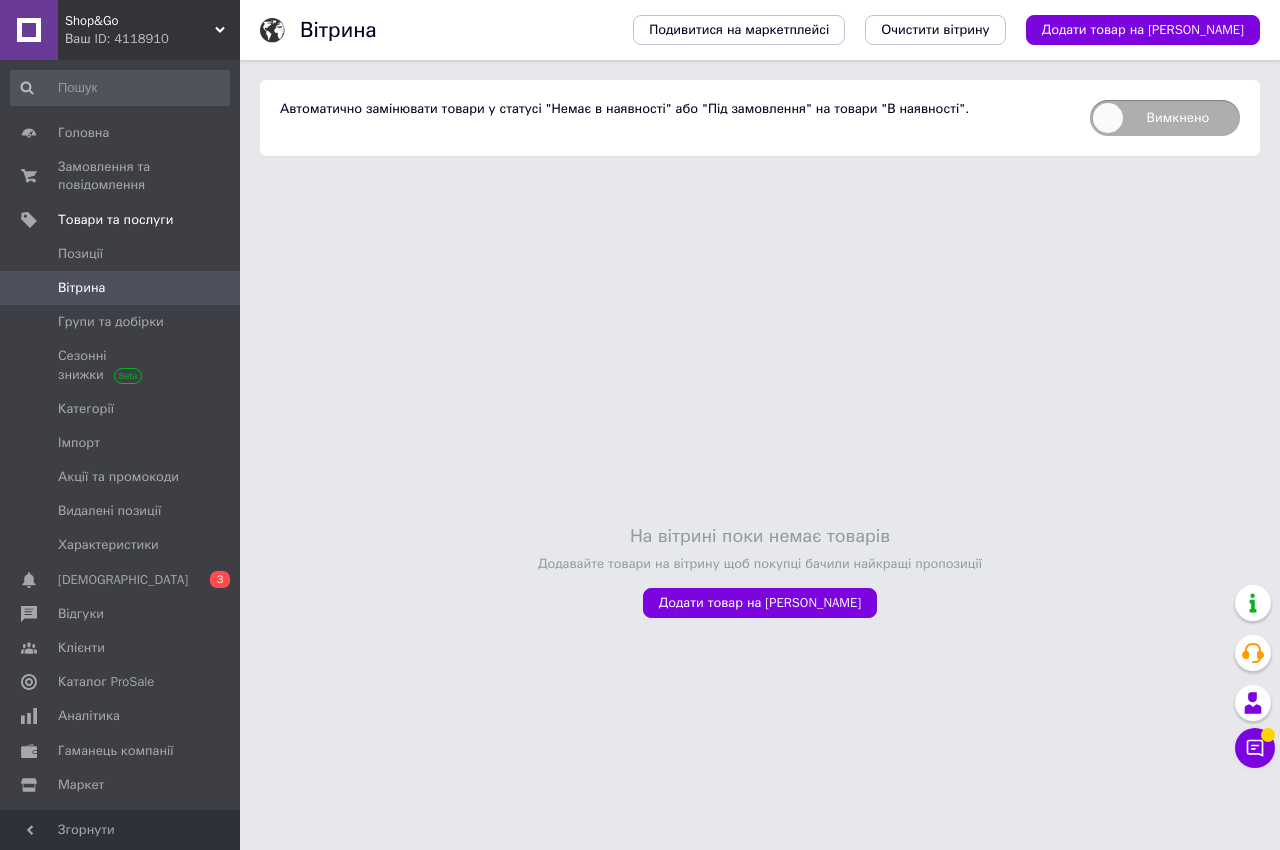 click on "Shop&Go Ваш ID: 4118910" at bounding box center (149, 30) 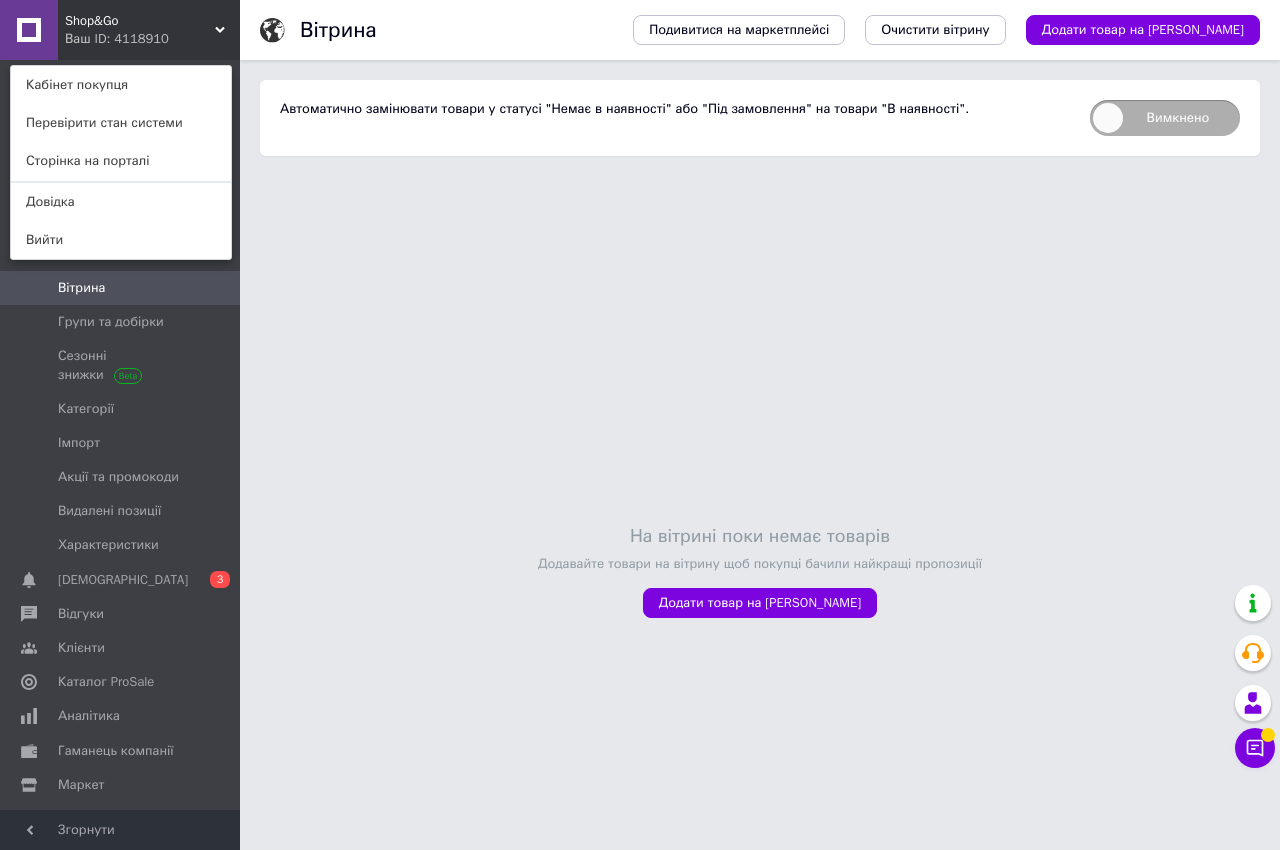 click on "Shop&Go Ваш ID: 4118910 Кабінет покупця Перевірити стан системи Сторінка на порталі Довідка Вийти" at bounding box center (120, 30) 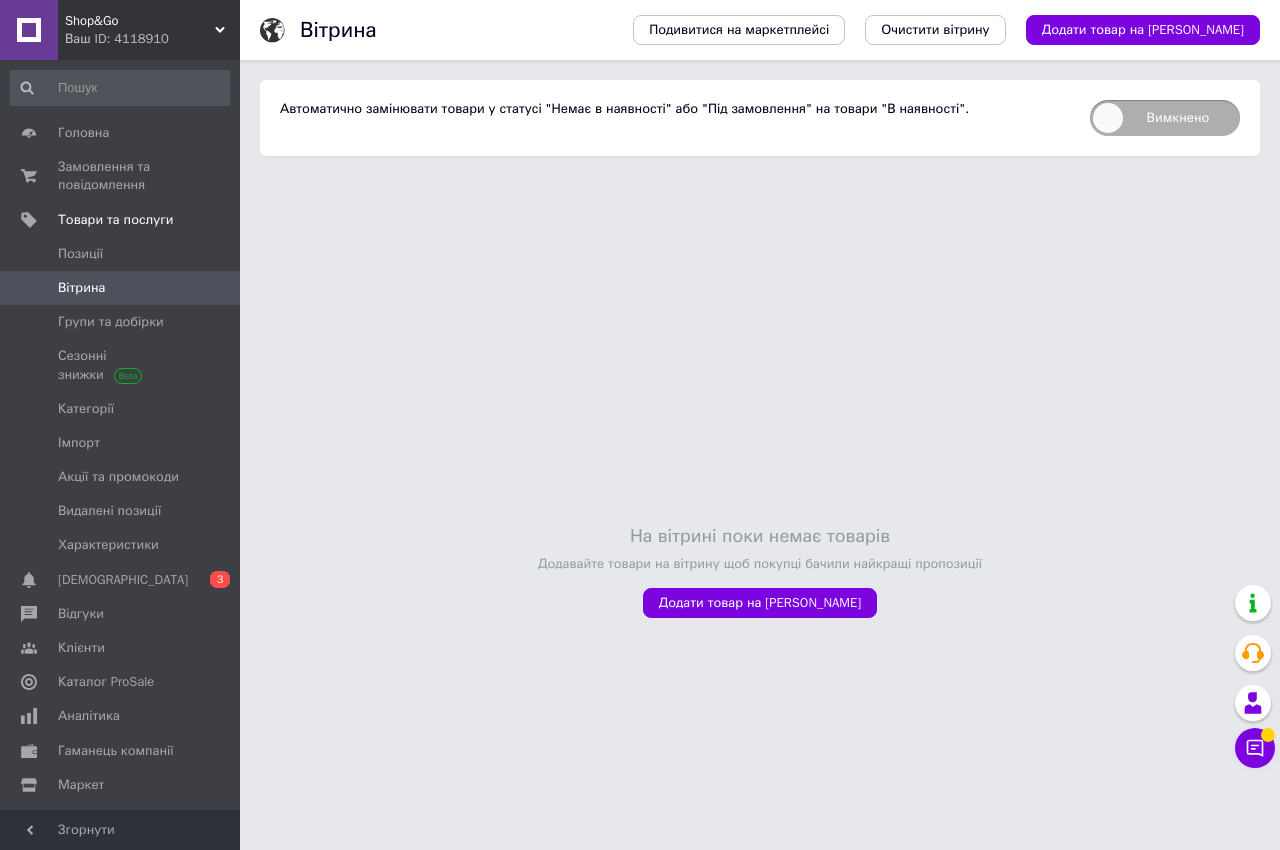 click on "Shop&Go Ваш ID: 4118910" at bounding box center [149, 30] 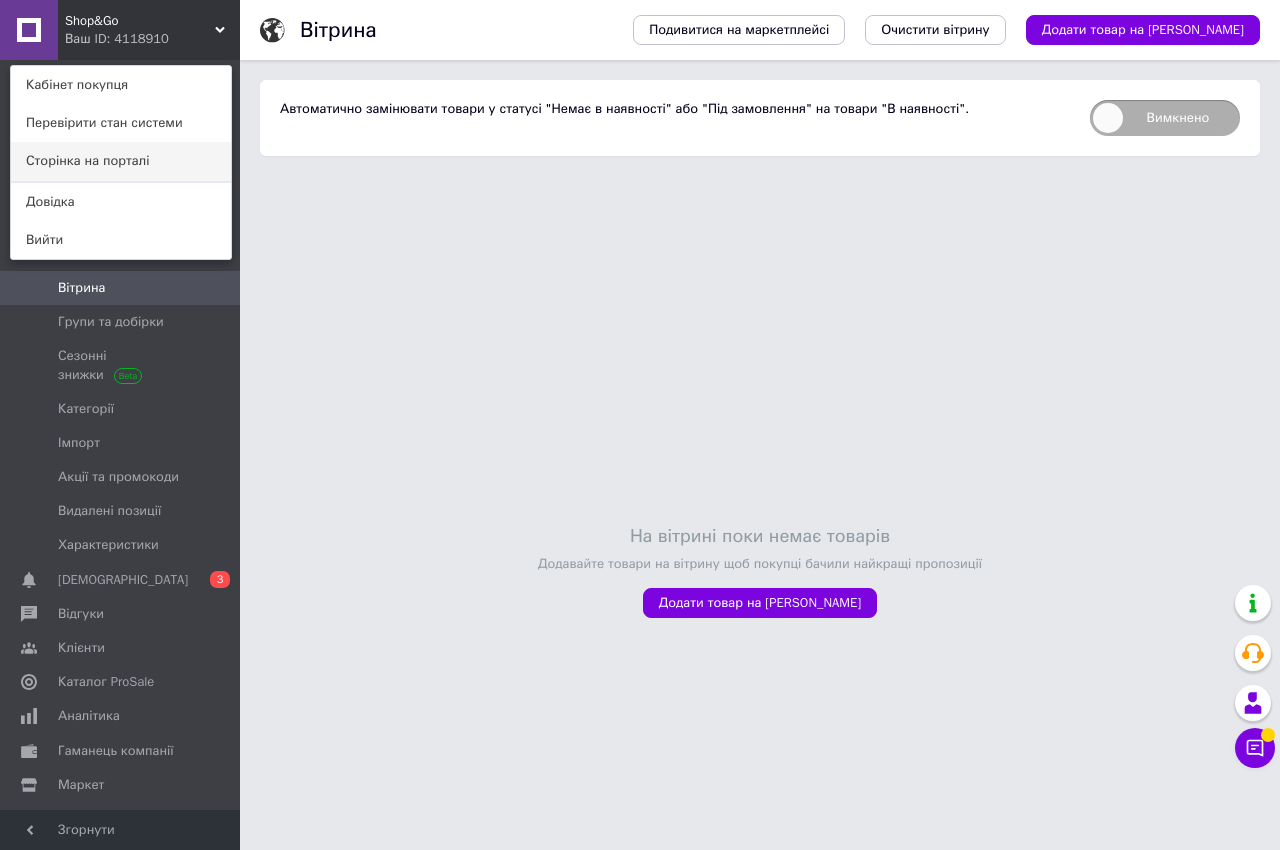 click on "Сторінка на порталі" at bounding box center (121, 161) 